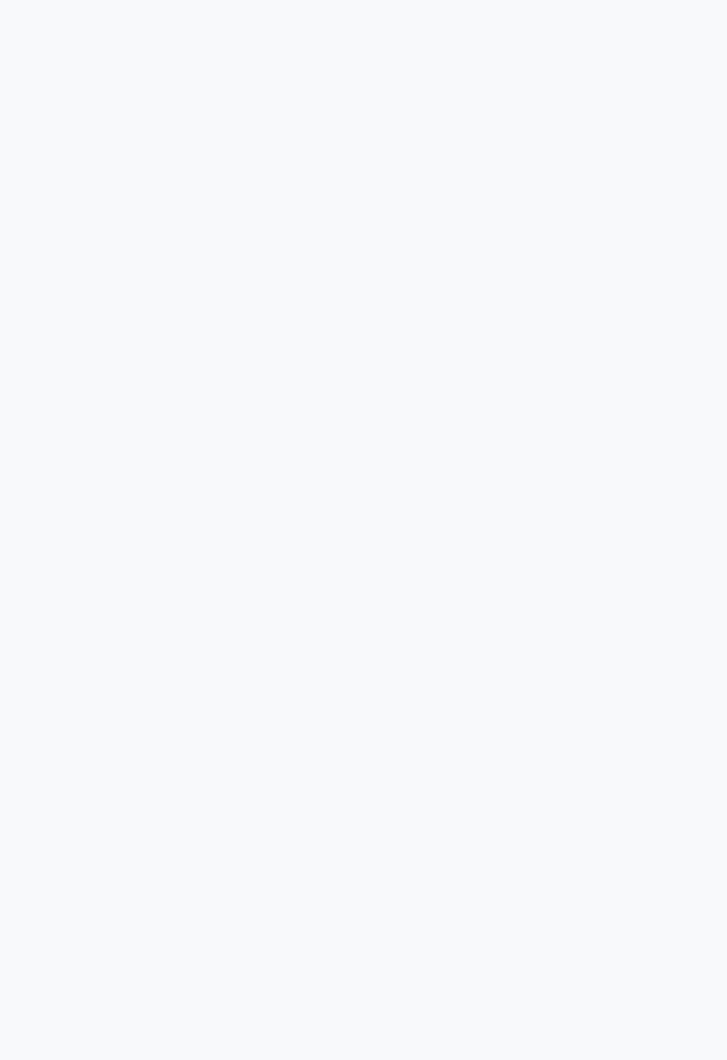 scroll, scrollTop: 0, scrollLeft: 0, axis: both 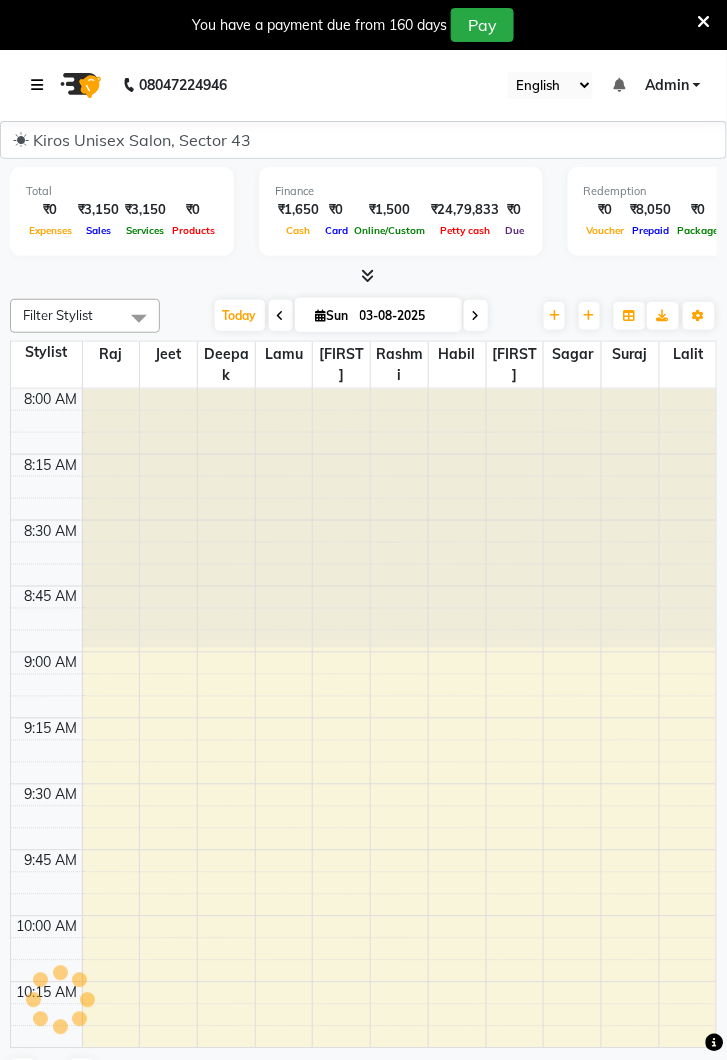 click at bounding box center (41, 85) 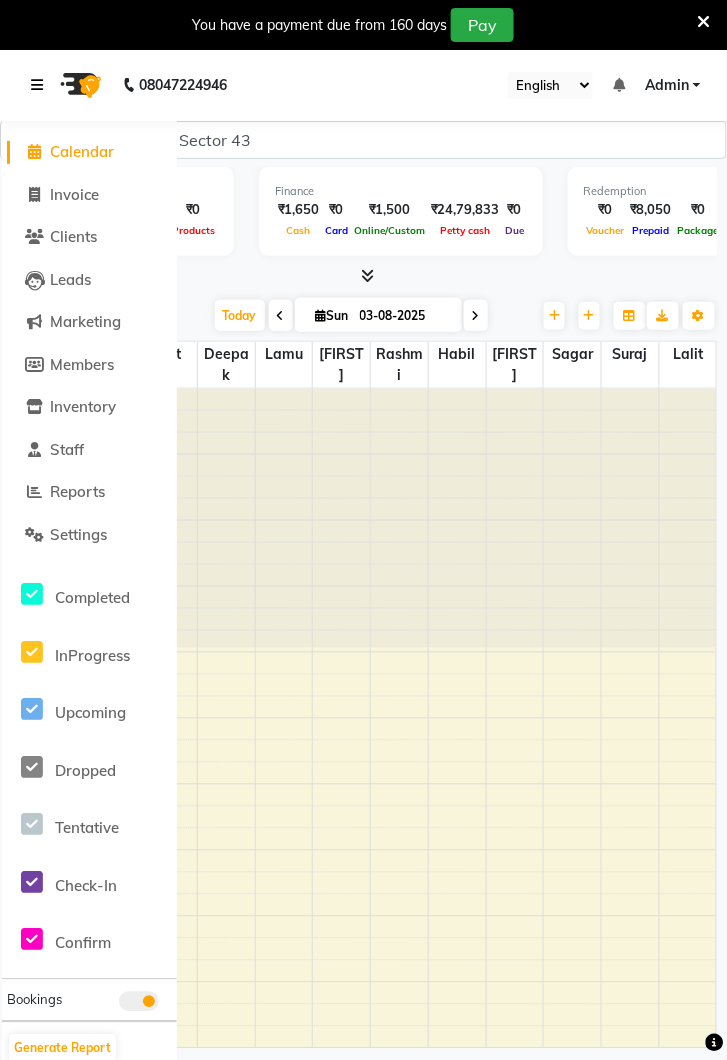 scroll, scrollTop: 0, scrollLeft: 0, axis: both 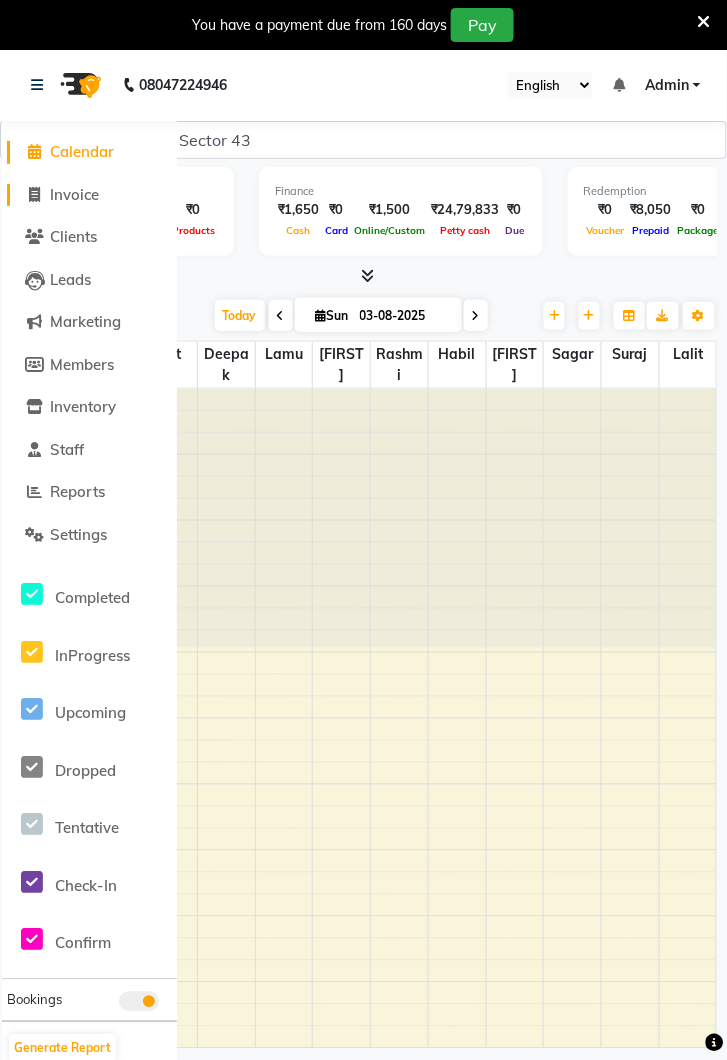 click on "Invoice" 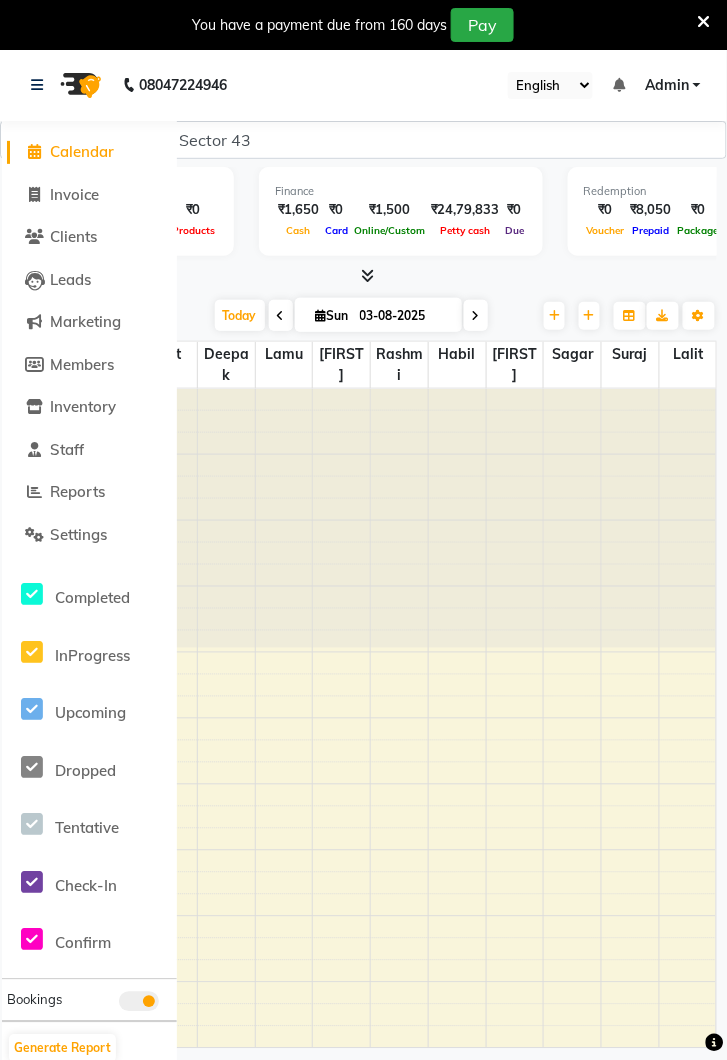 select on "service" 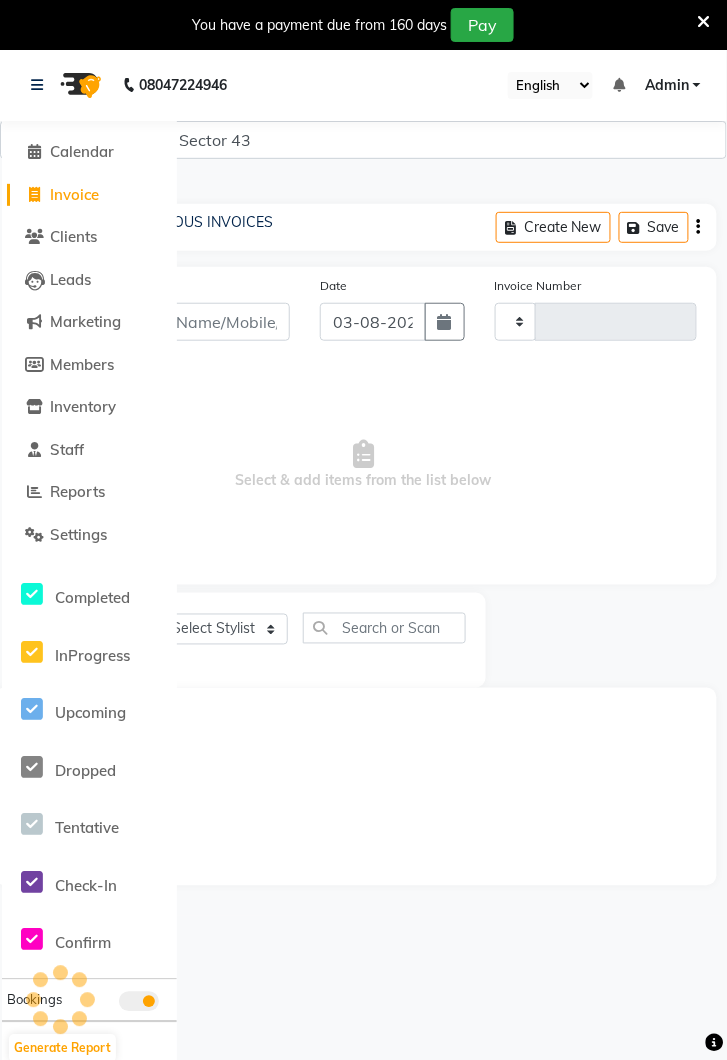 type on "3165" 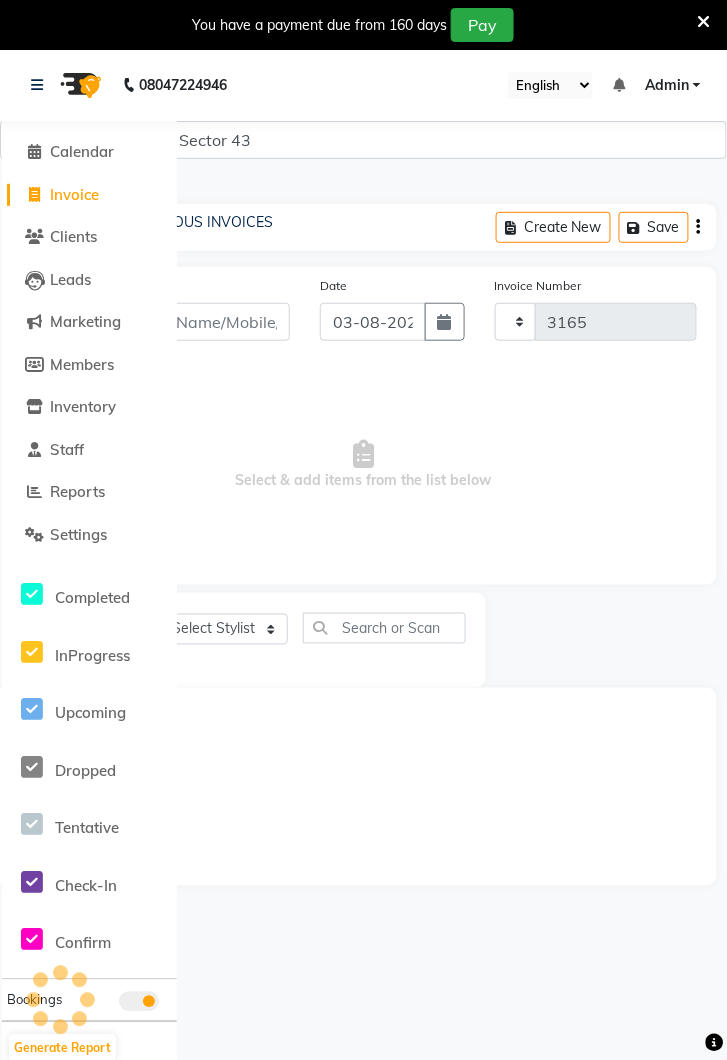 select on "5694" 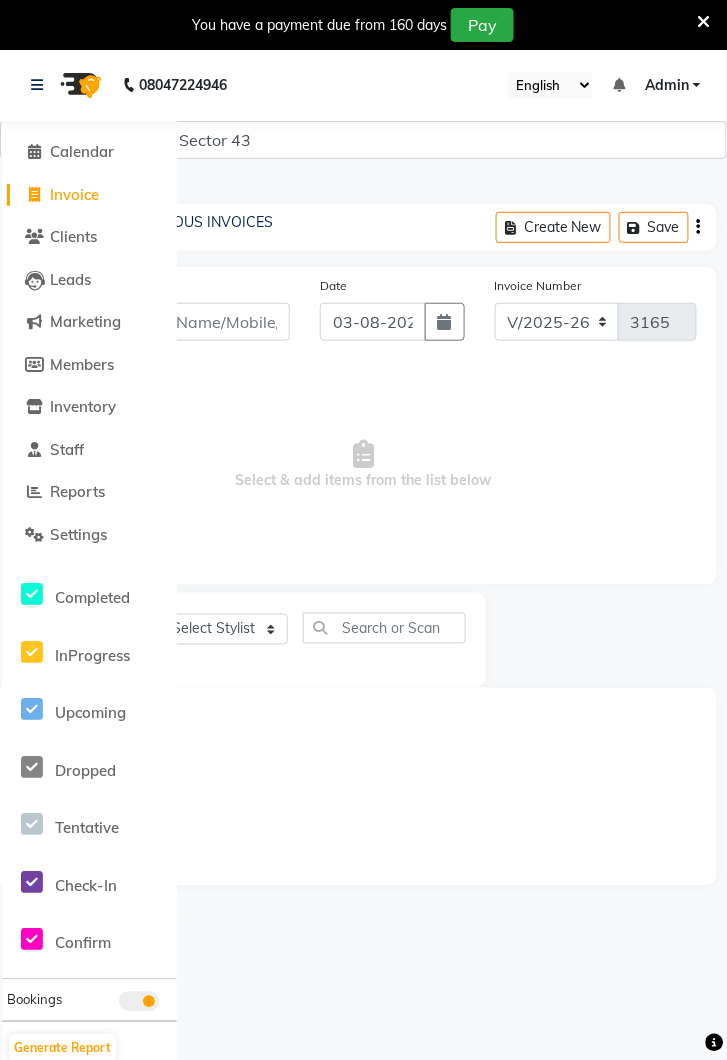 scroll, scrollTop: 0, scrollLeft: 0, axis: both 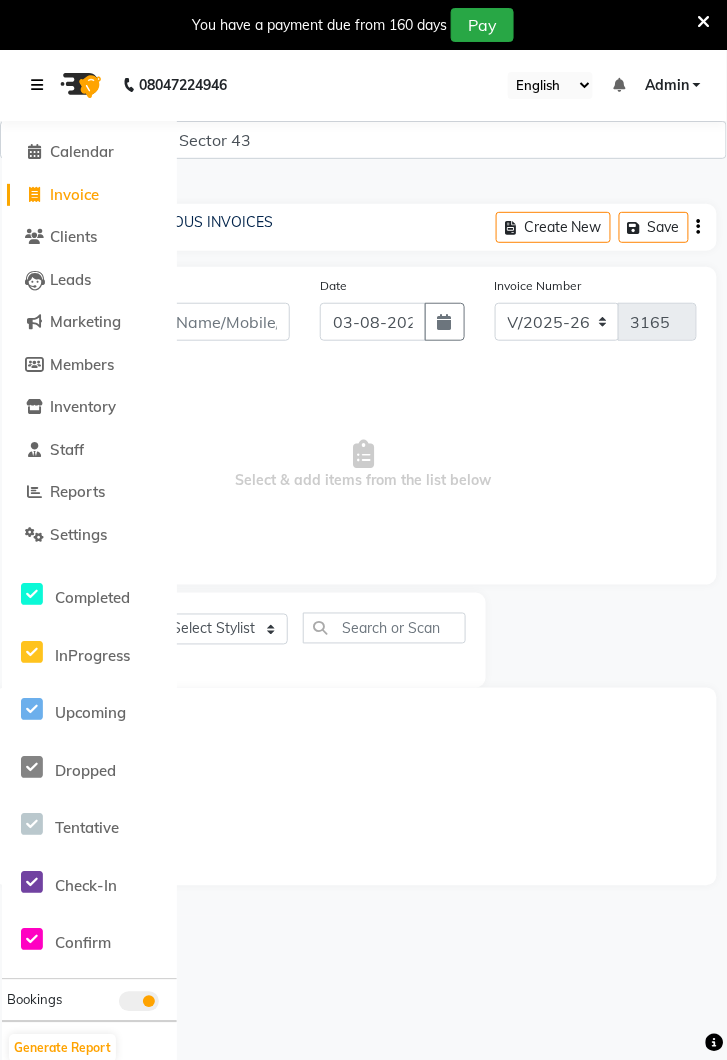 click at bounding box center (37, 85) 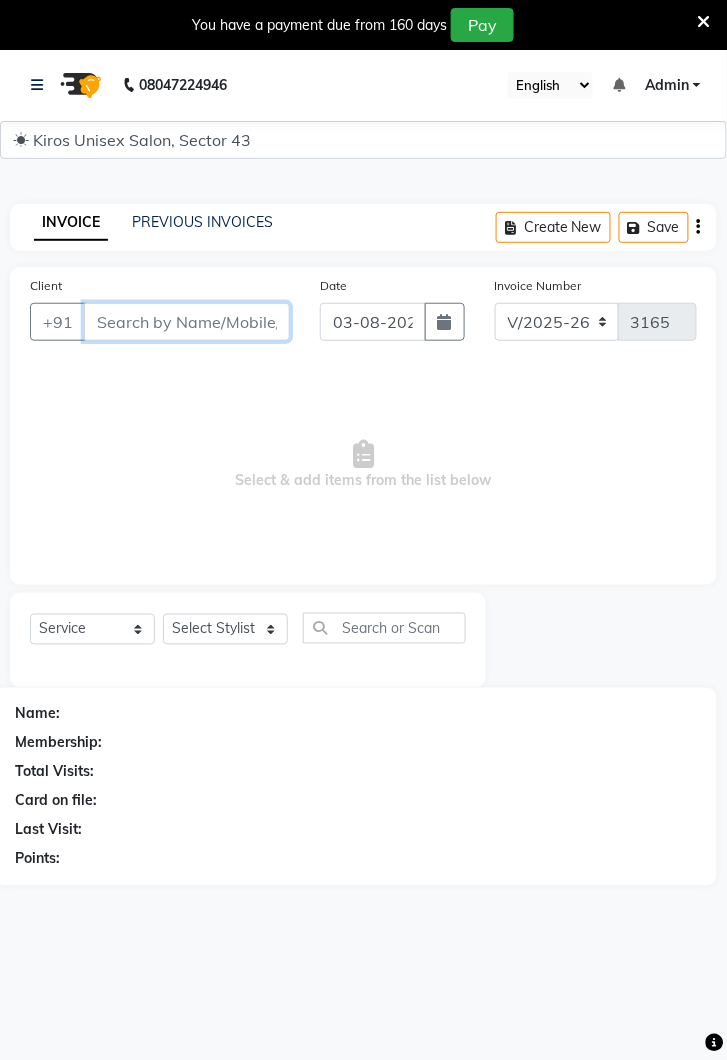 click on "Client" at bounding box center (187, 322) 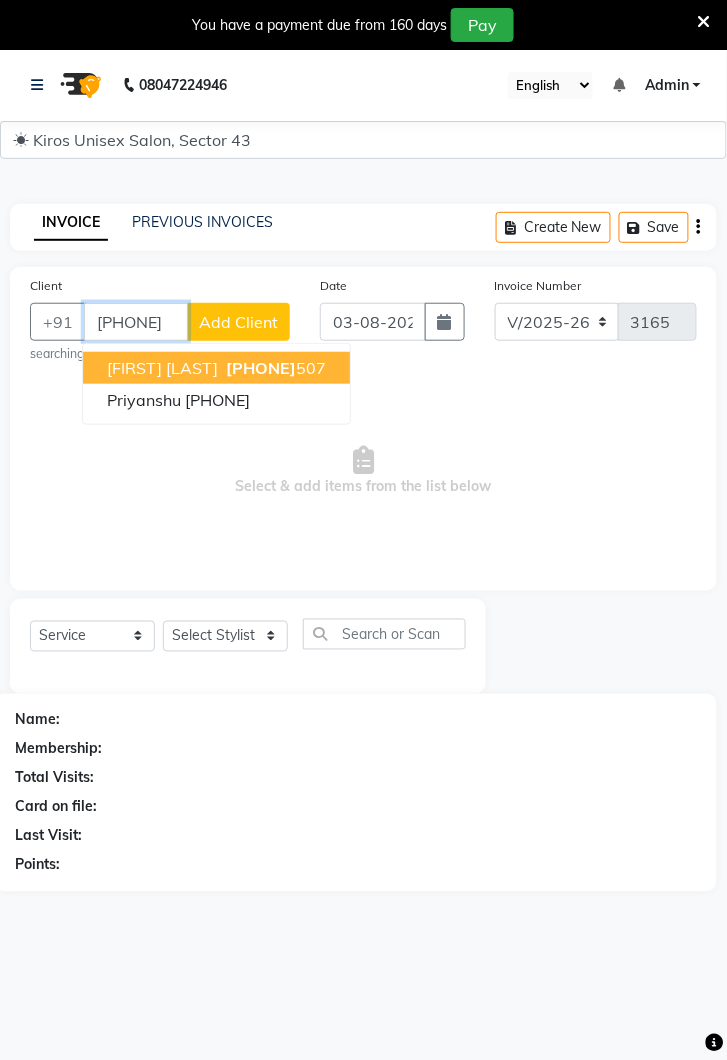 click on "[FIRST] [LAST]   [PHONE]" at bounding box center (216, 368) 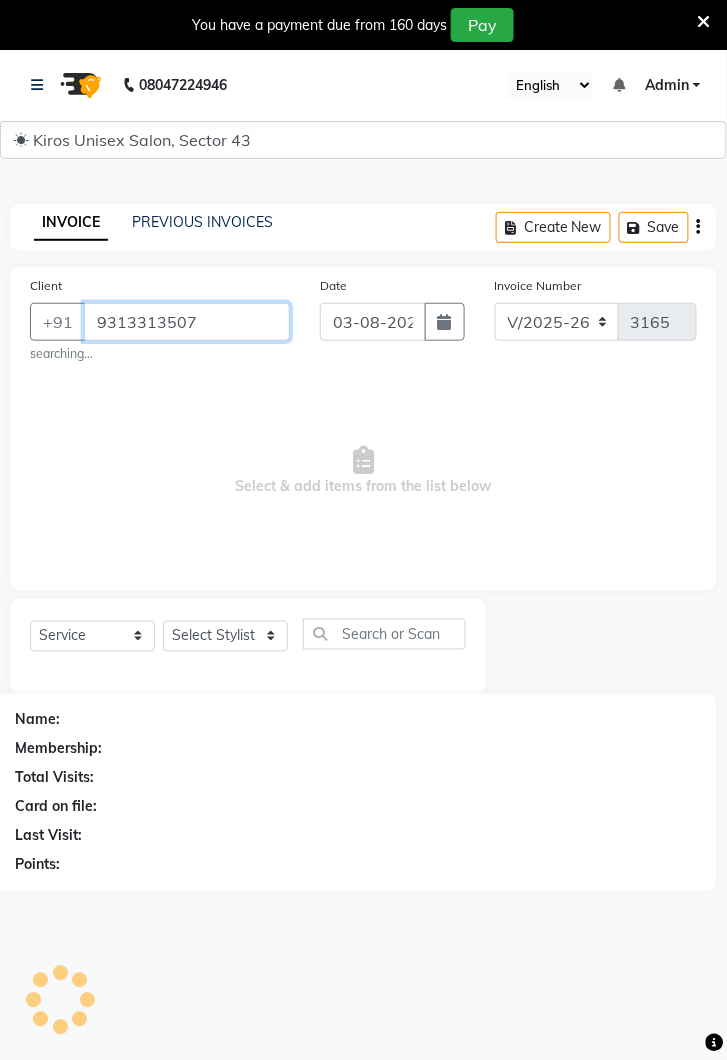 type on "9313313507" 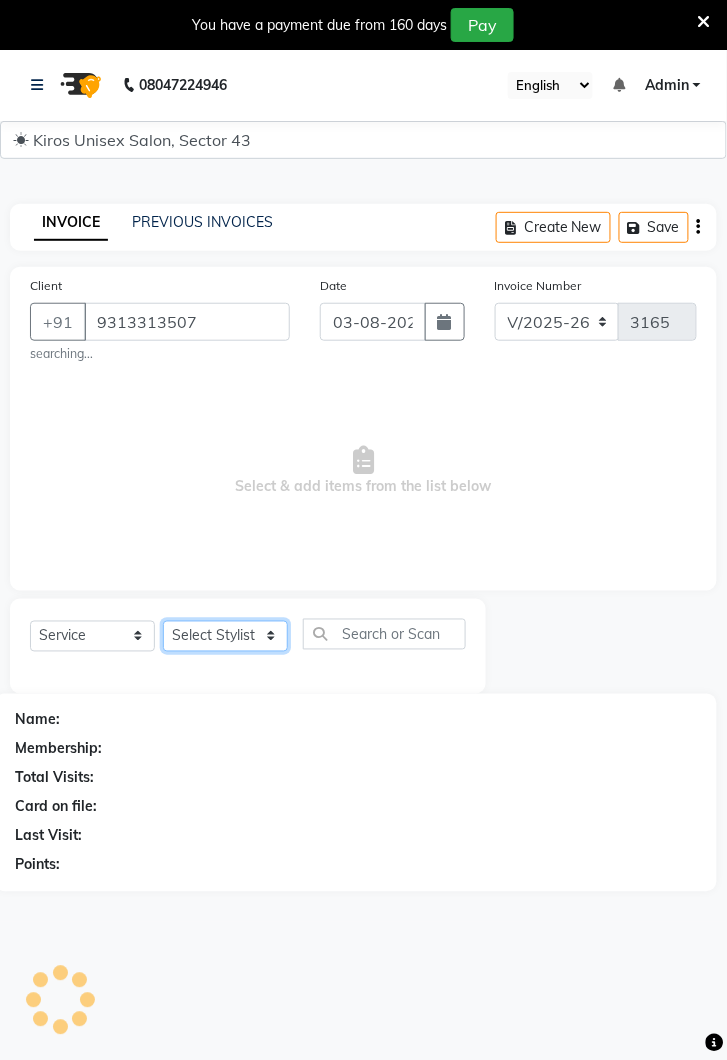 click on "Select Stylist [FIRST] [LAST] [FIRST] [FIRST] [FIRST] [FIRST] [FIRST] [FIRST] [FIRST] [FIRST]" 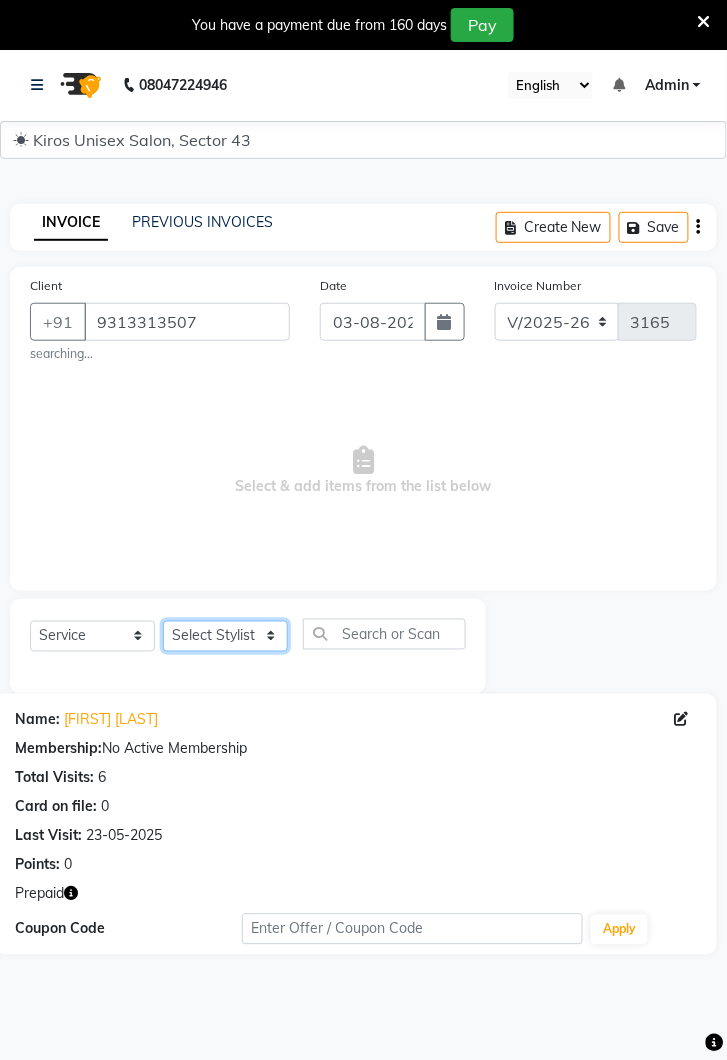 select on "65175" 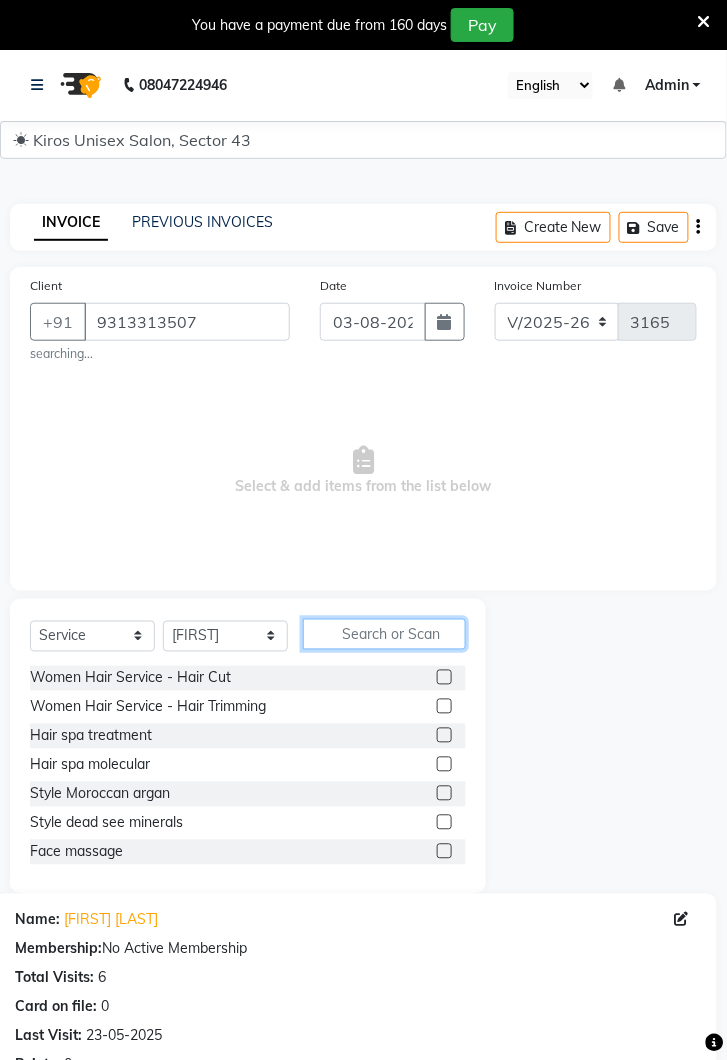 click 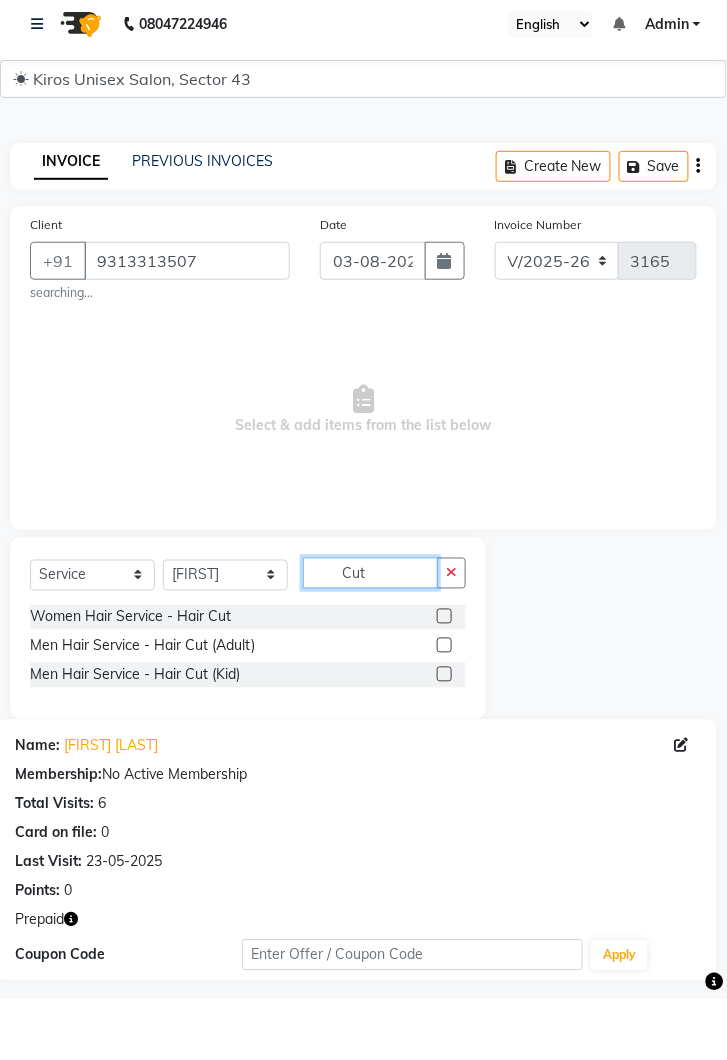 type on "Cut" 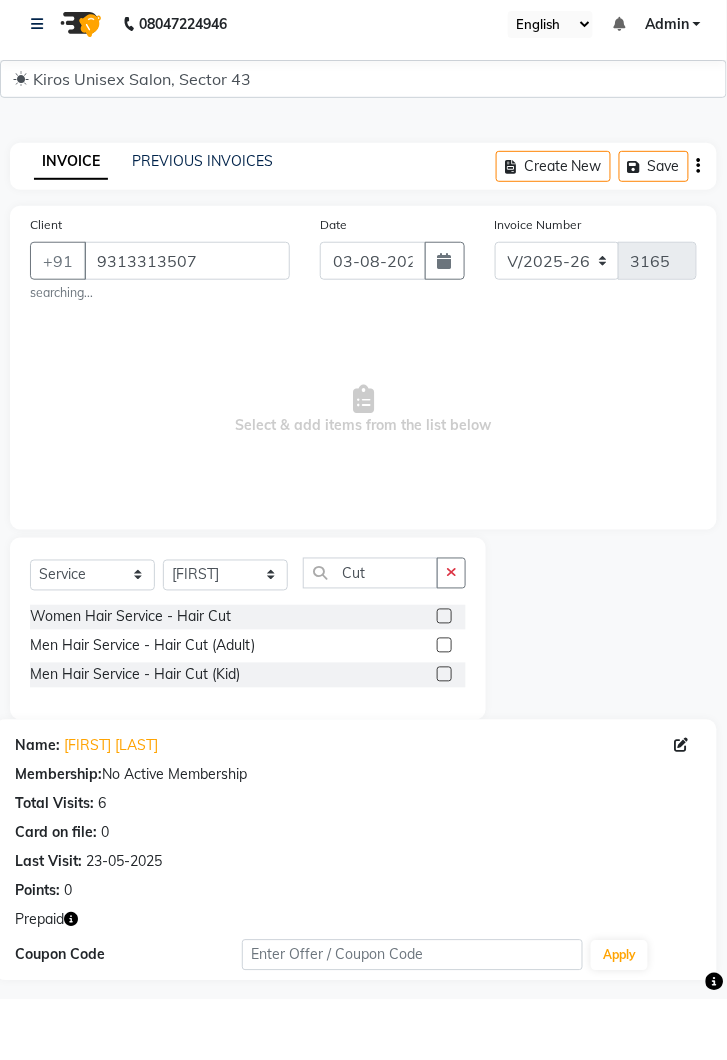 click 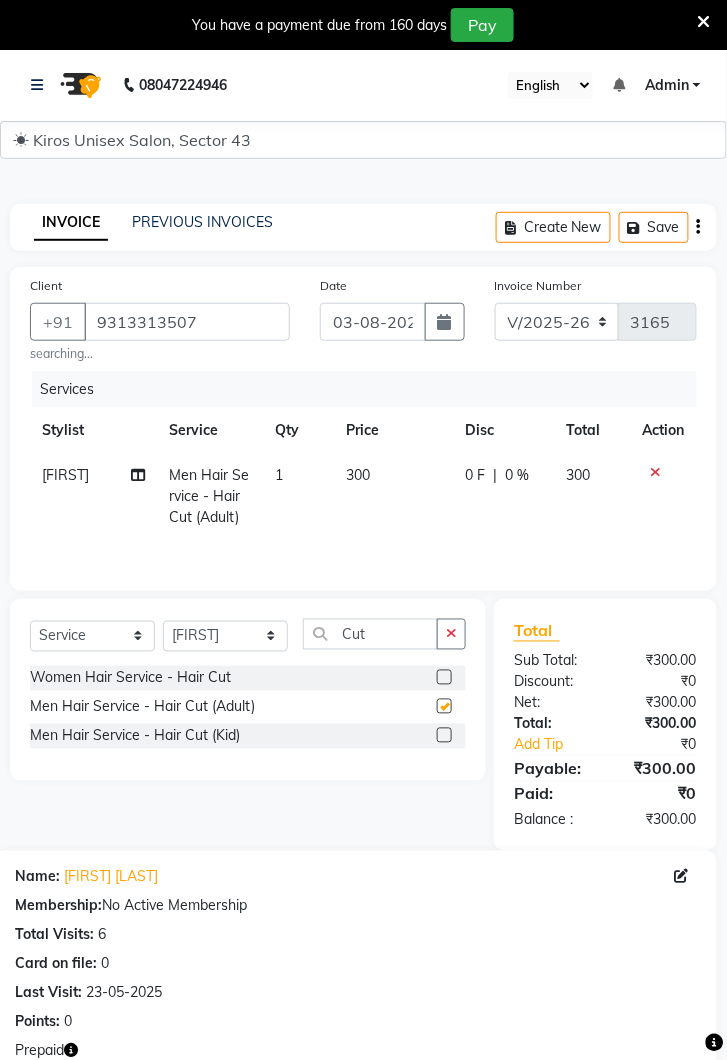 checkbox on "false" 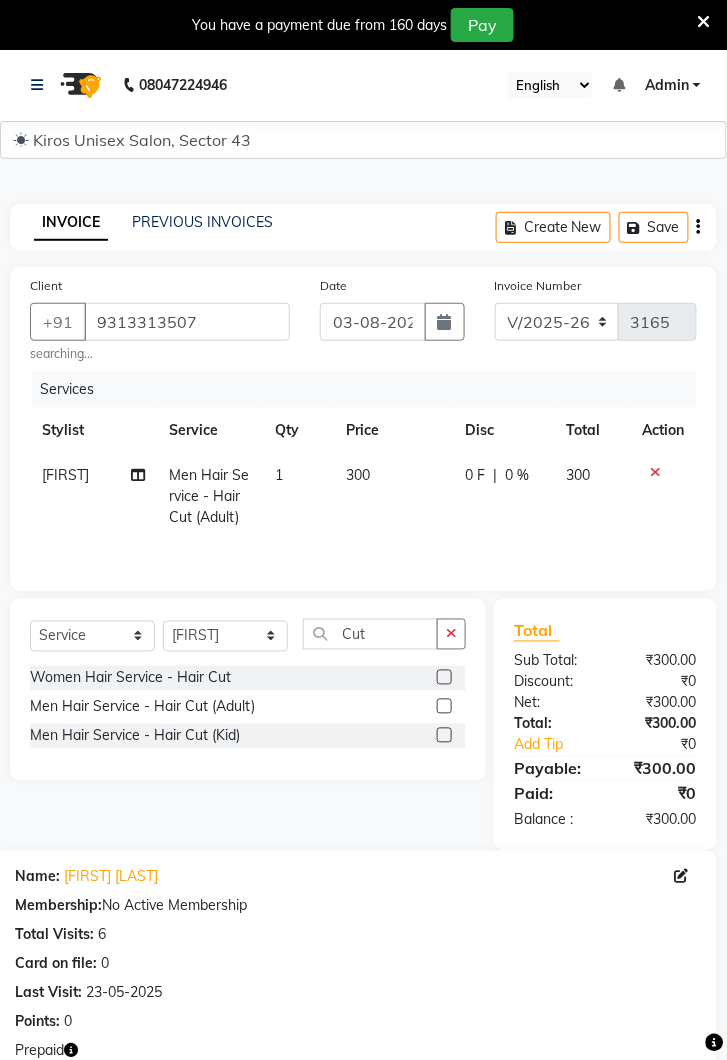 click 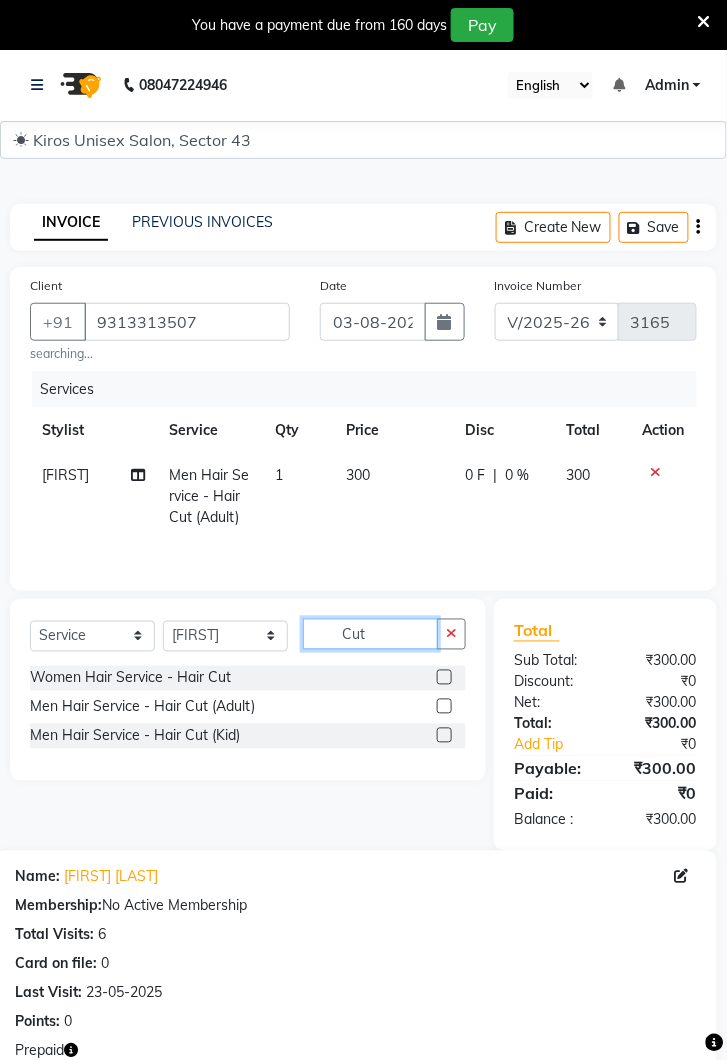 type 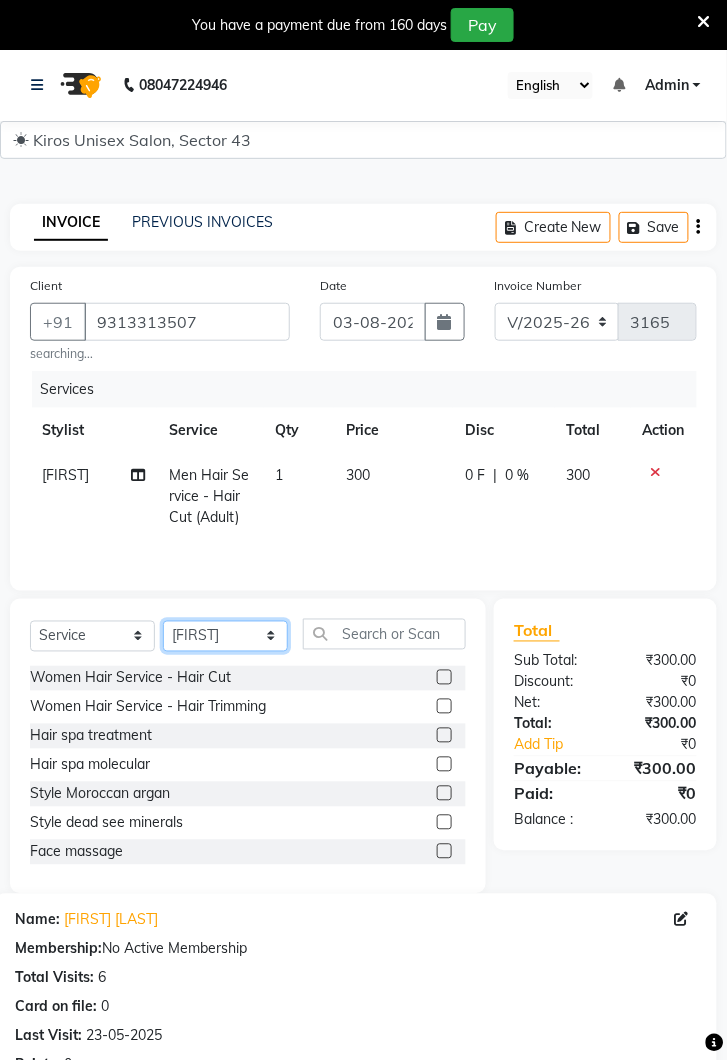 click on "Select Stylist [LAST] [LAST] [LAST] [LAST] [LAST] [LAST] [LAST] [LAST] [LAST] [LAST]" 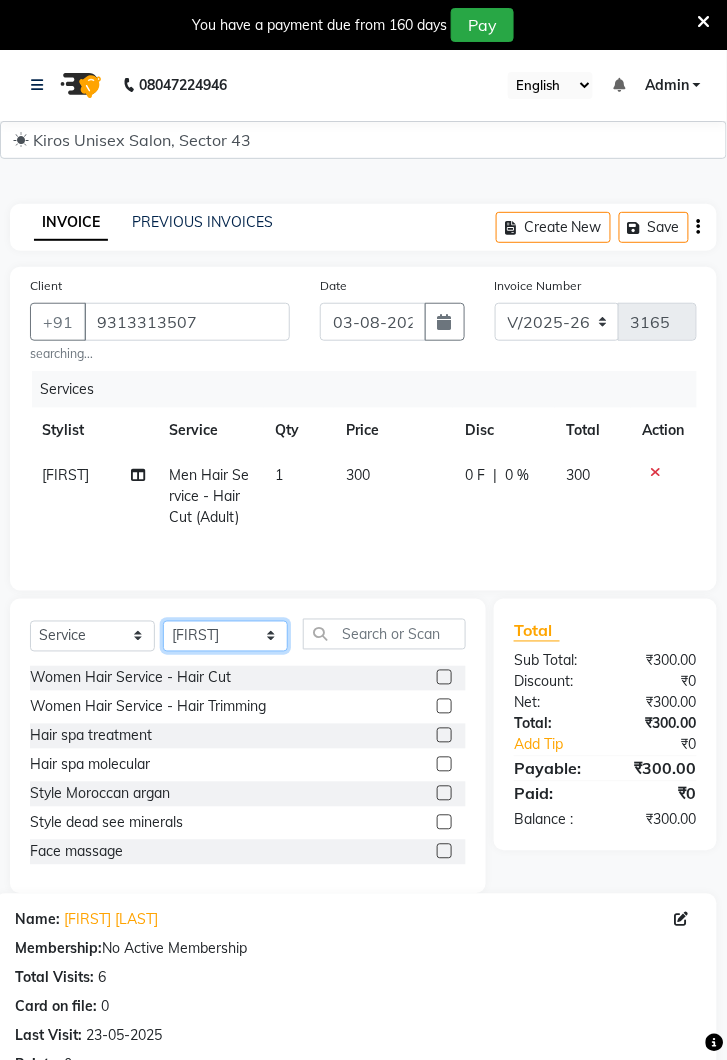 select on "78659" 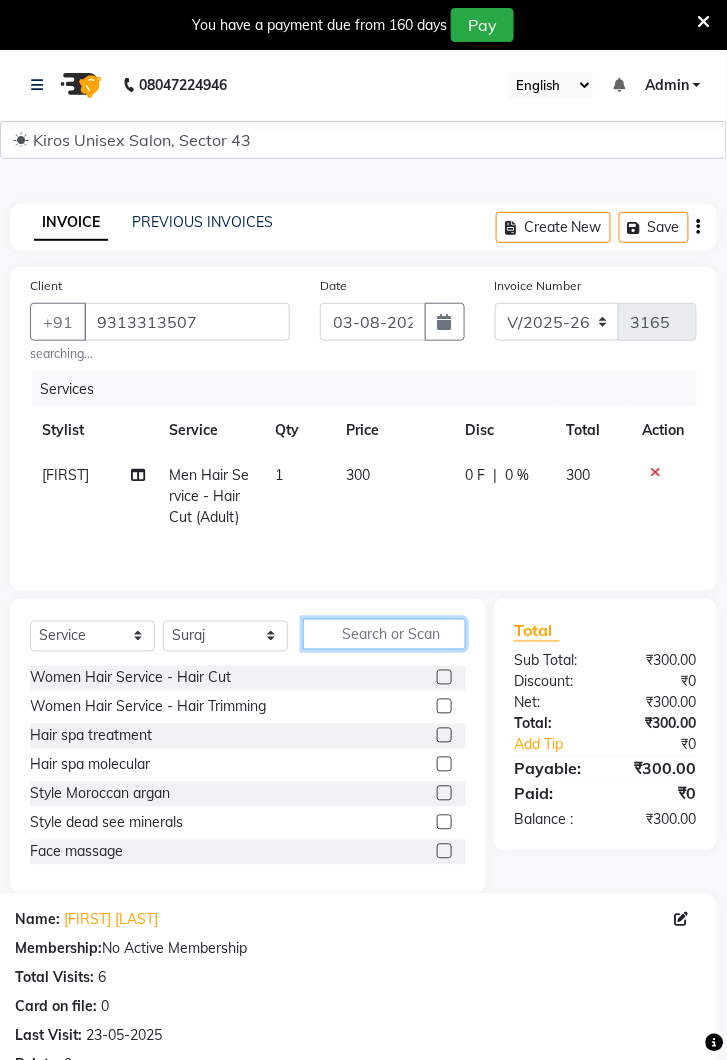click 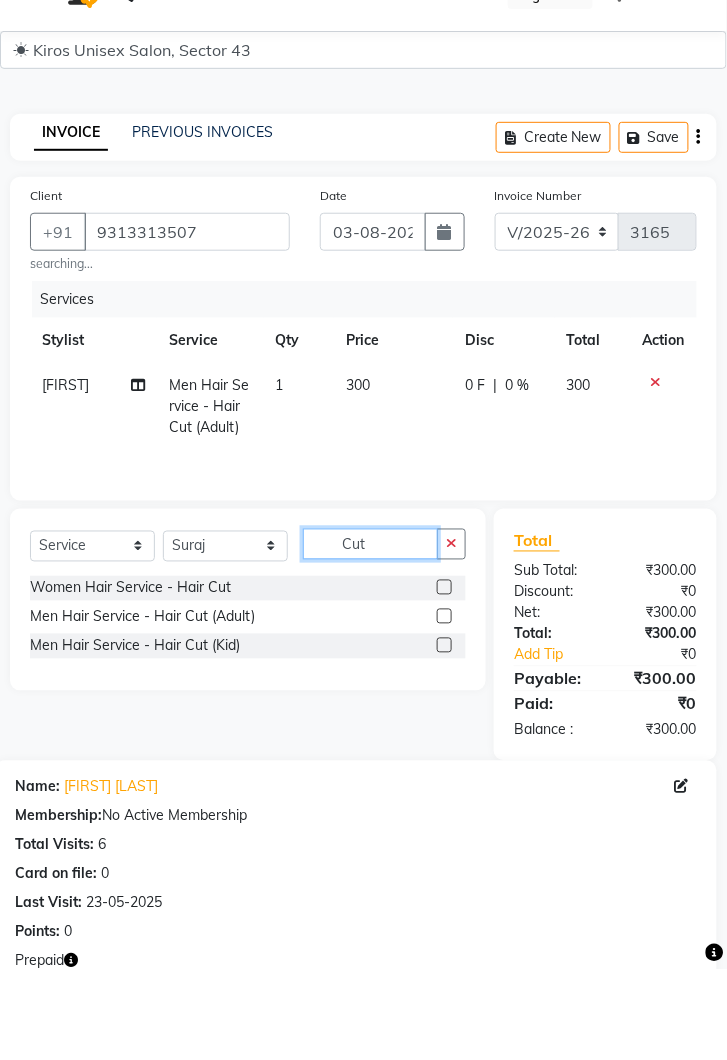 type on "Cut" 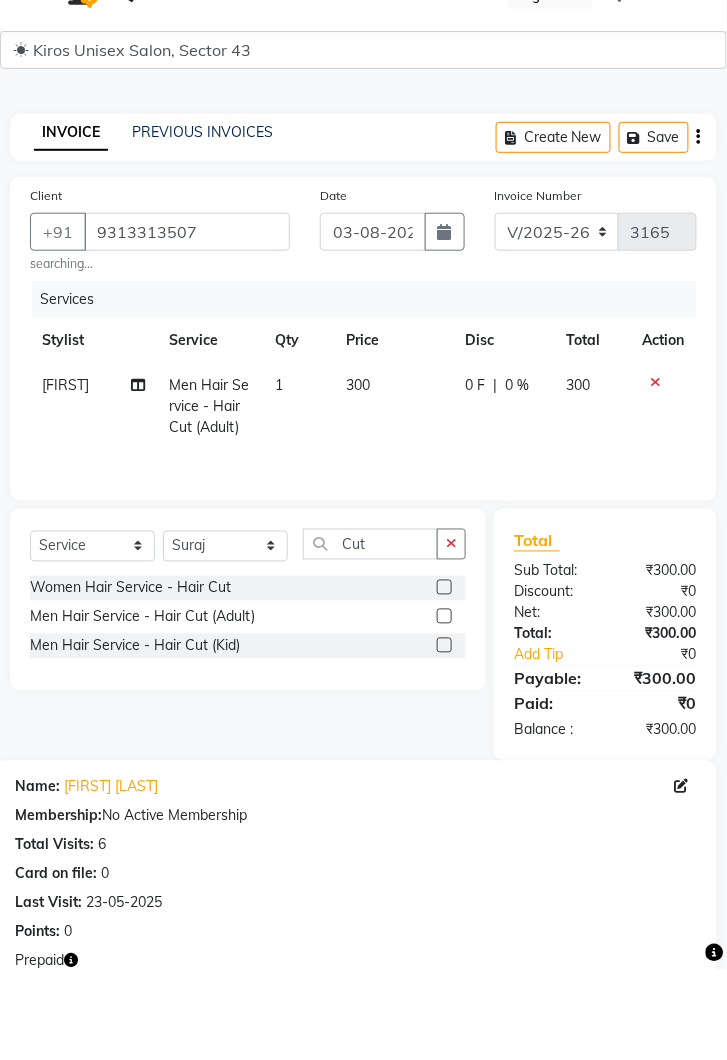 click 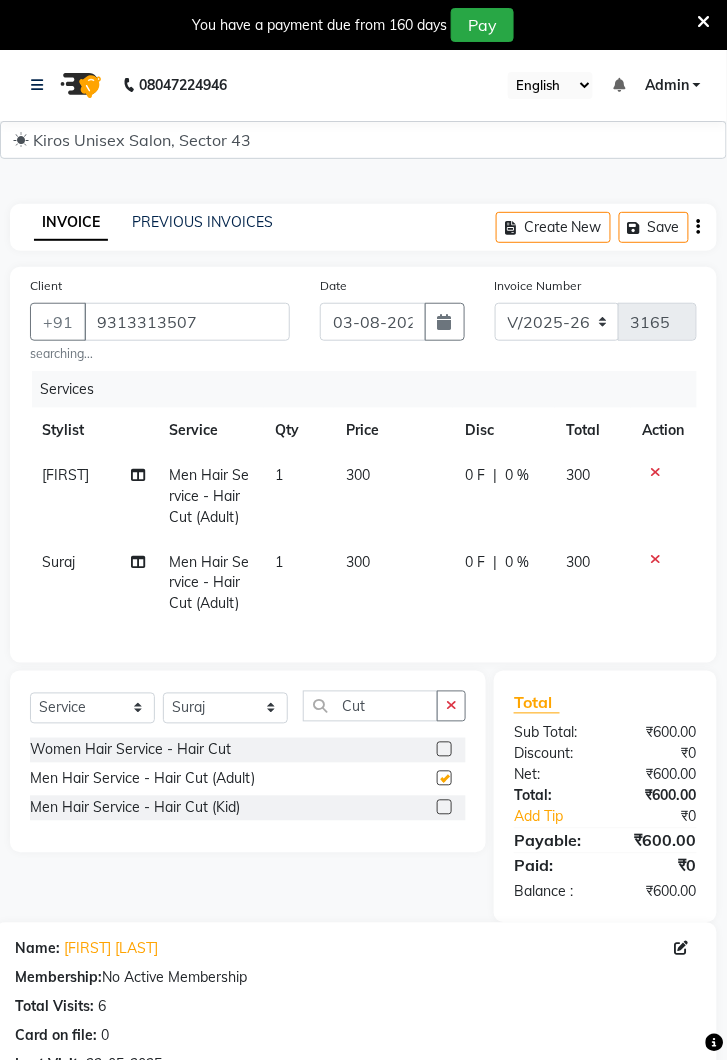 checkbox on "false" 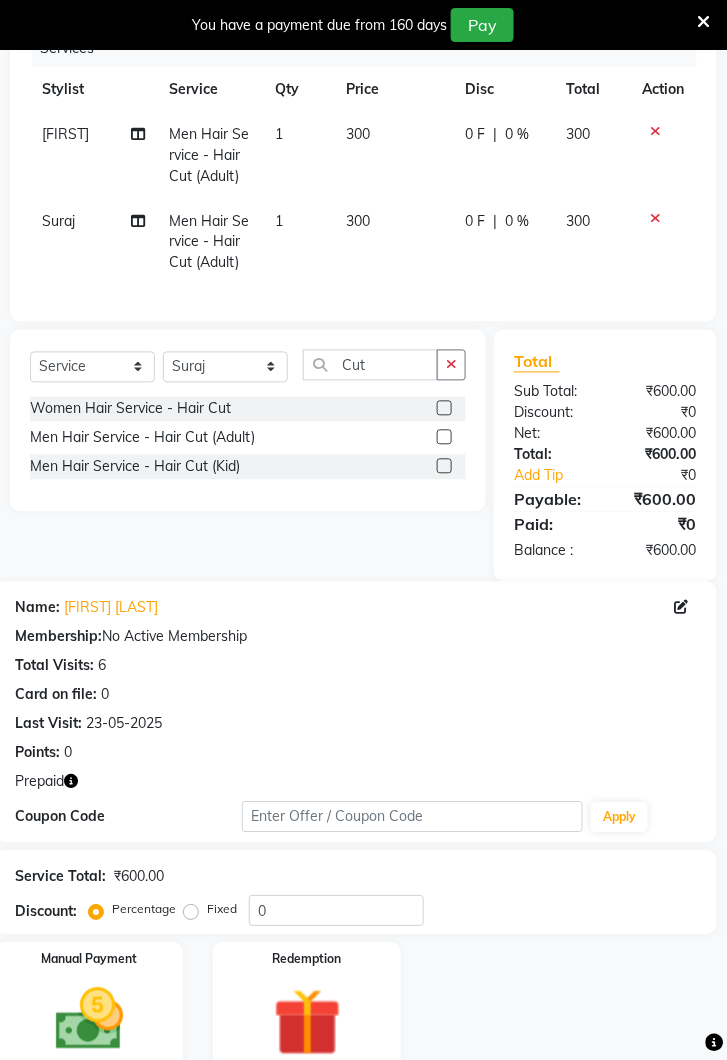 click 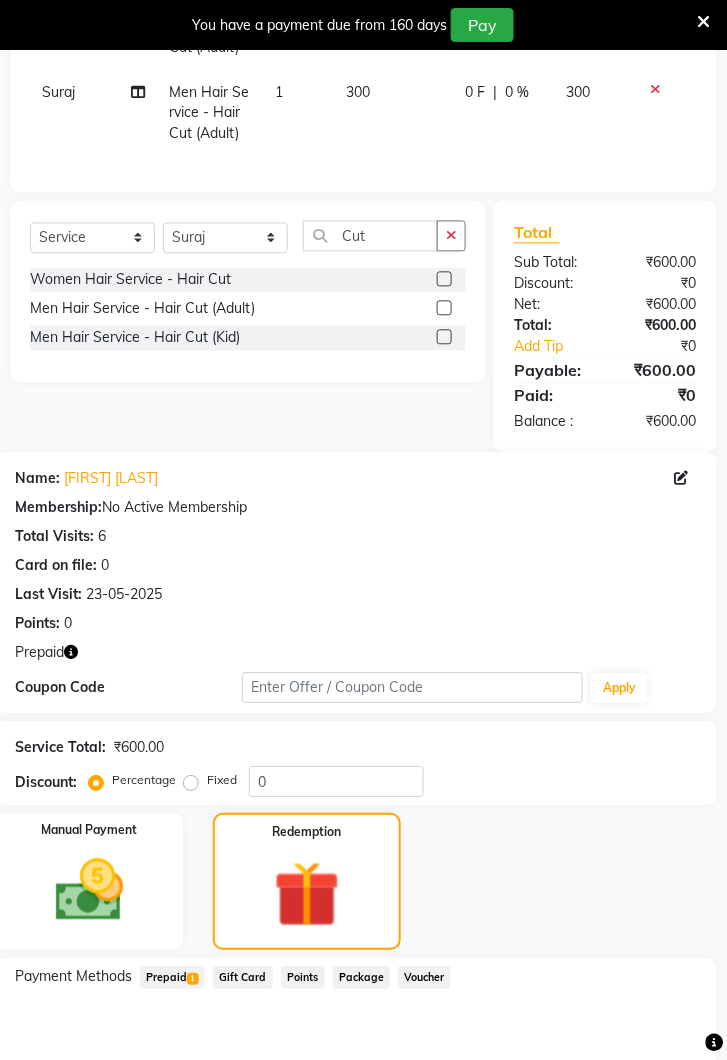 click on "Prepaid  1" 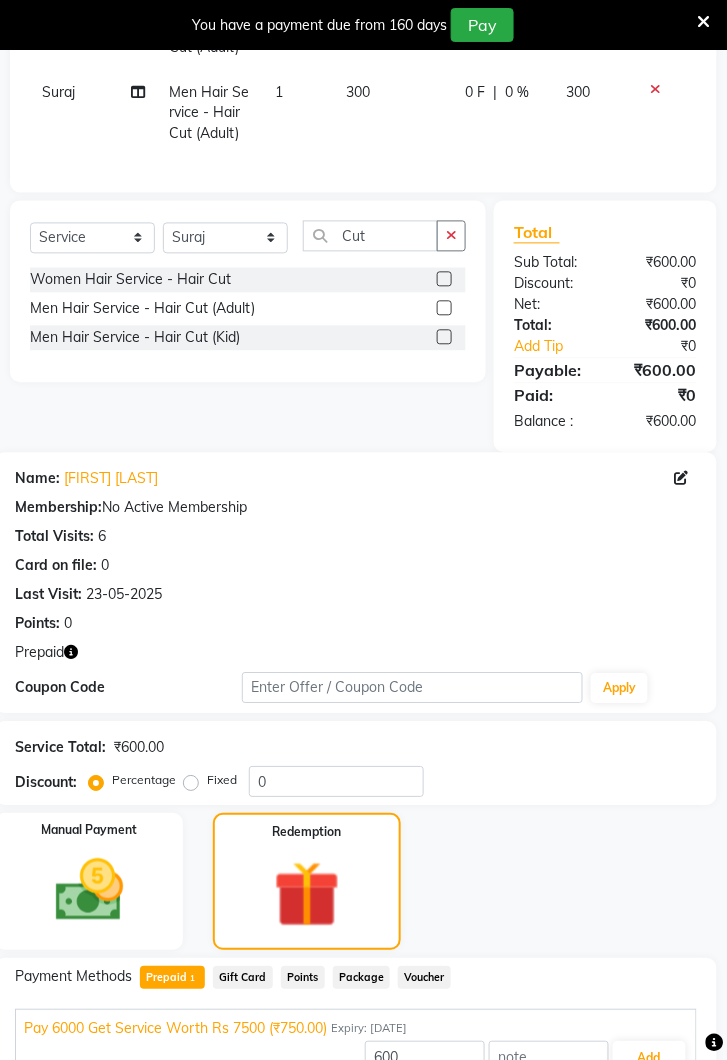 scroll, scrollTop: 486, scrollLeft: 0, axis: vertical 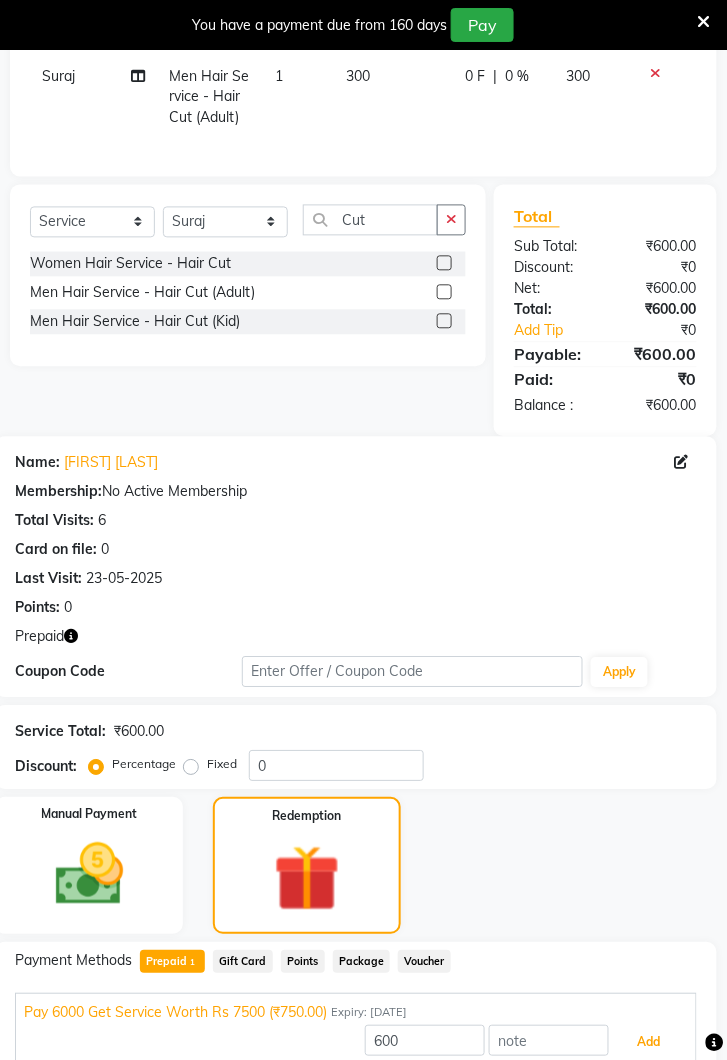 click on "Add" at bounding box center (649, 1043) 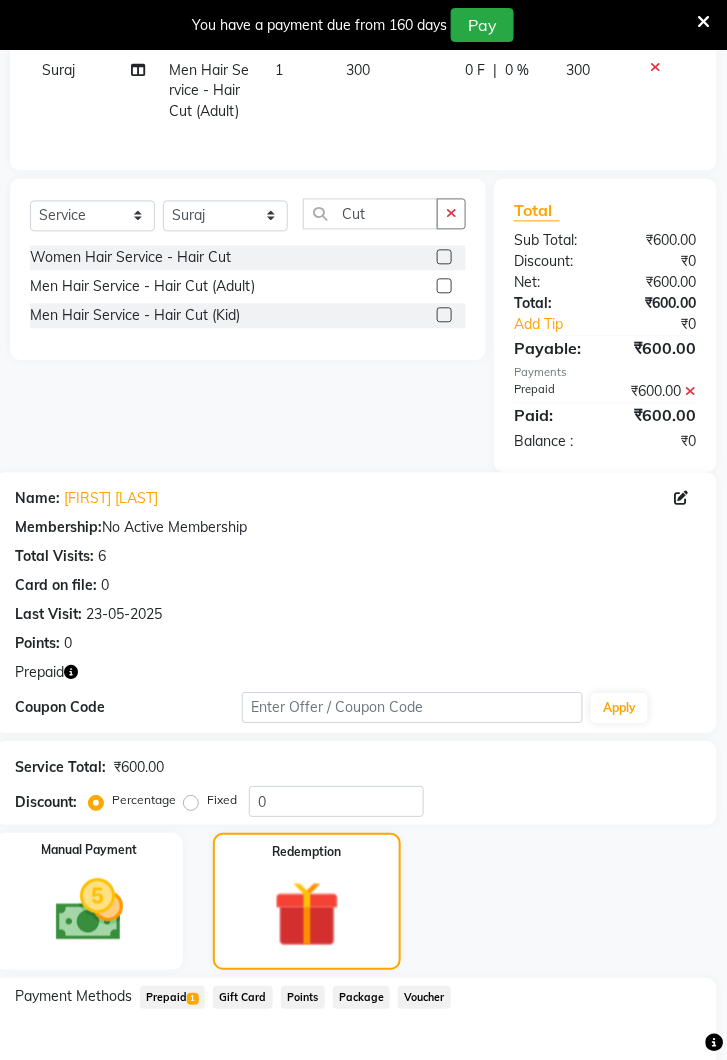 scroll, scrollTop: 624, scrollLeft: 0, axis: vertical 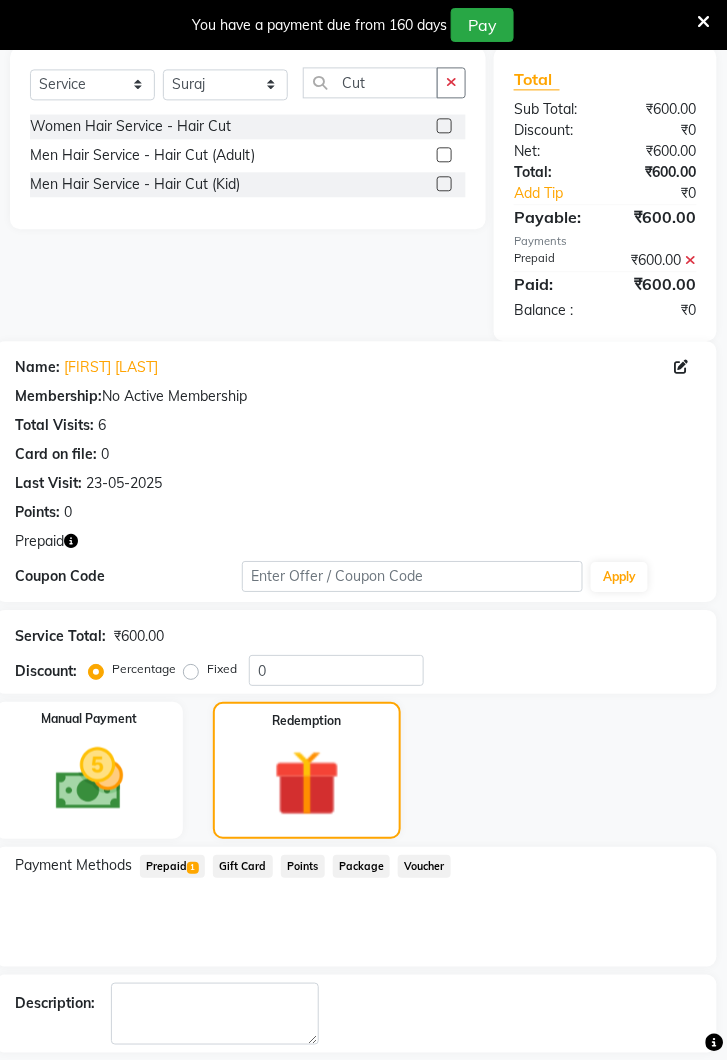 click on "Checkout" 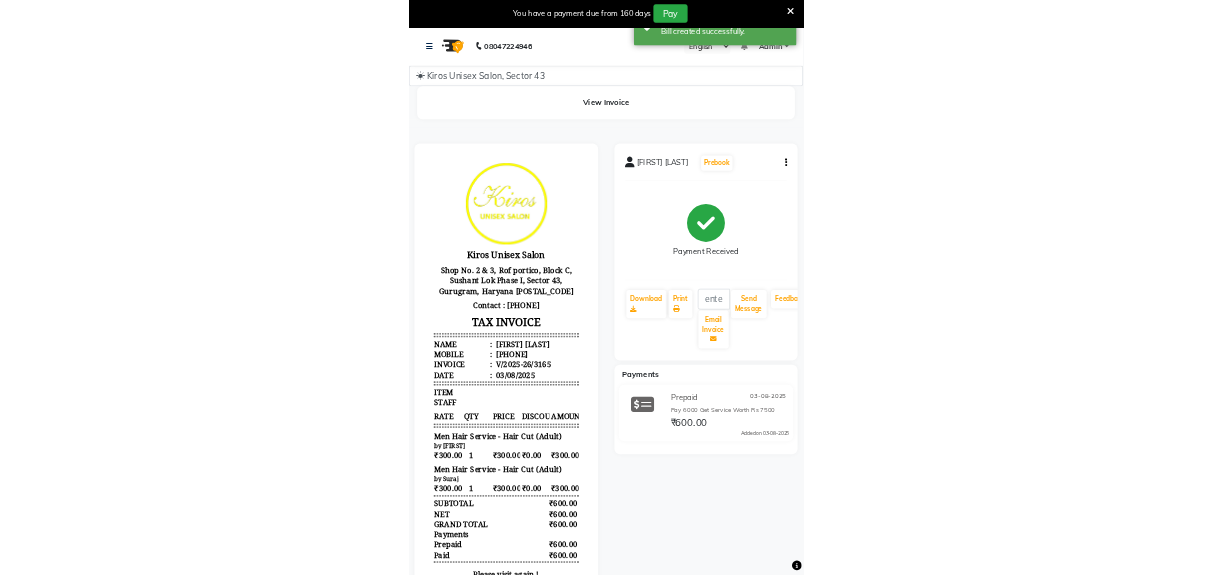 scroll, scrollTop: 100, scrollLeft: 0, axis: vertical 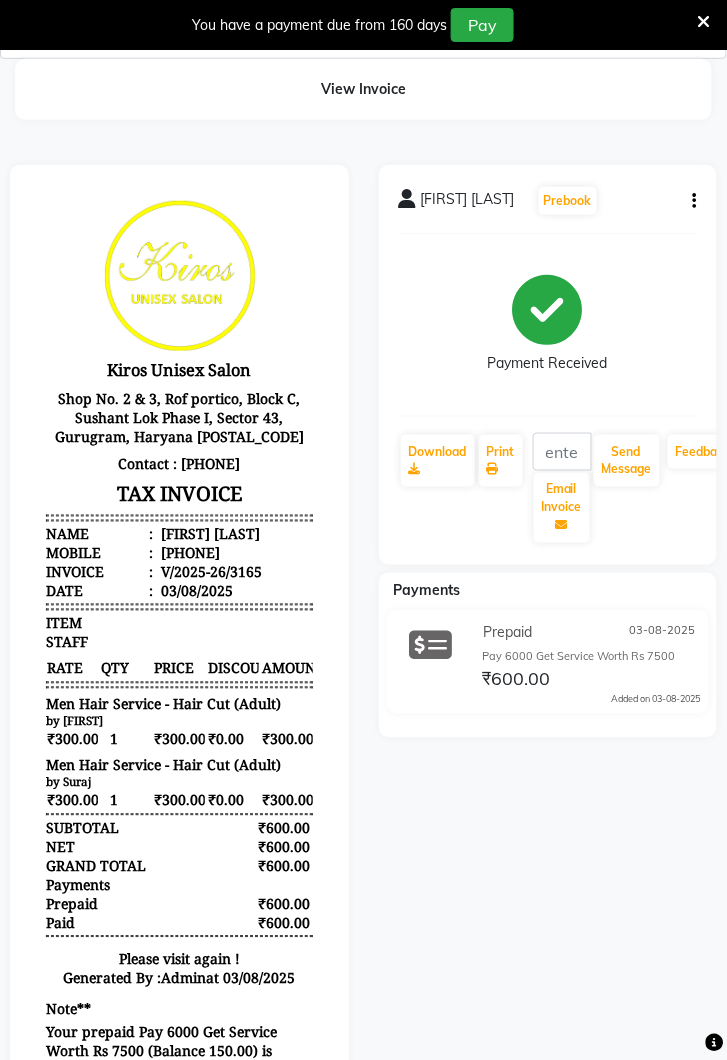 click on "Payments" 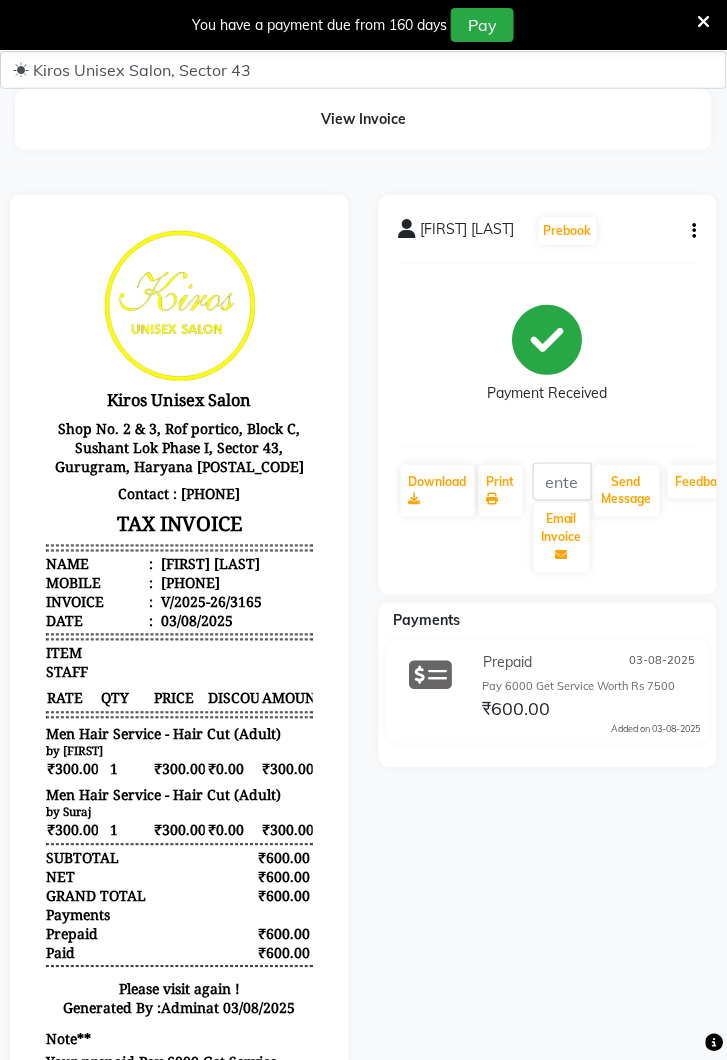 scroll, scrollTop: 0, scrollLeft: 0, axis: both 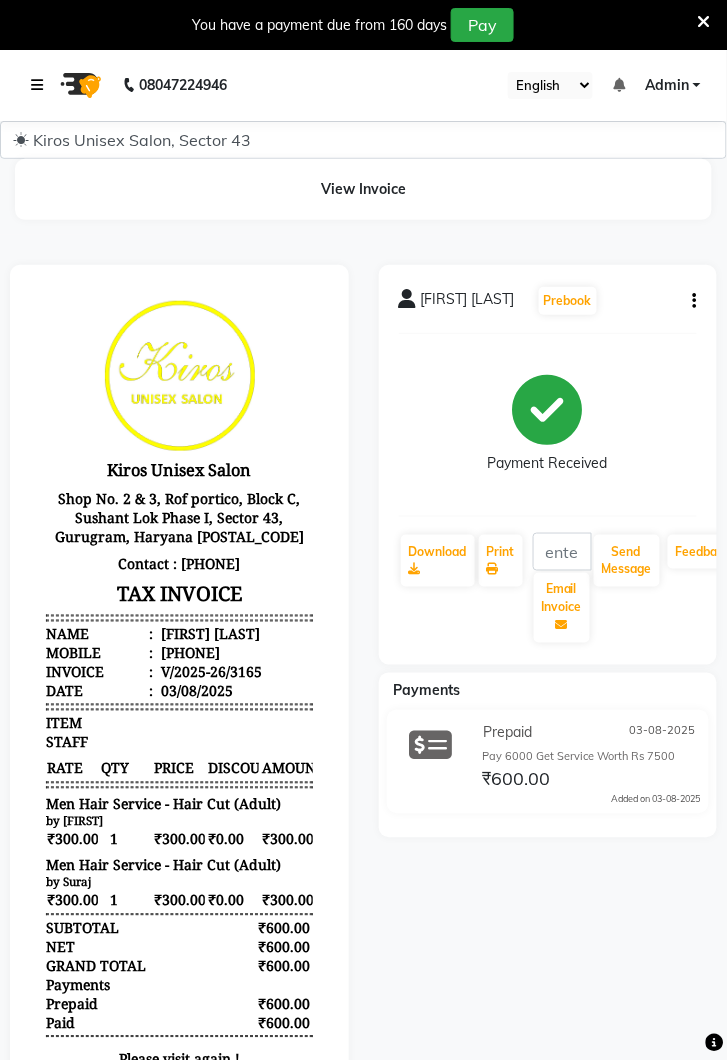 click at bounding box center (37, 85) 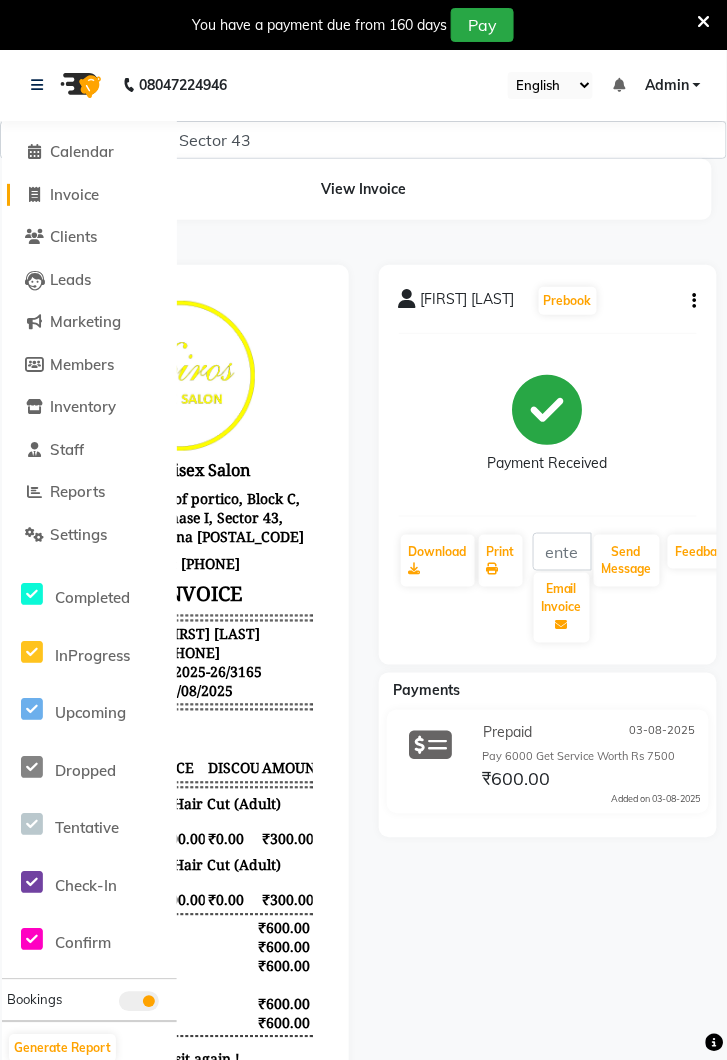 click on "Invoice" 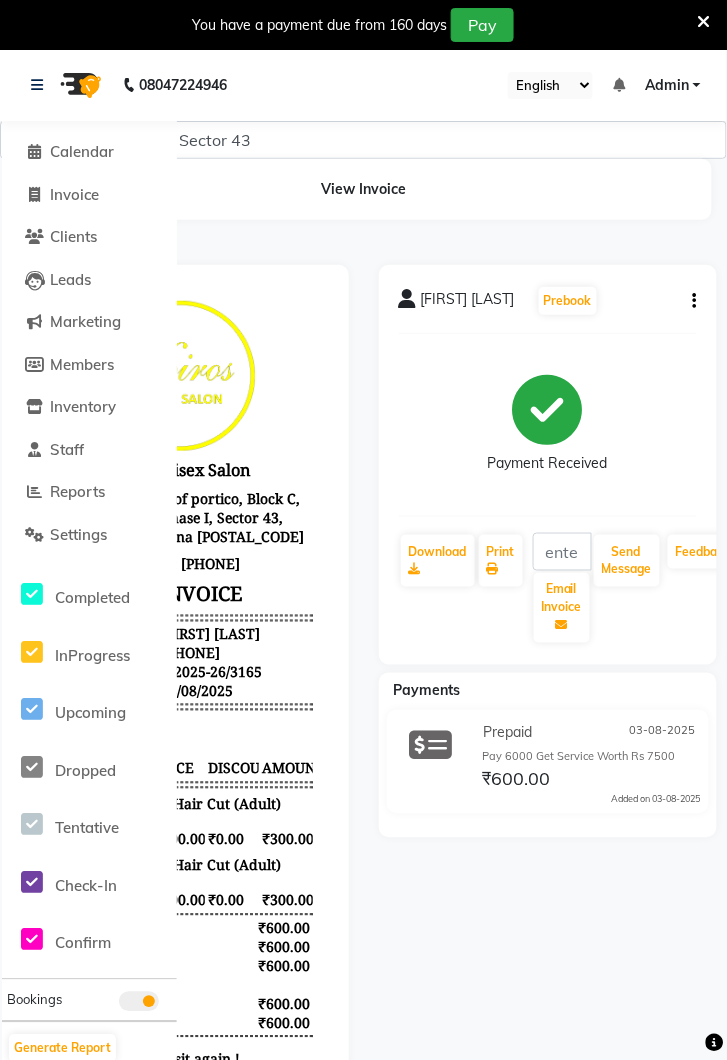 select on "service" 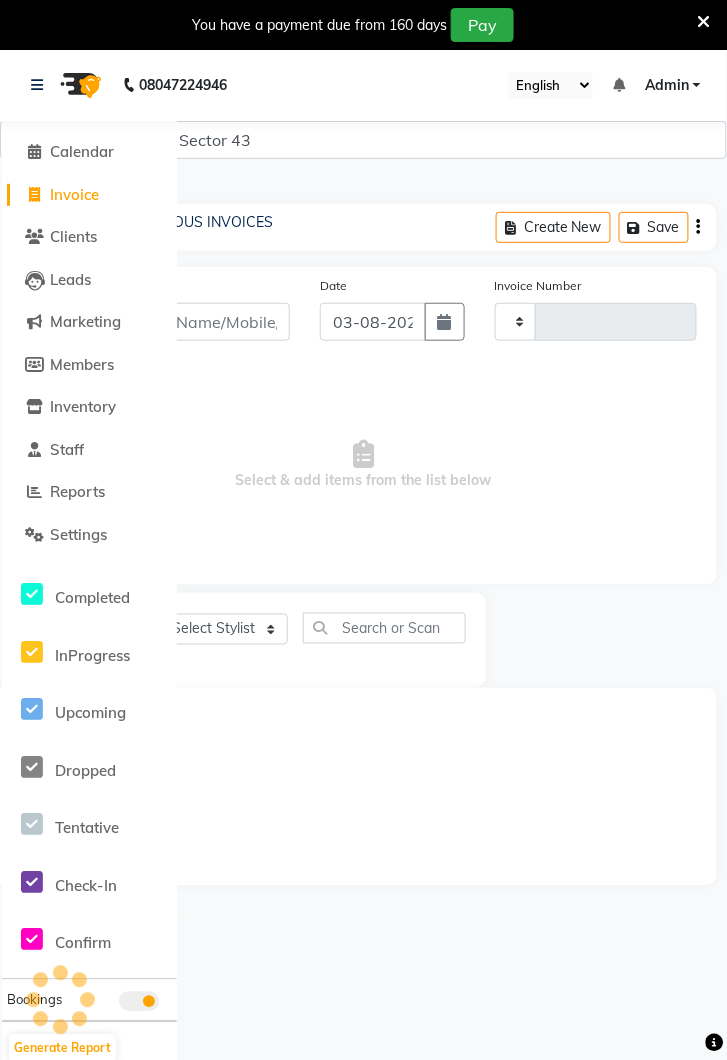 type on "3166" 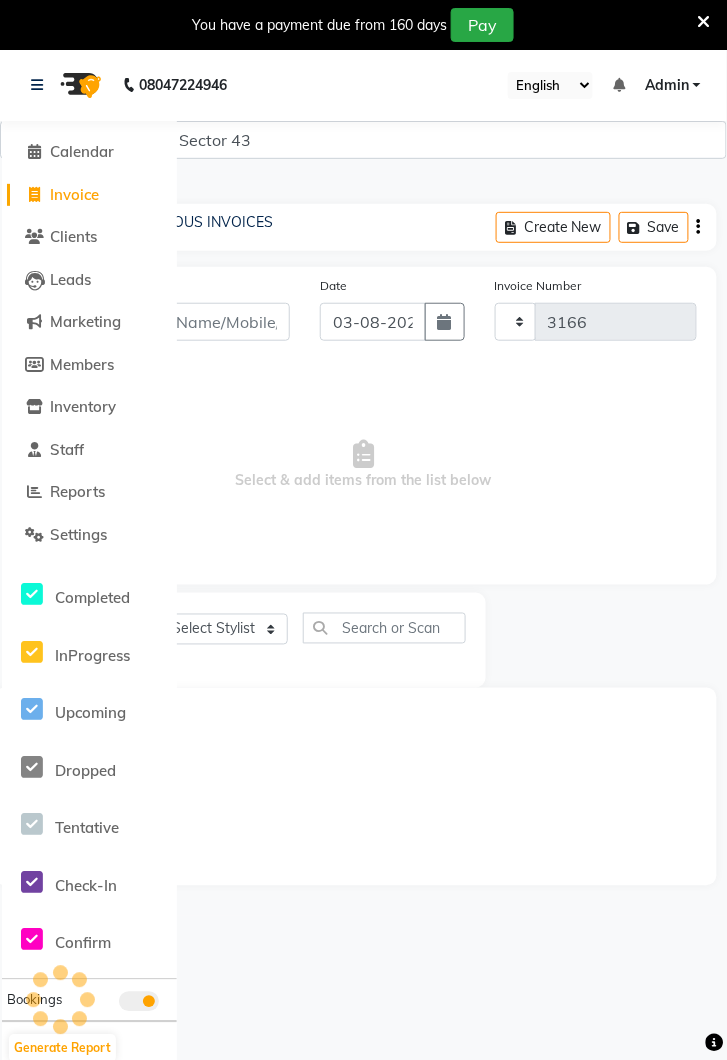 select on "5694" 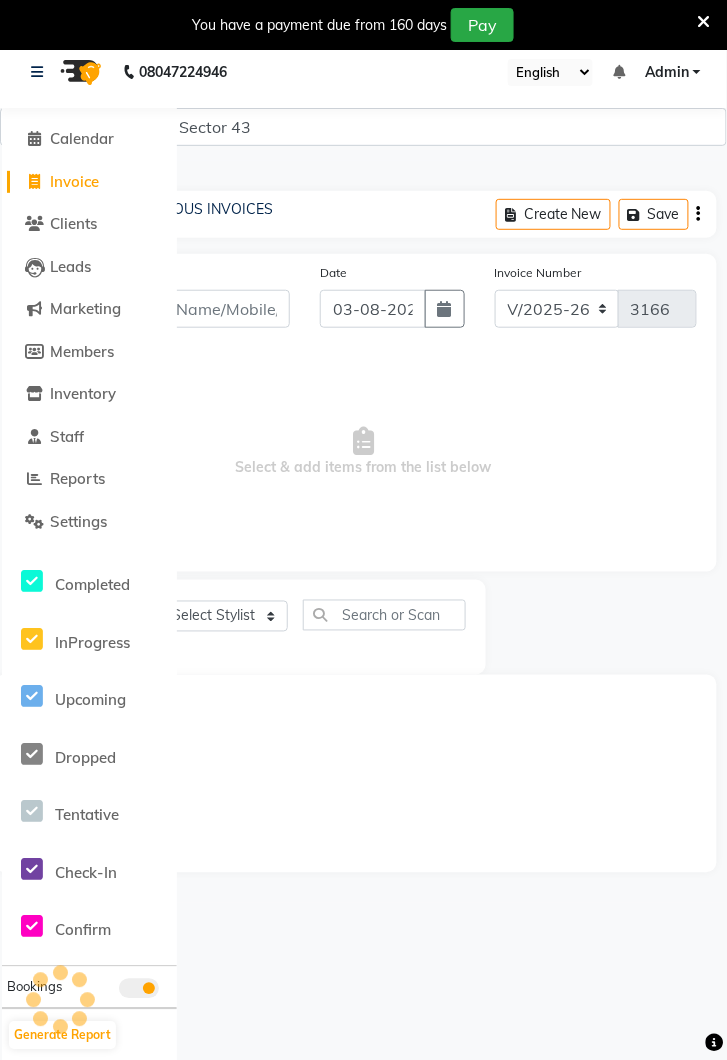 scroll, scrollTop: 0, scrollLeft: 0, axis: both 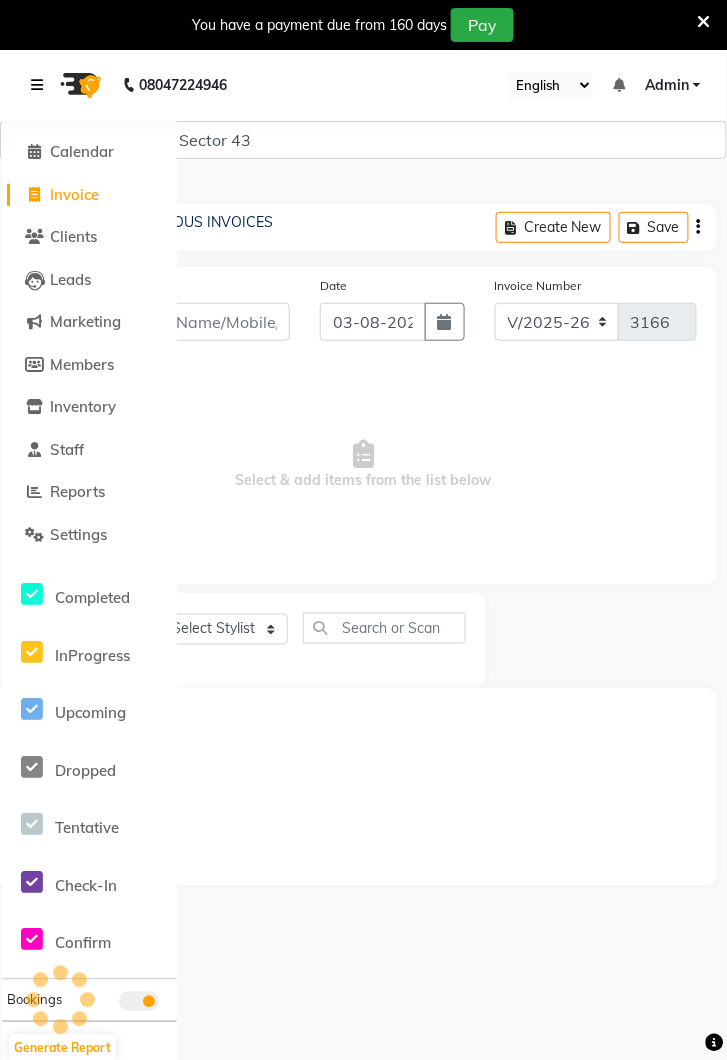 click at bounding box center (41, 85) 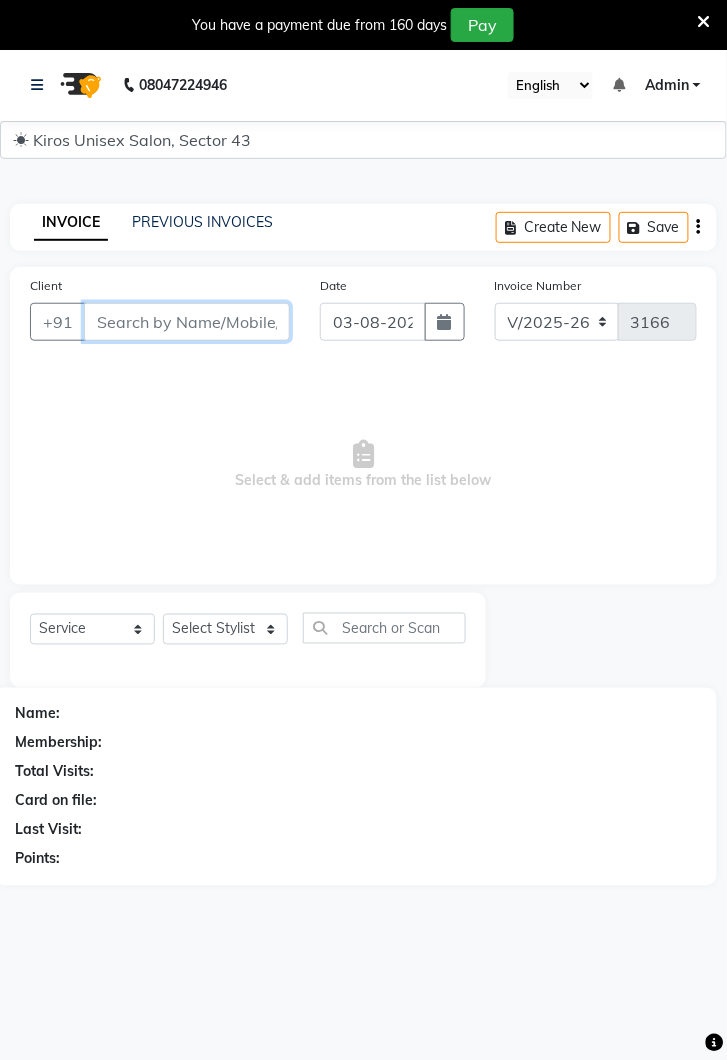 click on "Client" at bounding box center (187, 322) 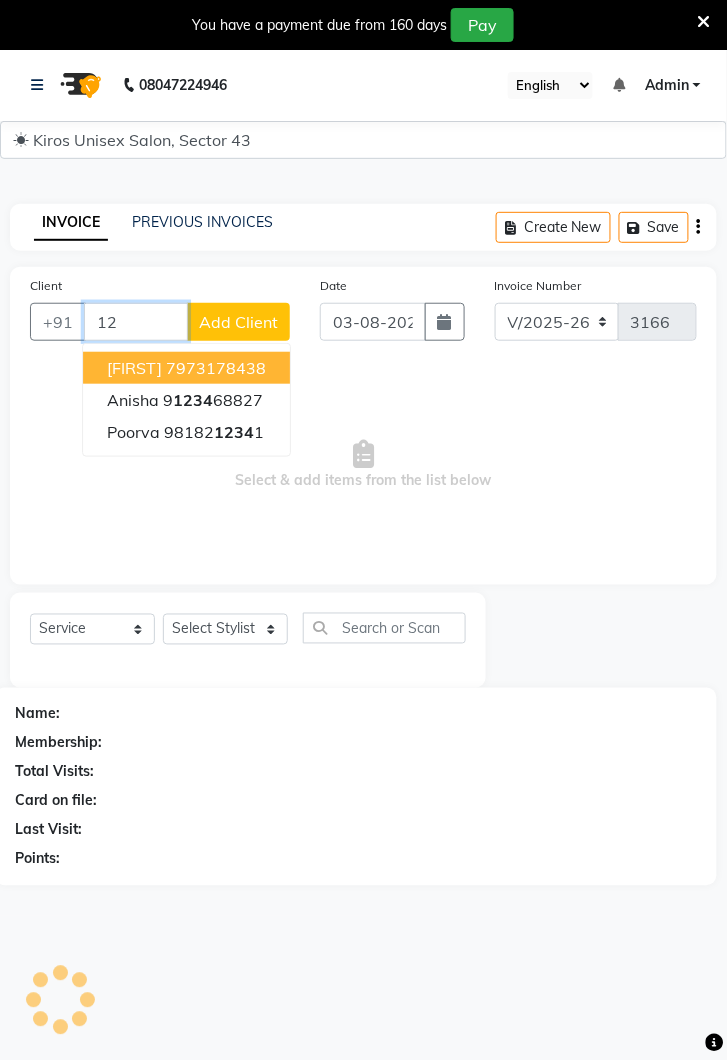 type on "1" 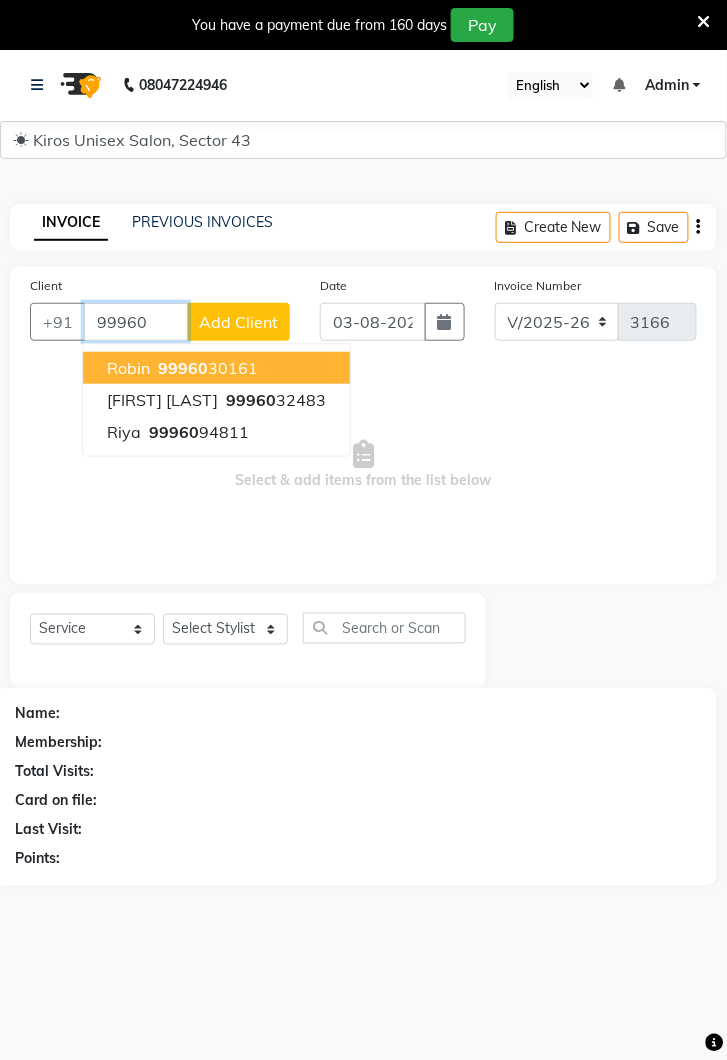 click on "99960 32483" at bounding box center [274, 400] 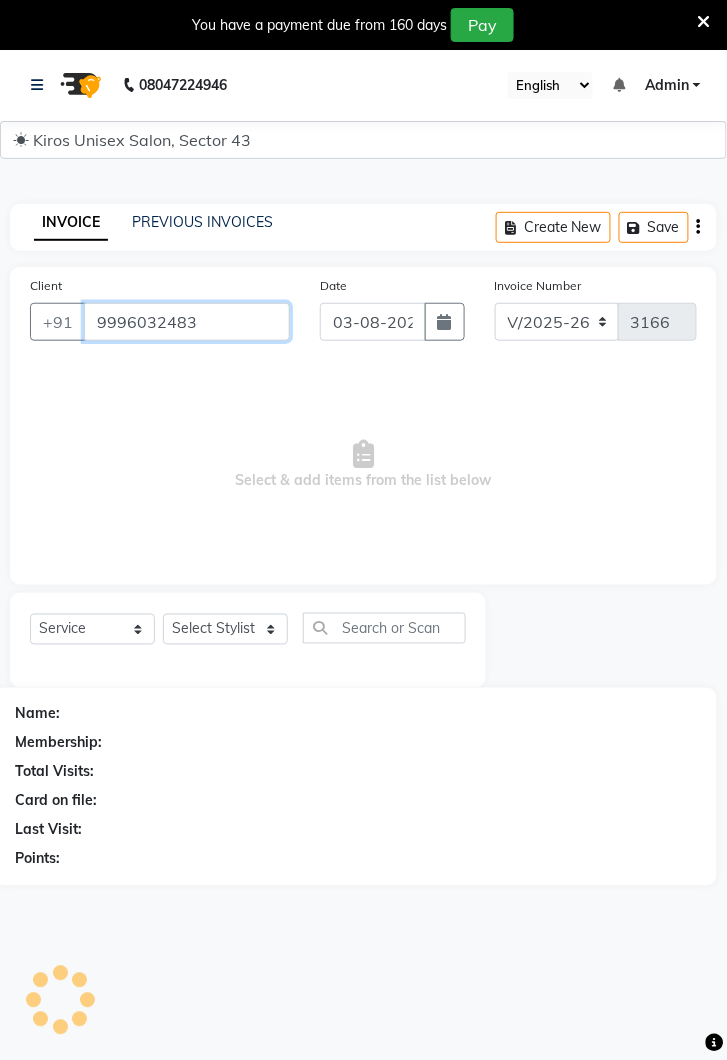 type on "9996032483" 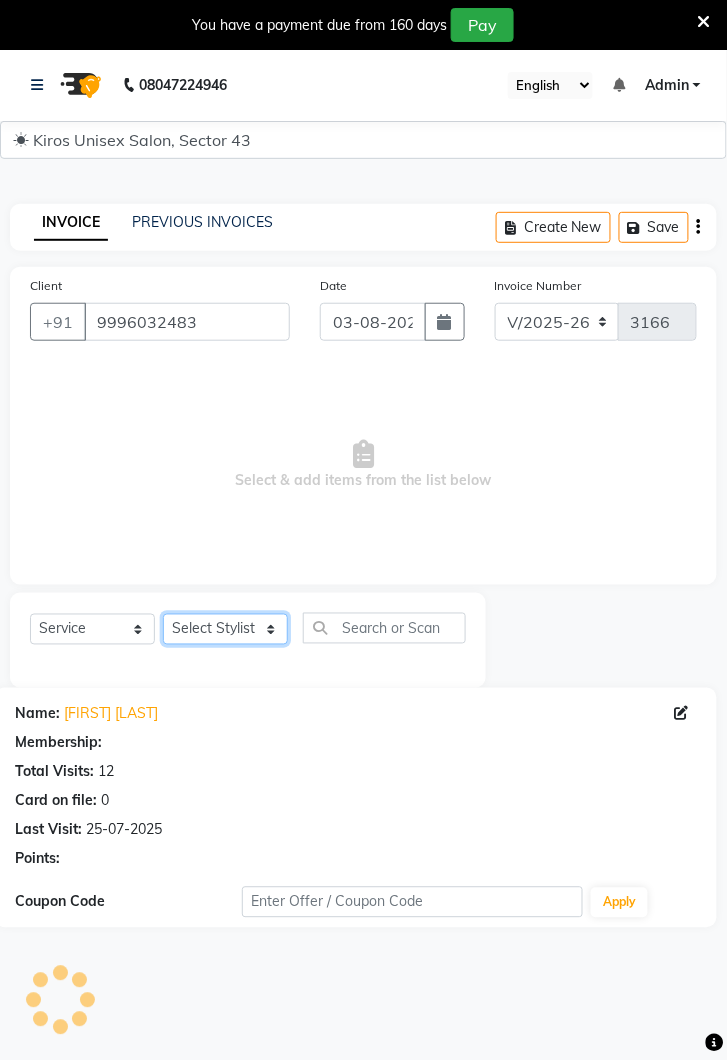 click on "Select Stylist Deepak Gunjan Habil Jeet Lalit Lamu Raj Rashmi Rony Sagar Suraj" 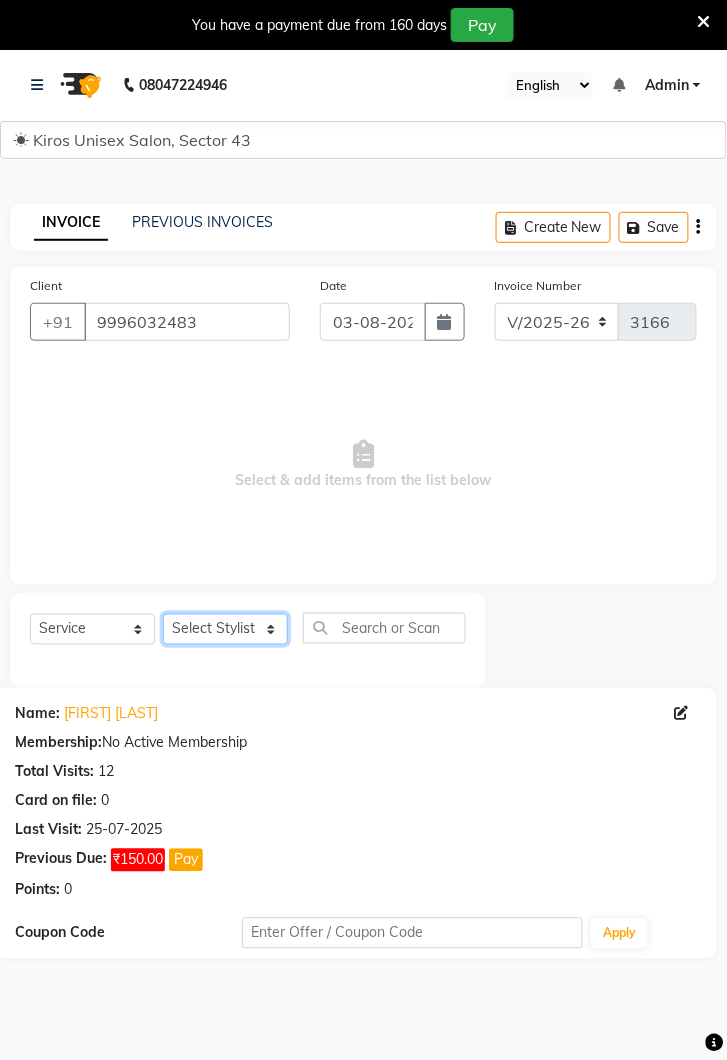 select on "39650" 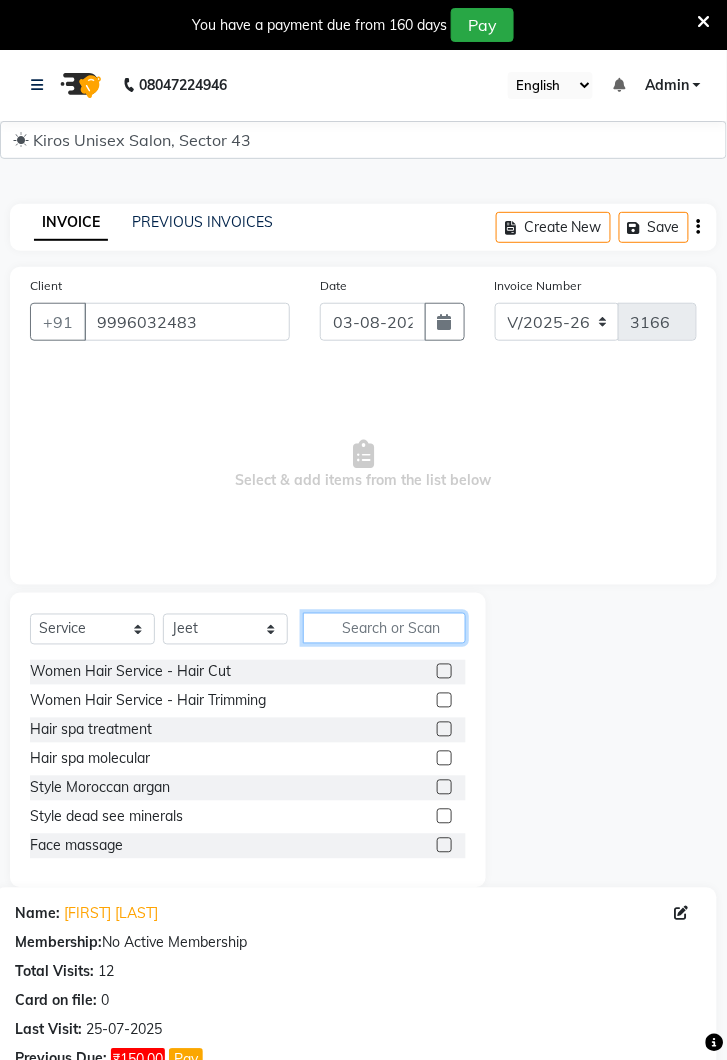 click 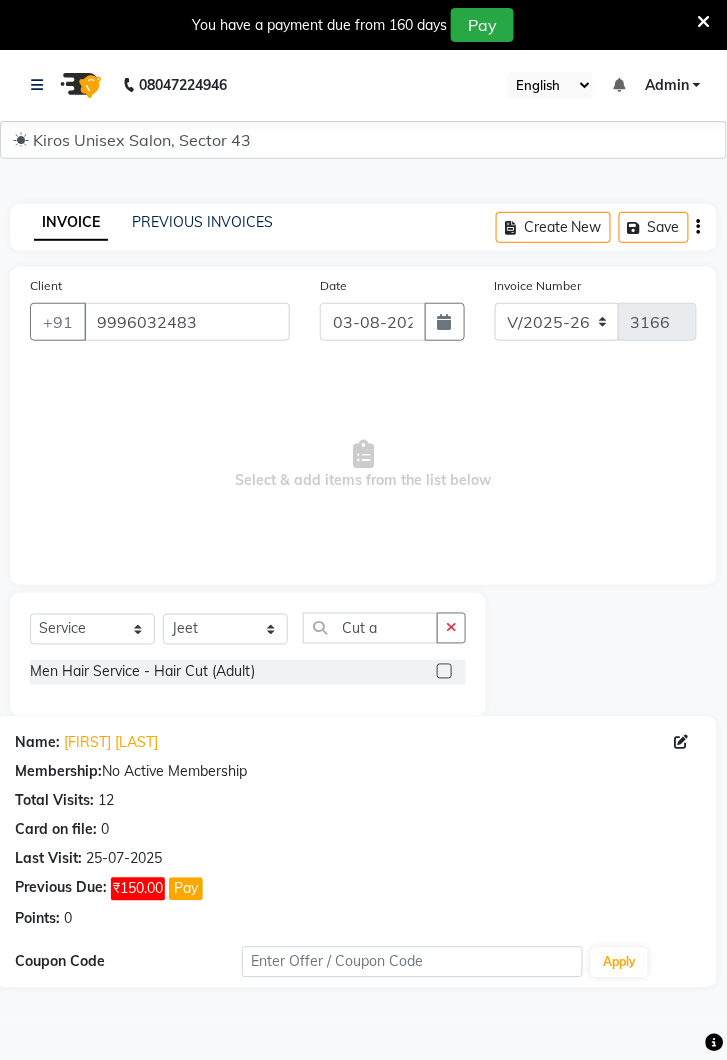click on "Select & add items from the list below" at bounding box center [363, 465] 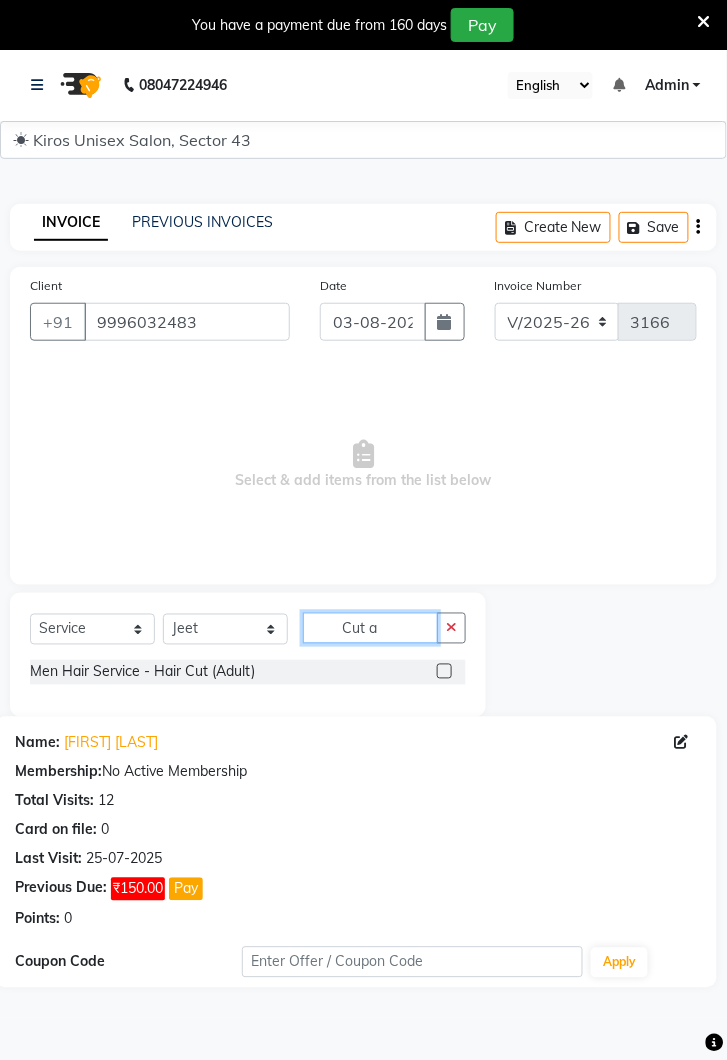 click on "Cut a" 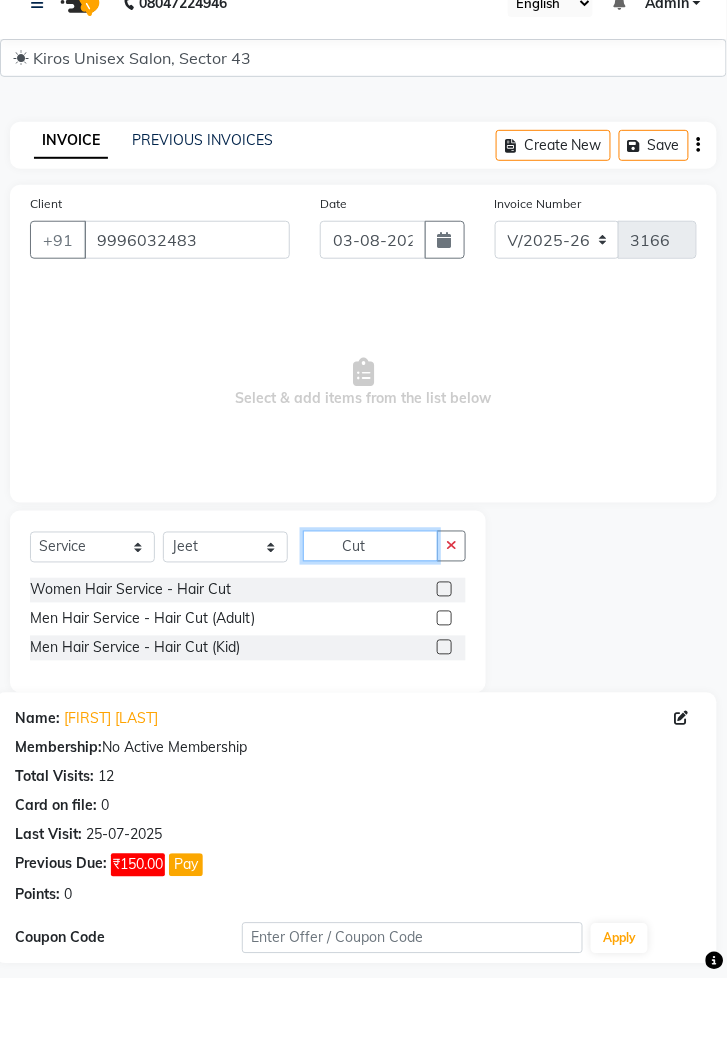 type on "Cut" 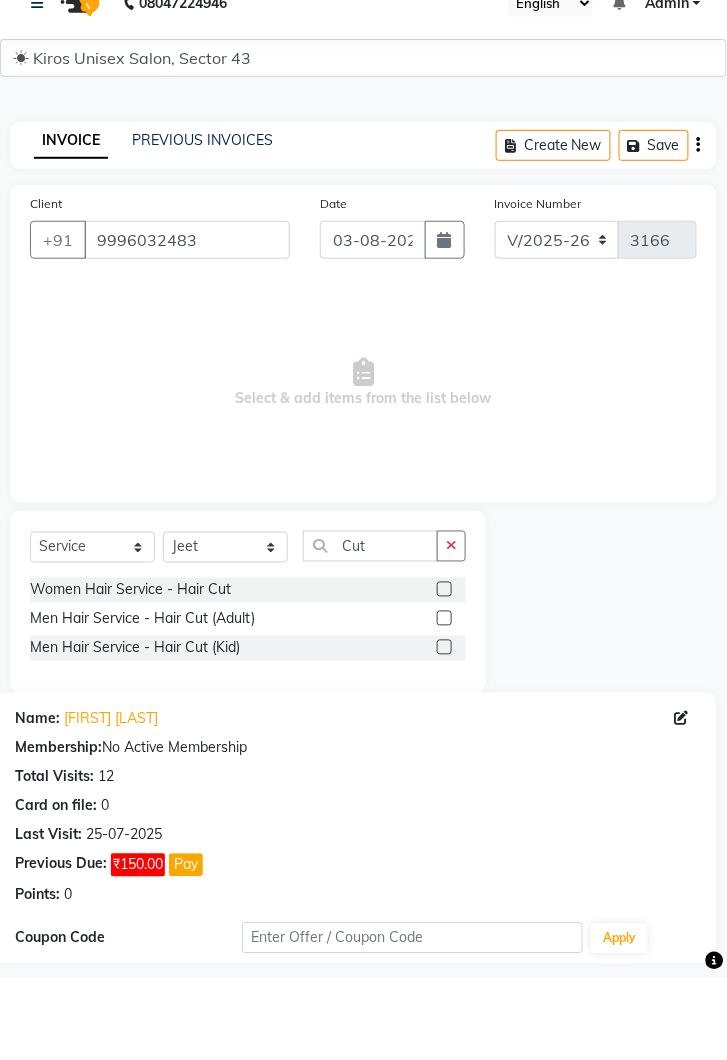 click 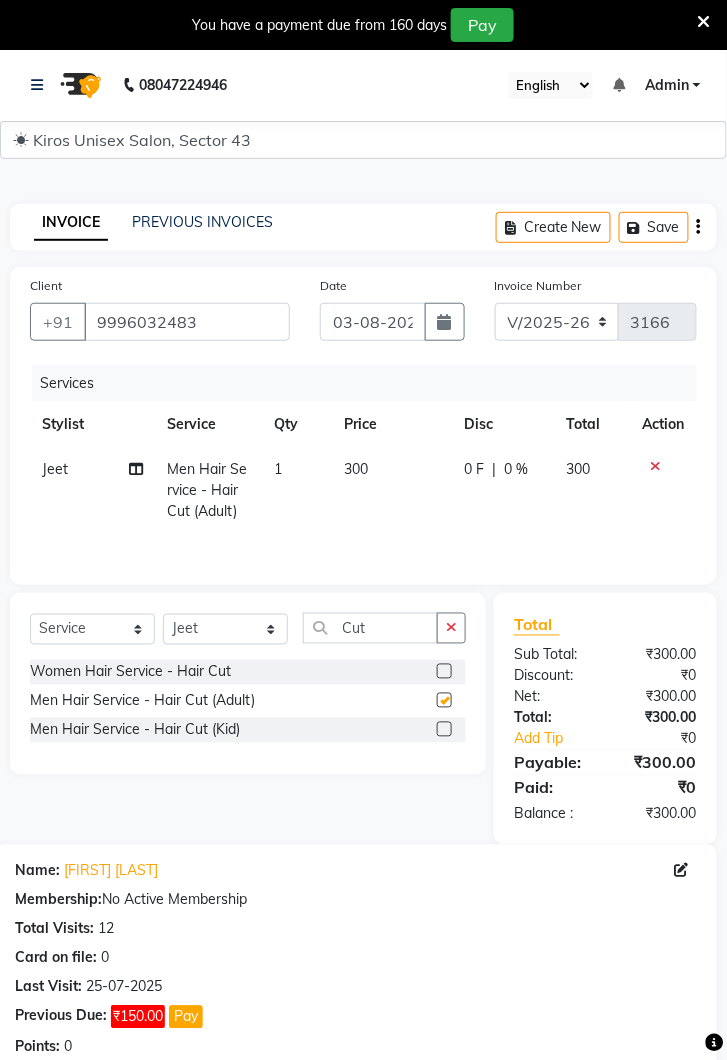 checkbox on "false" 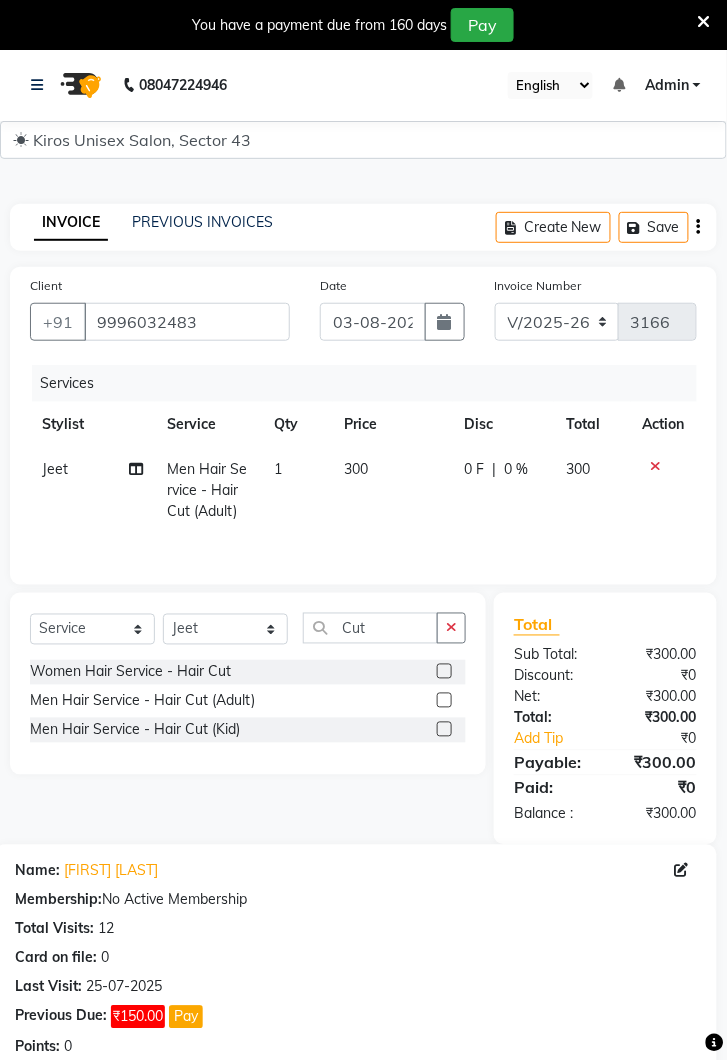 click 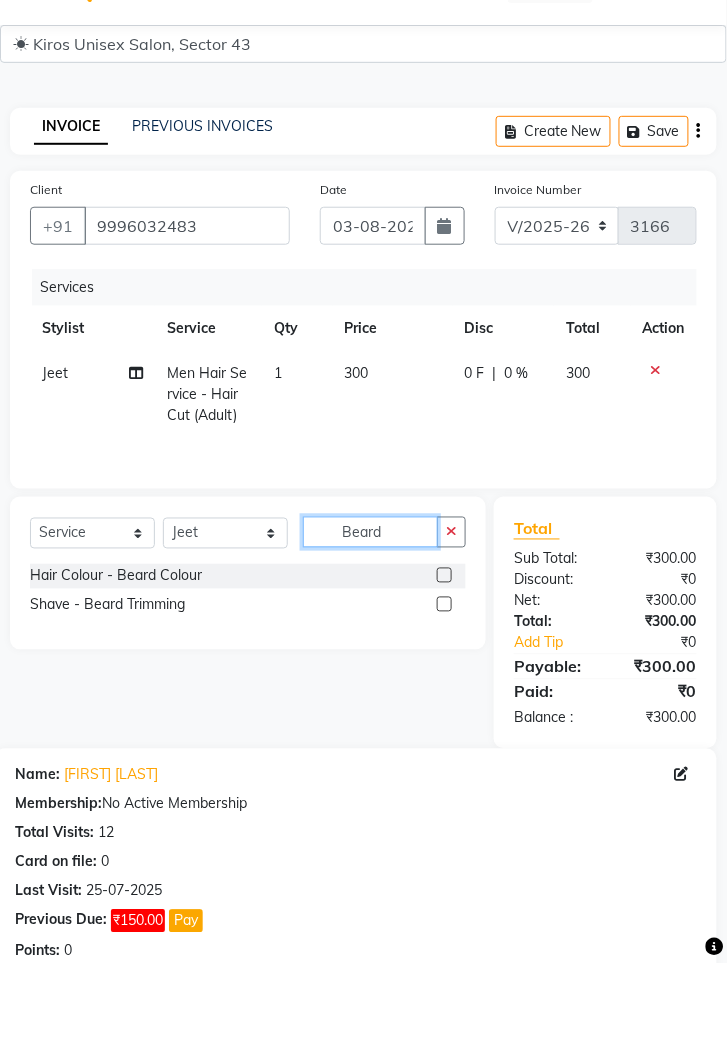 type on "Beard" 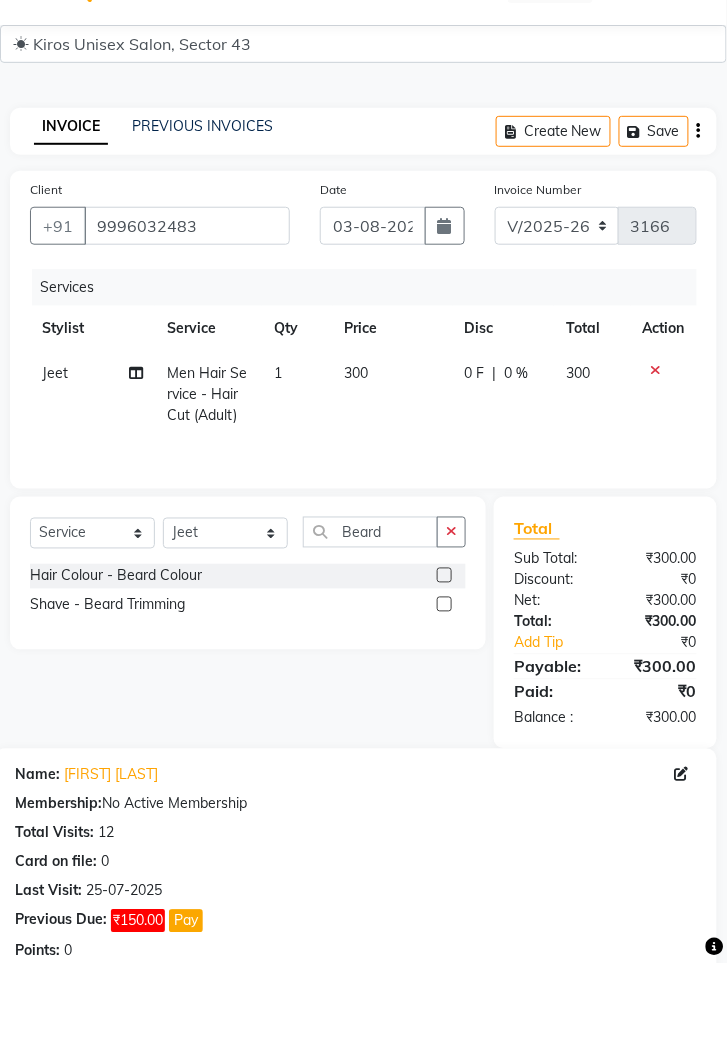 click 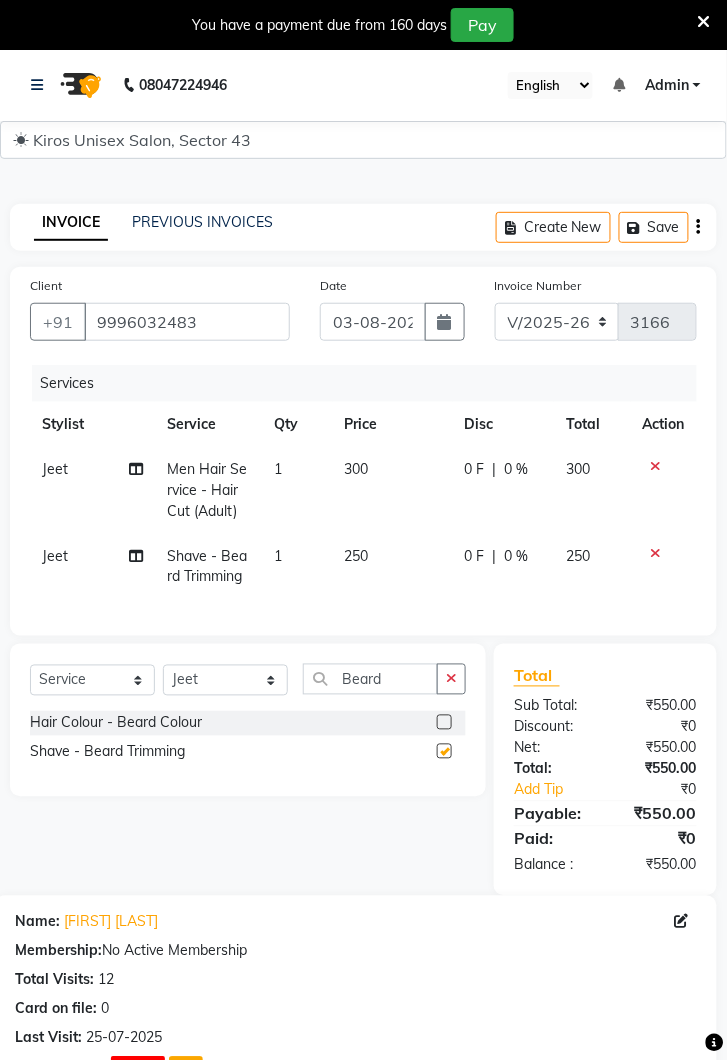 checkbox on "false" 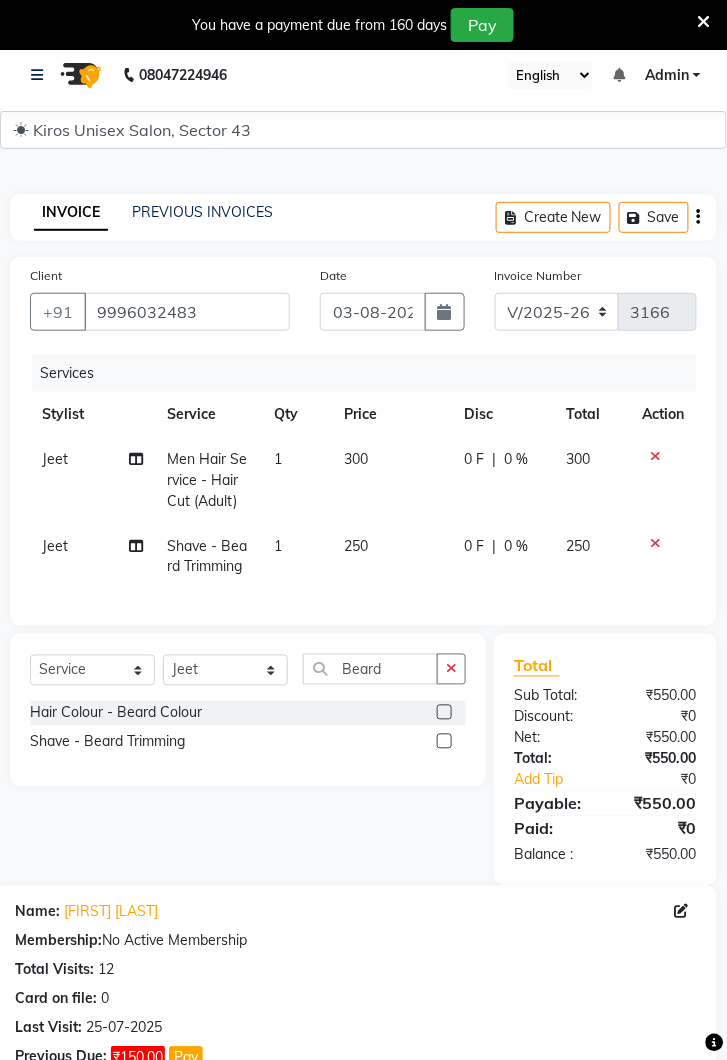 scroll, scrollTop: 323, scrollLeft: 0, axis: vertical 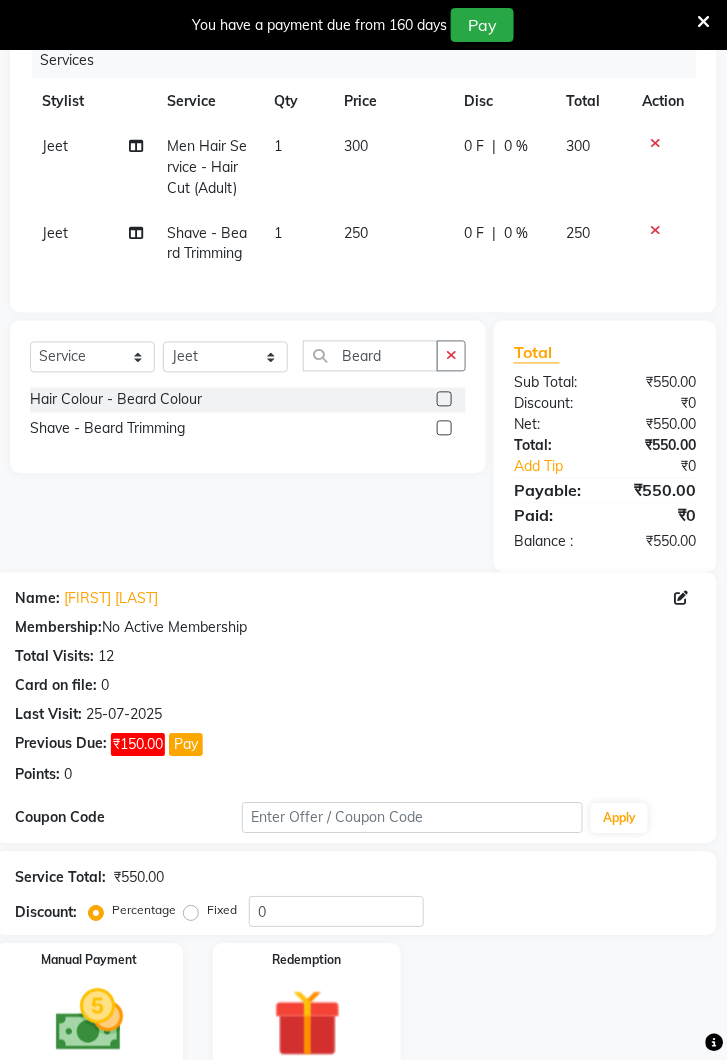 click 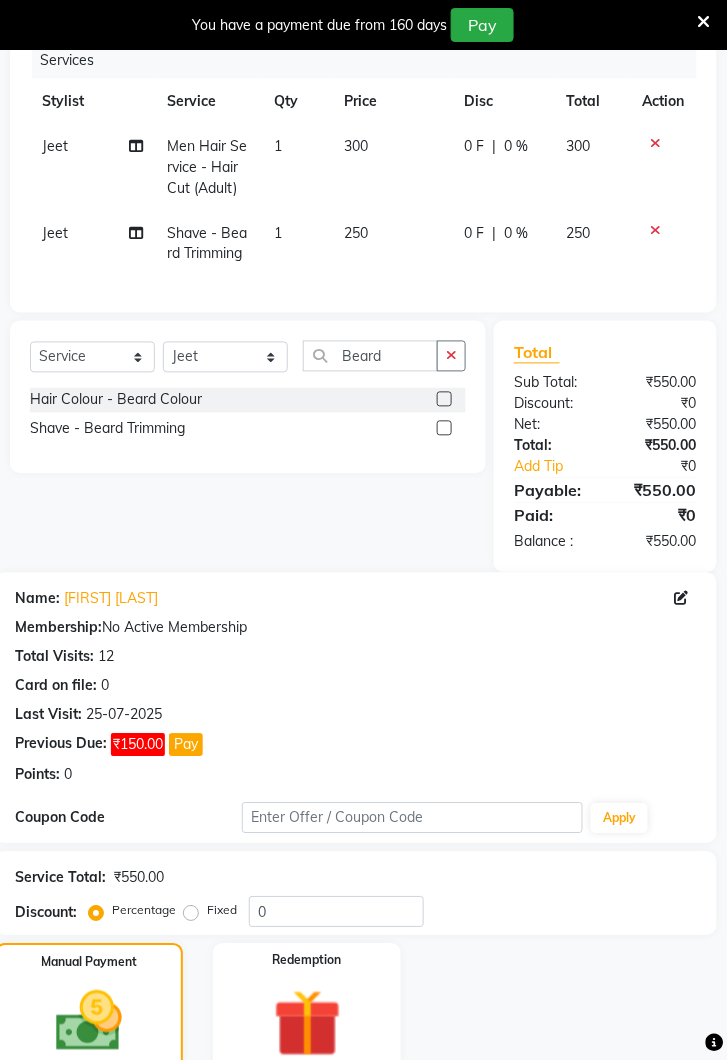 click on "UPI" 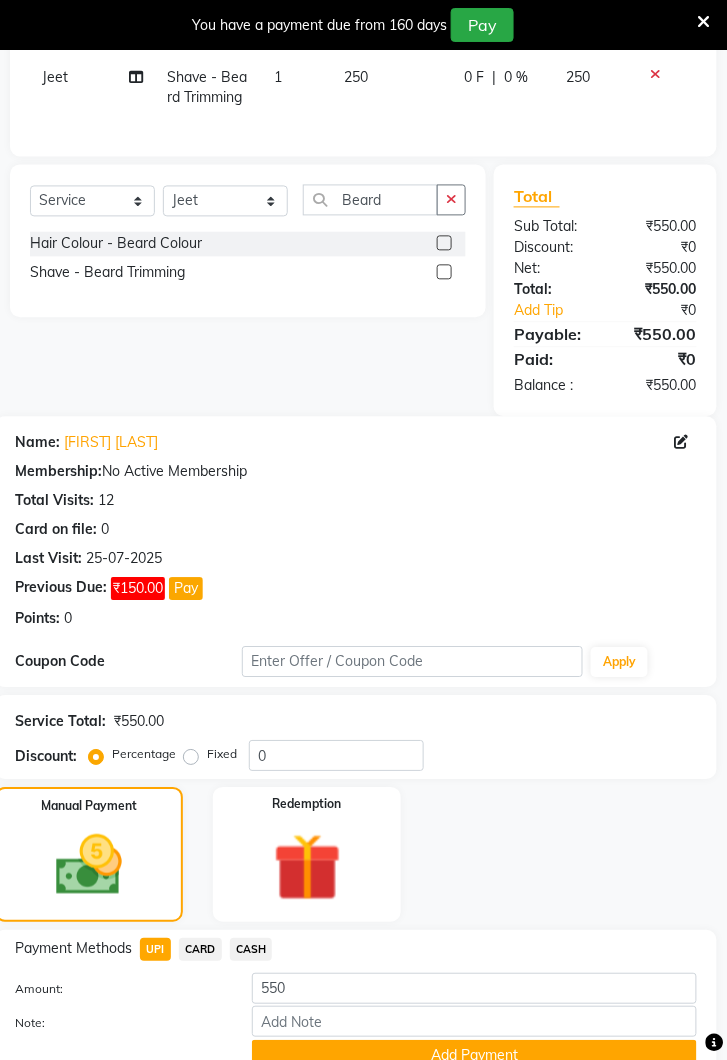 click on "Add Payment" 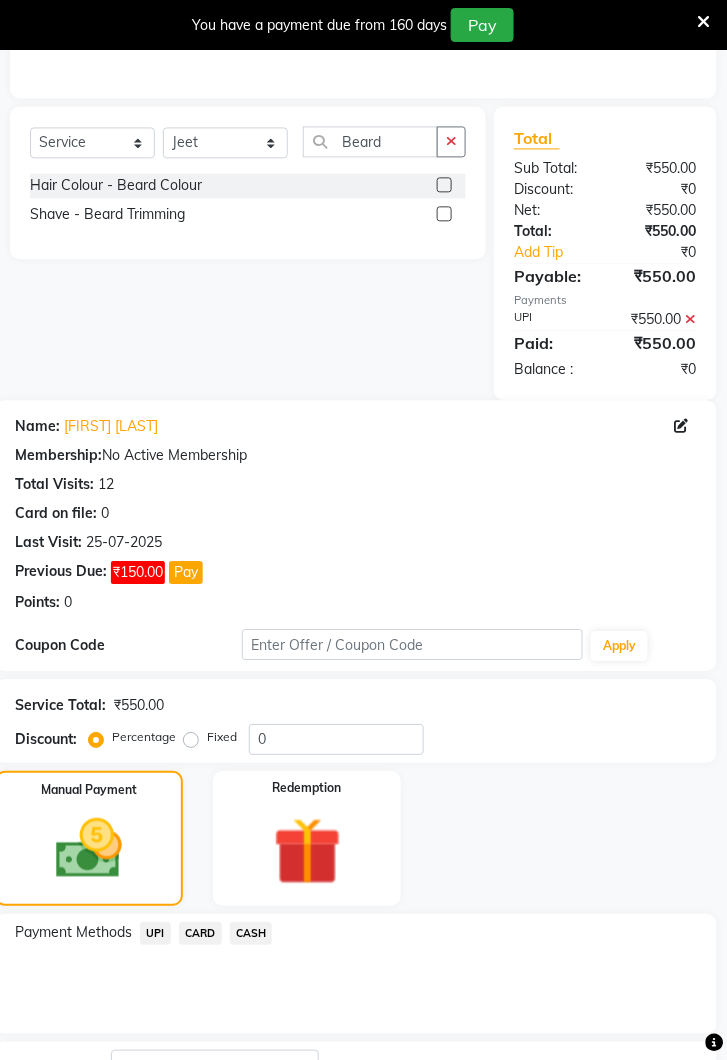 scroll, scrollTop: 605, scrollLeft: 0, axis: vertical 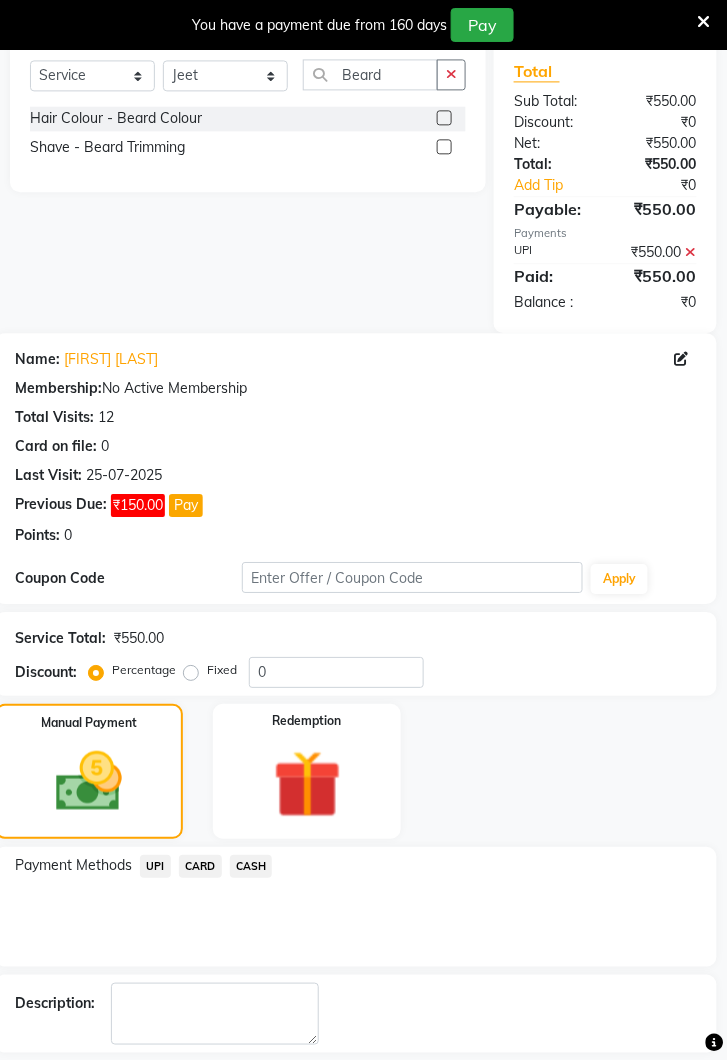 click on "Checkout" 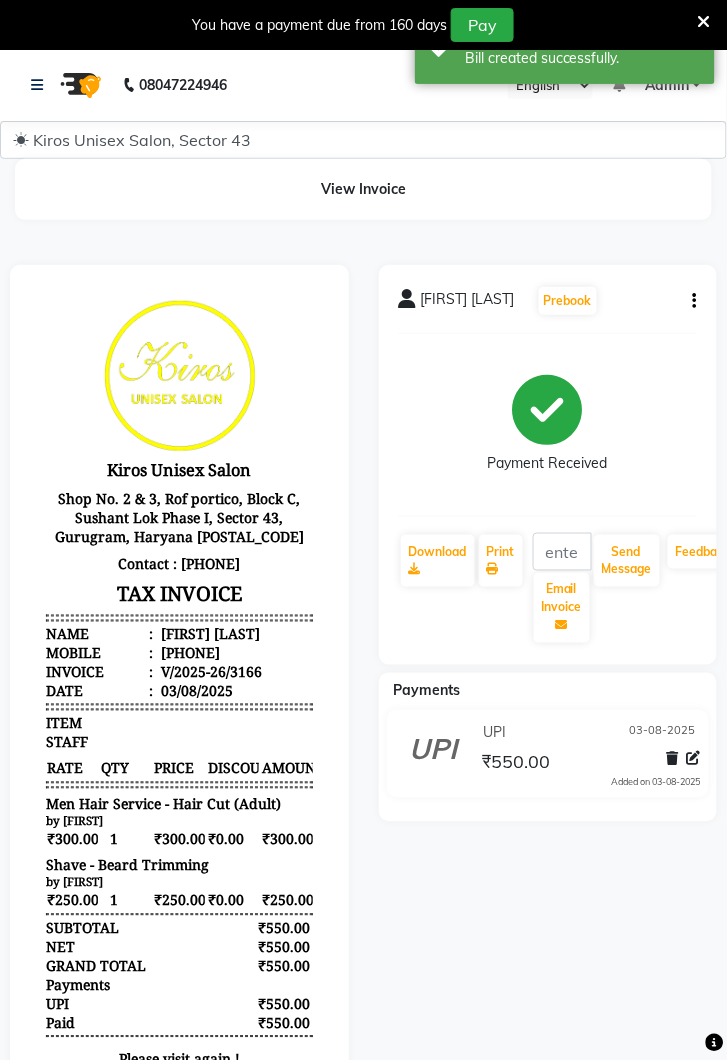 scroll, scrollTop: 0, scrollLeft: 0, axis: both 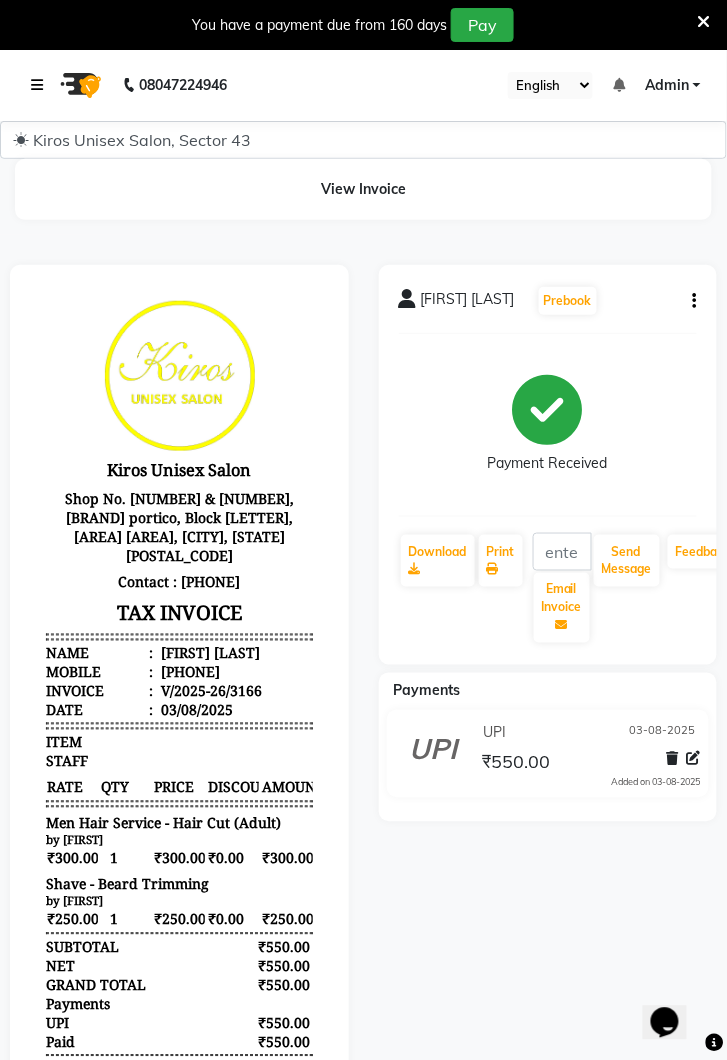 click at bounding box center [37, 85] 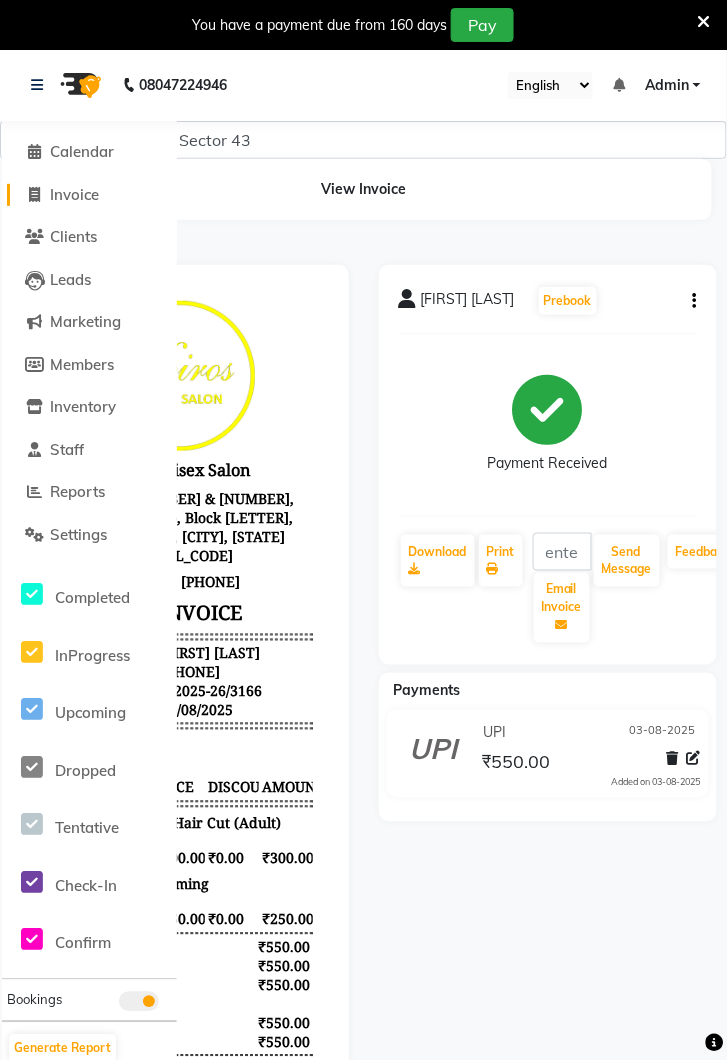 click on "Invoice" 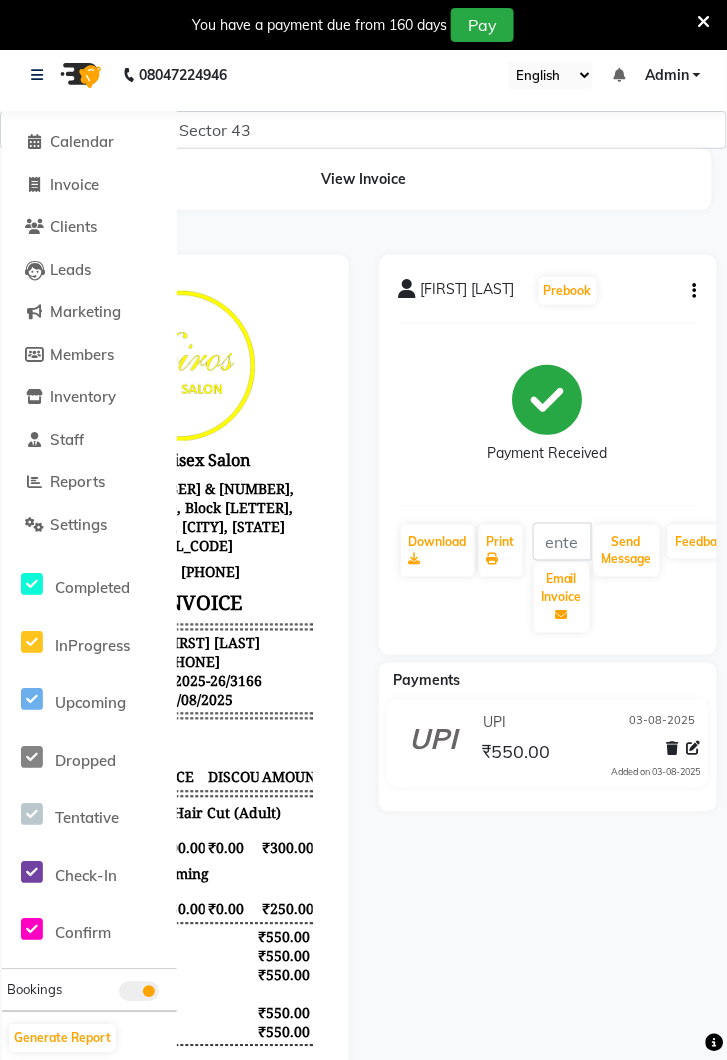 select on "service" 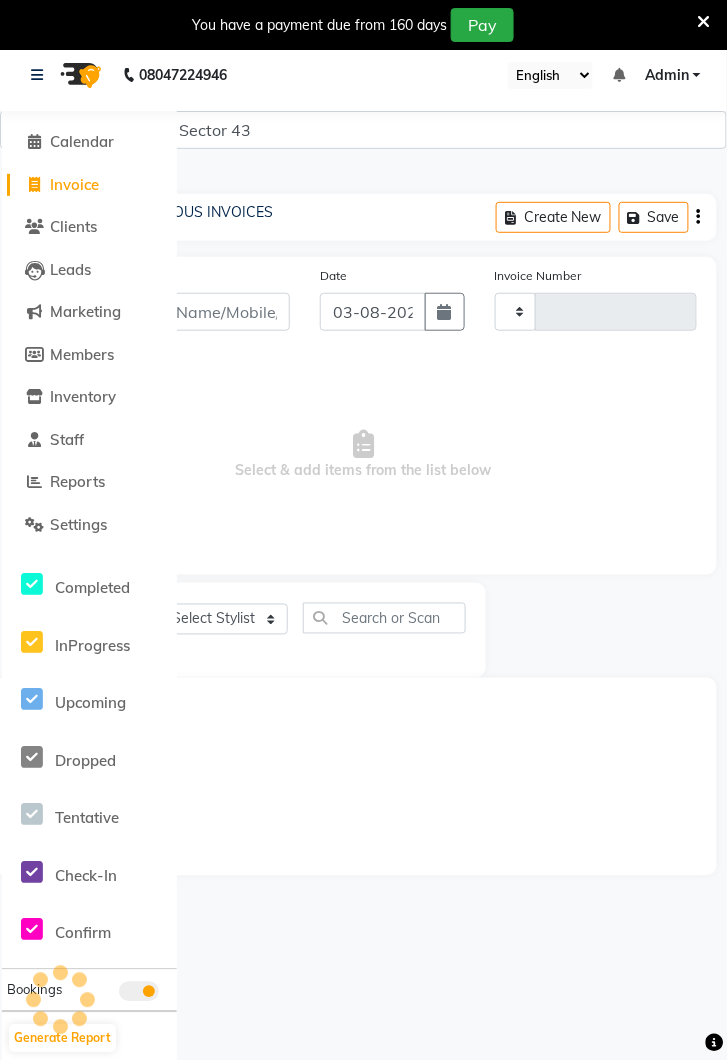 type on "3167" 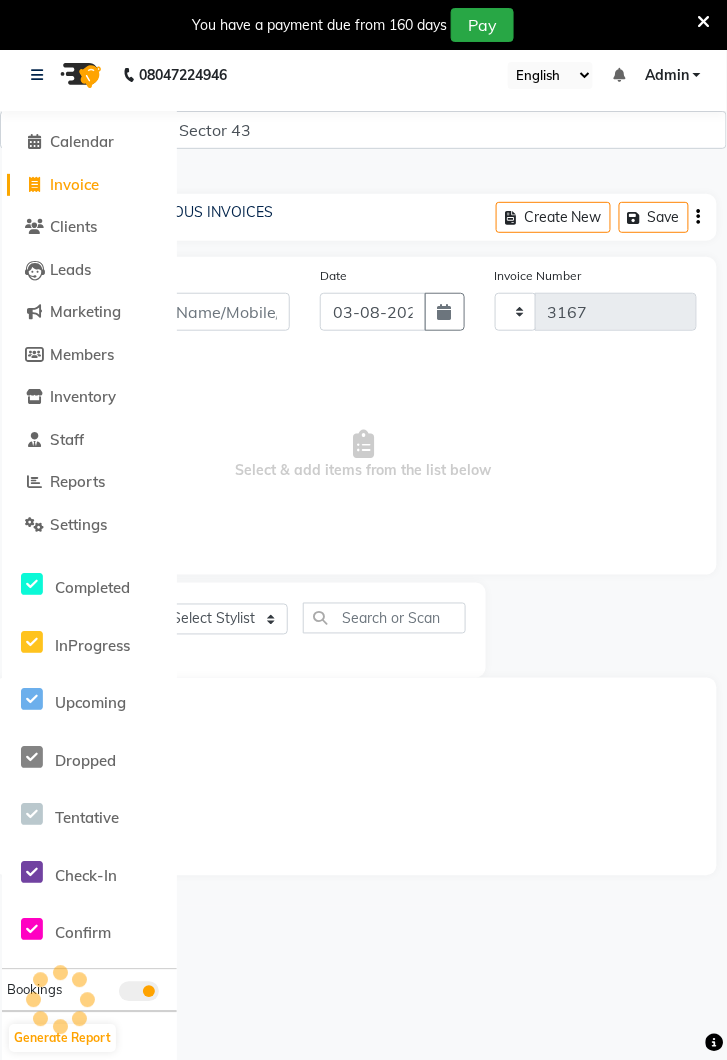 select on "5694" 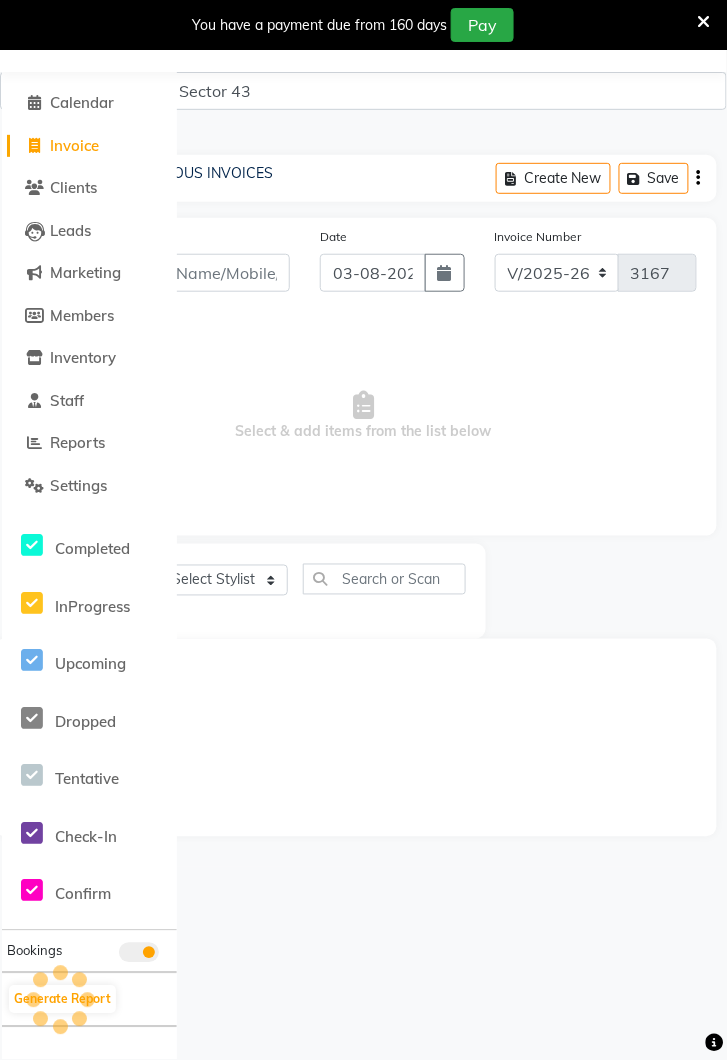 scroll, scrollTop: 0, scrollLeft: 0, axis: both 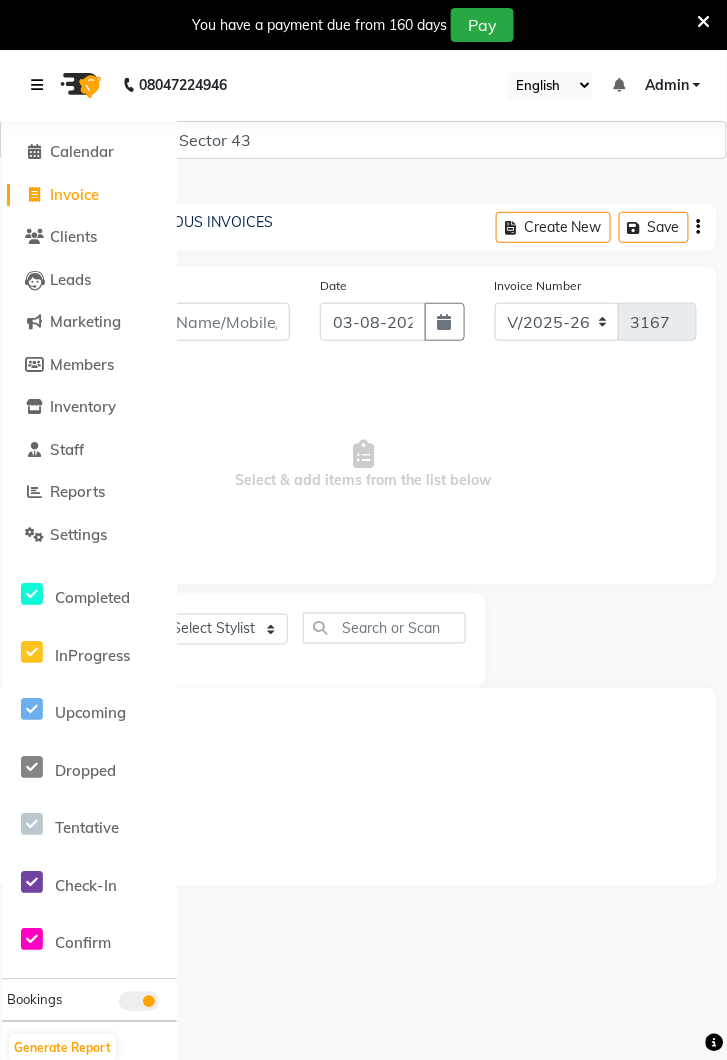 click at bounding box center [37, 85] 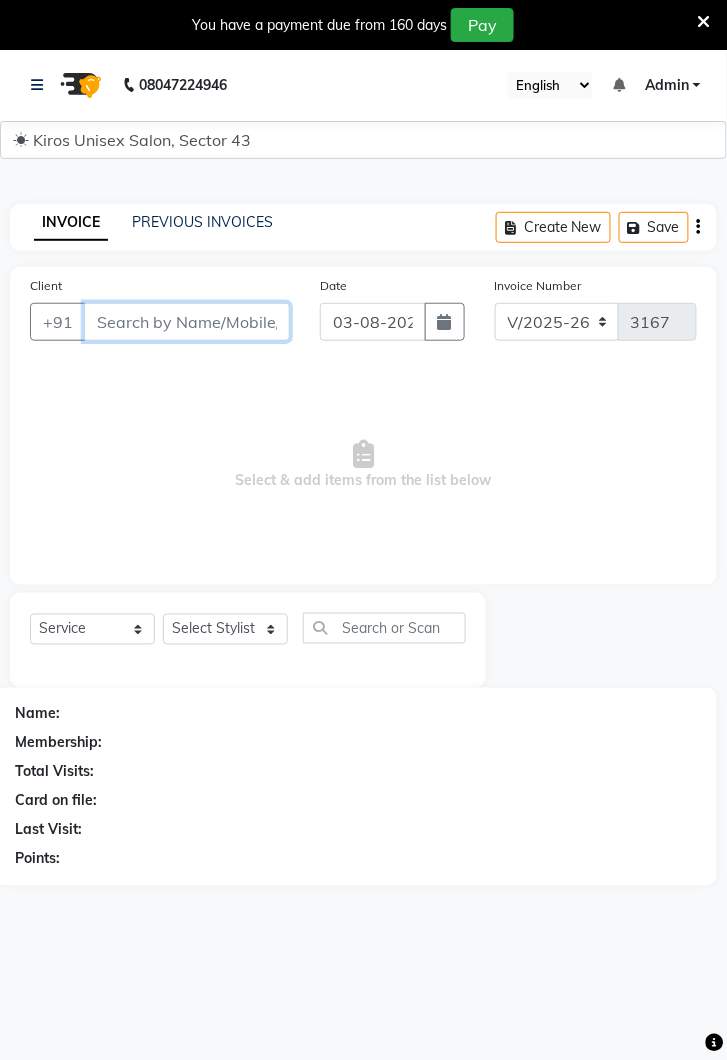 click on "Client" at bounding box center [187, 322] 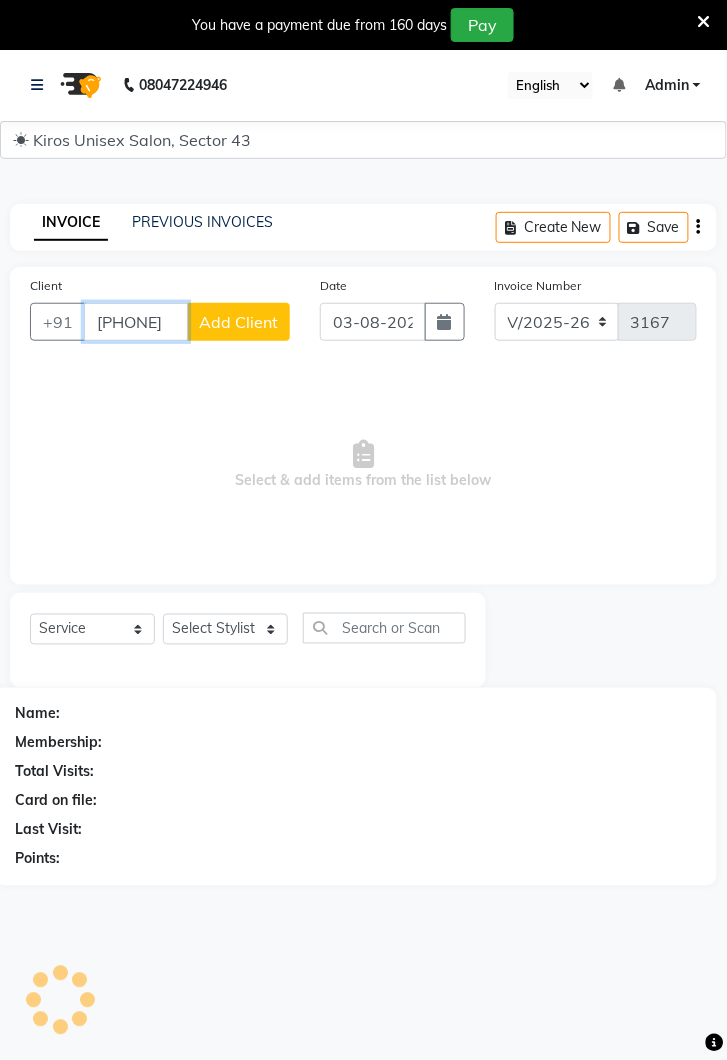 scroll, scrollTop: 0, scrollLeft: 0, axis: both 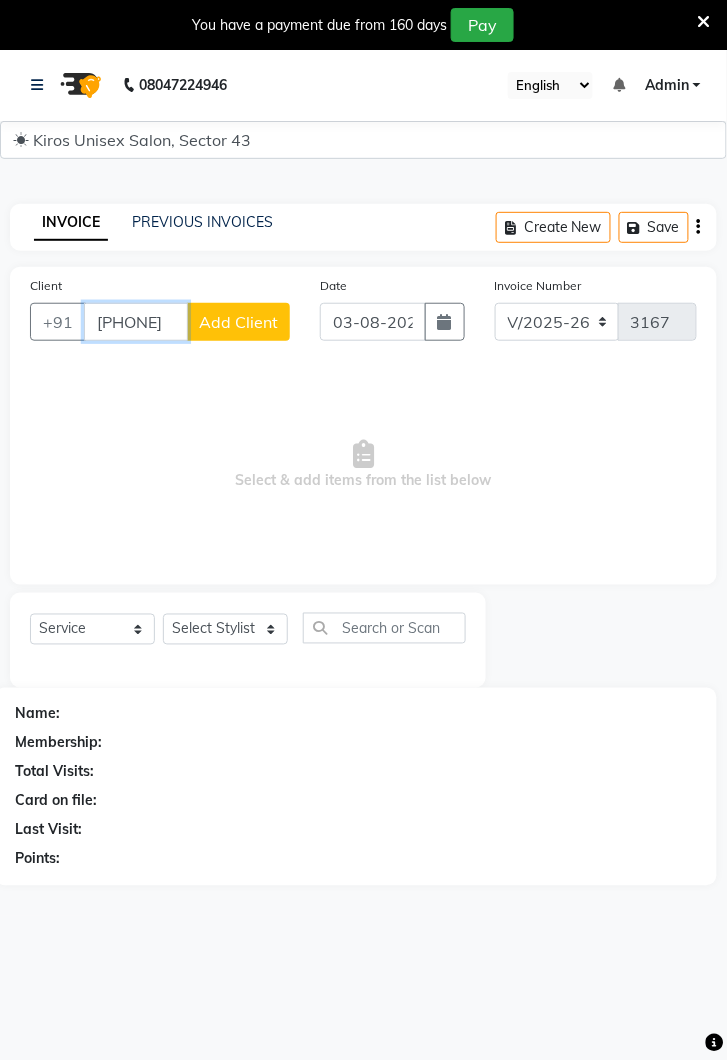 type on "9810352876" 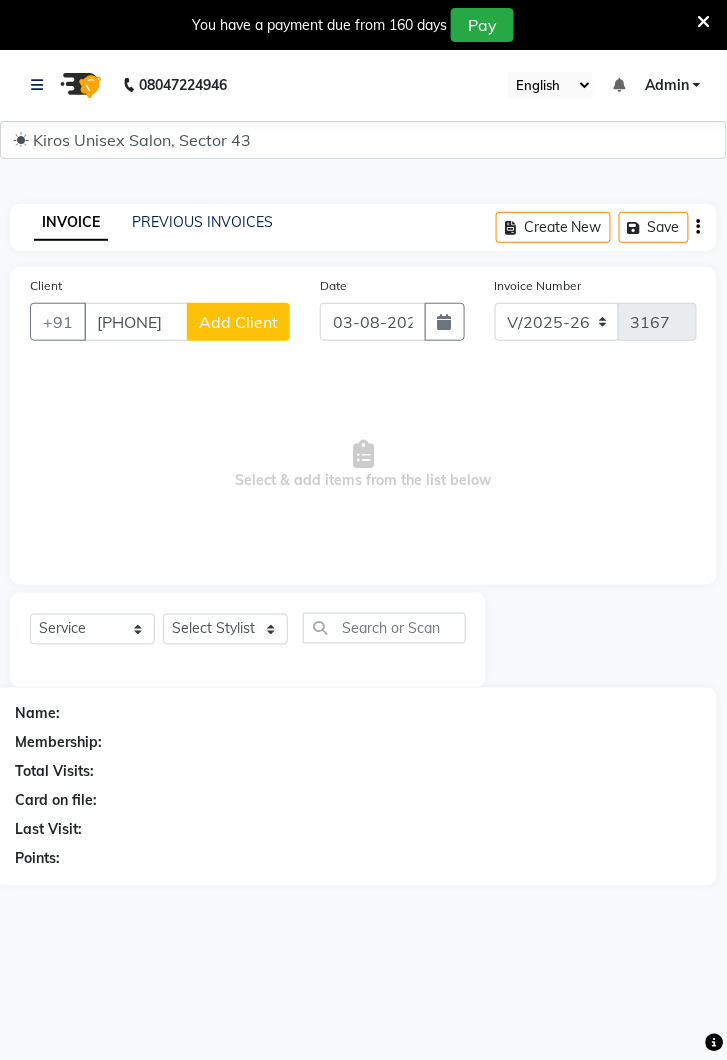 click on "Add Client" 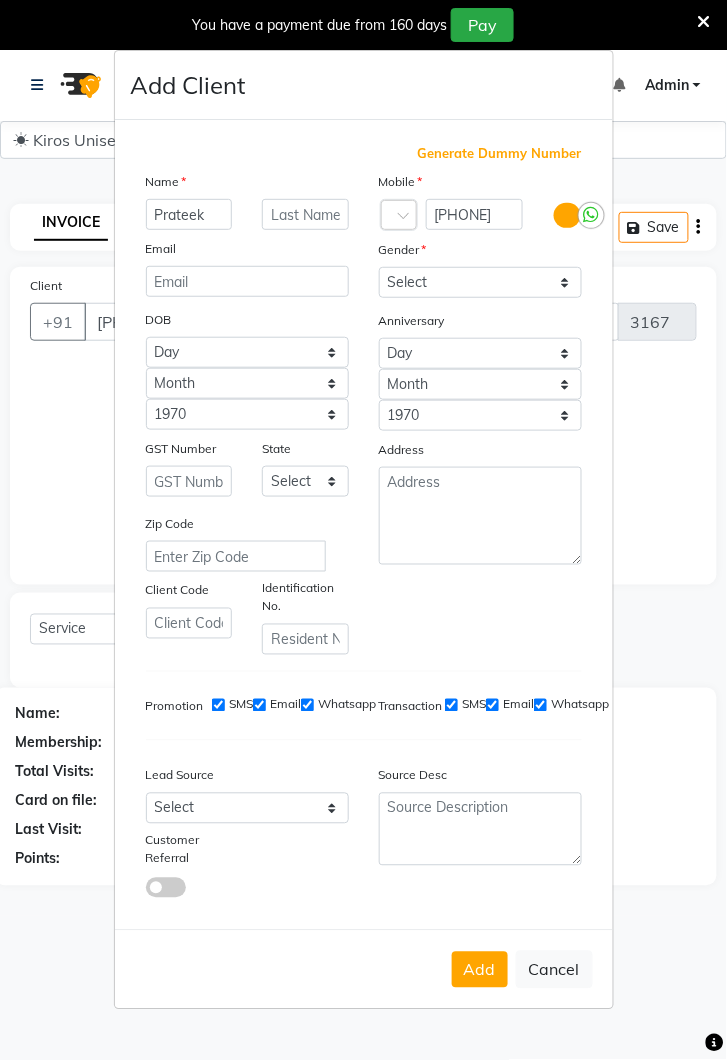 type on "Prateek" 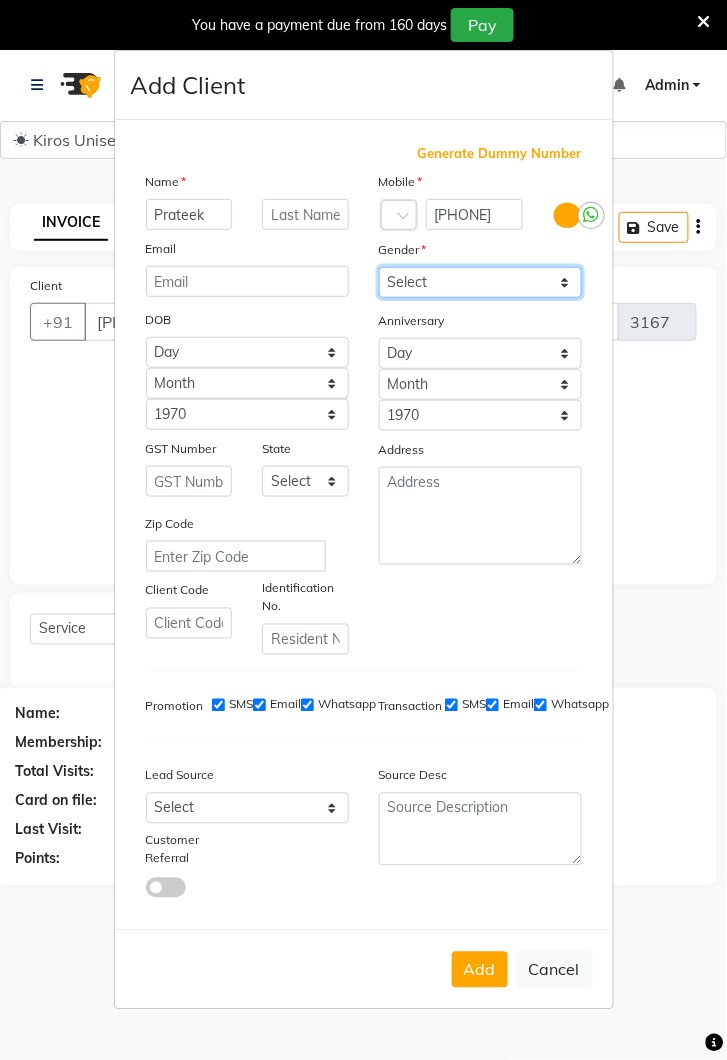 click on "Select Male Female Other Prefer Not To Say" at bounding box center (480, 282) 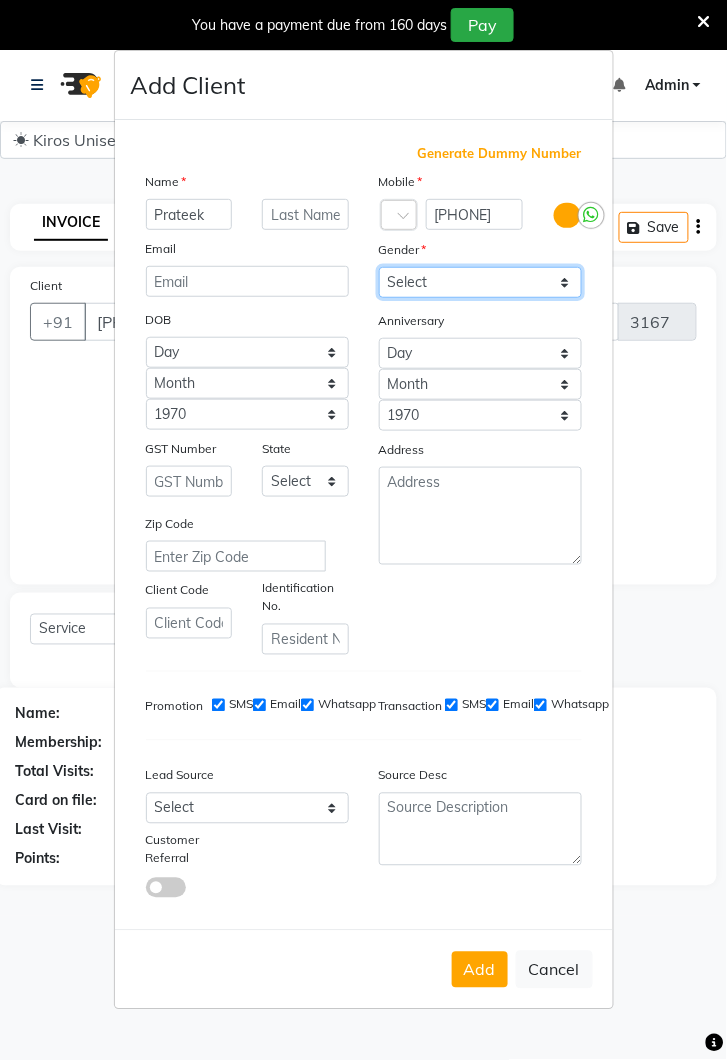 select on "male" 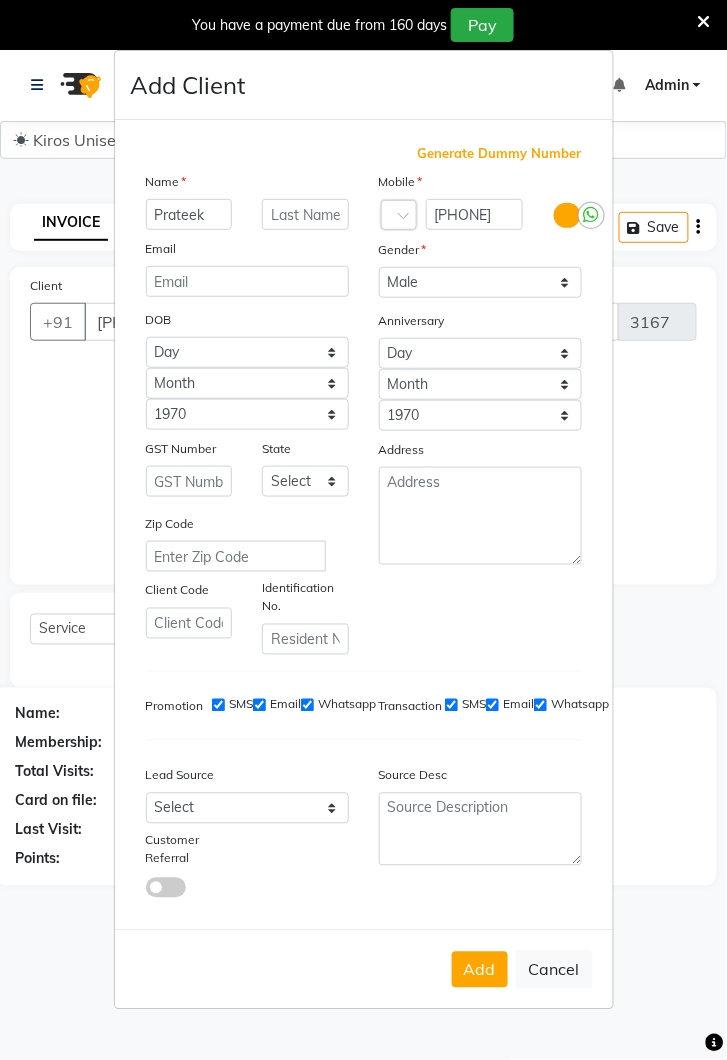 click on "Add" at bounding box center (480, 970) 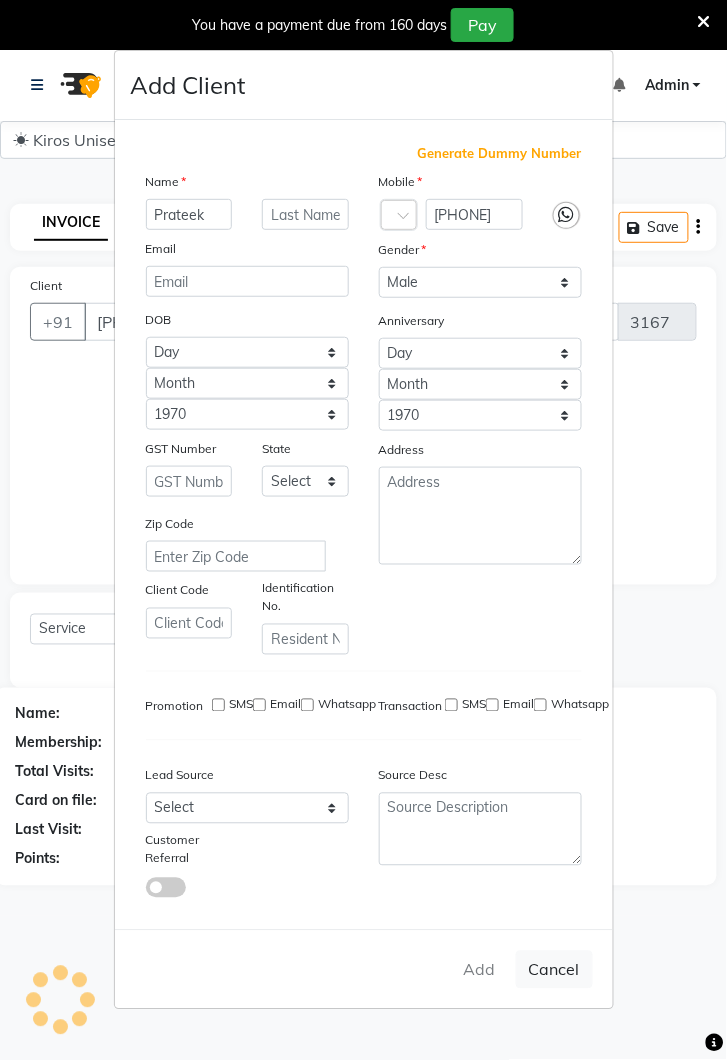 type 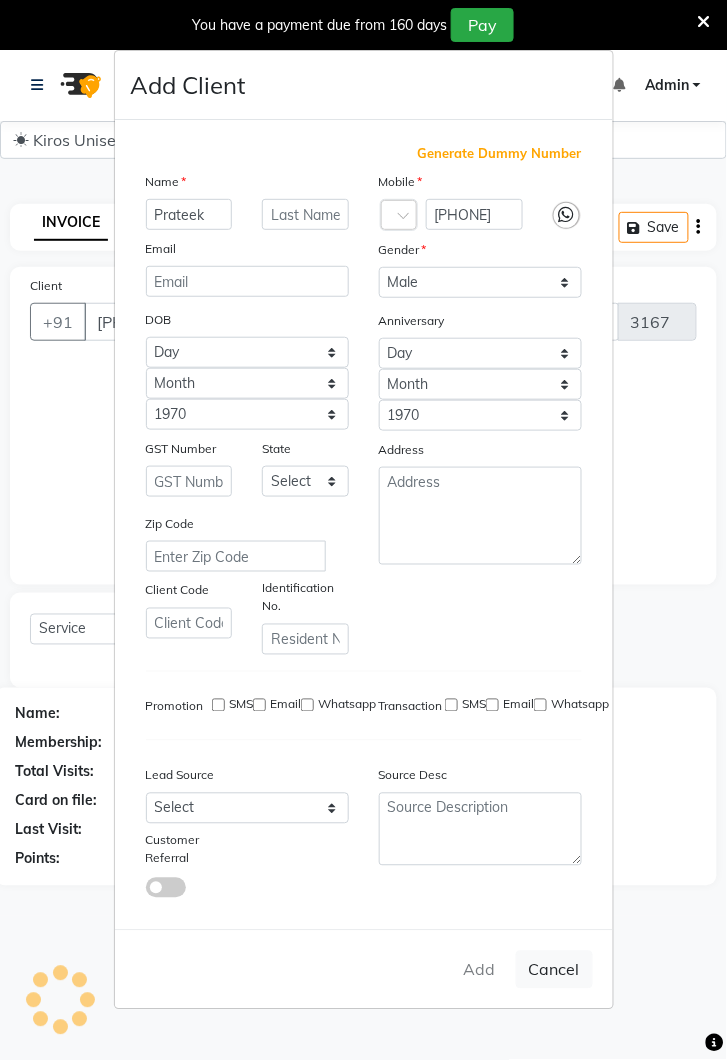 select 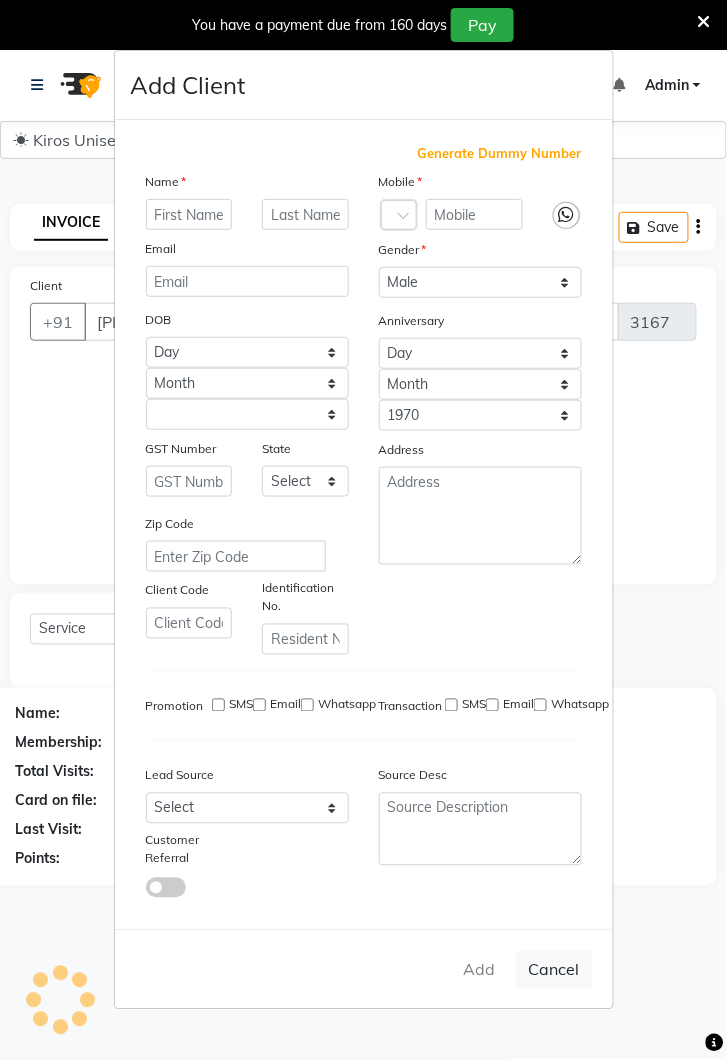 select 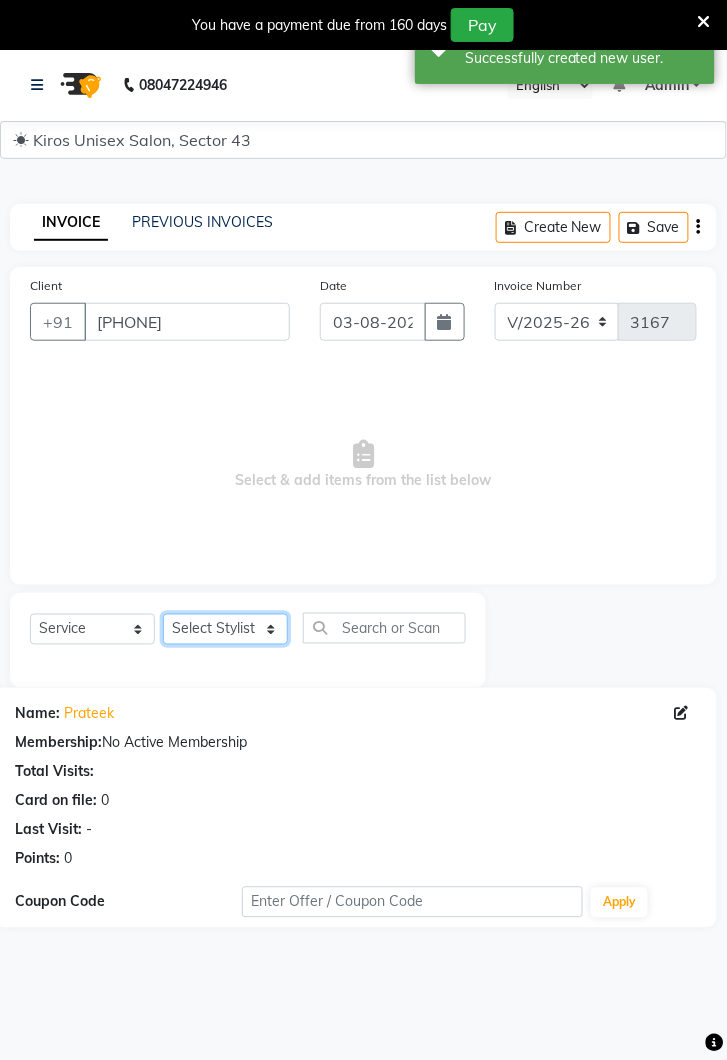 click on "Select Stylist Deepak Gunjan Habil Jeet Lalit Lamu Raj Rashmi Rony Sagar Suraj" 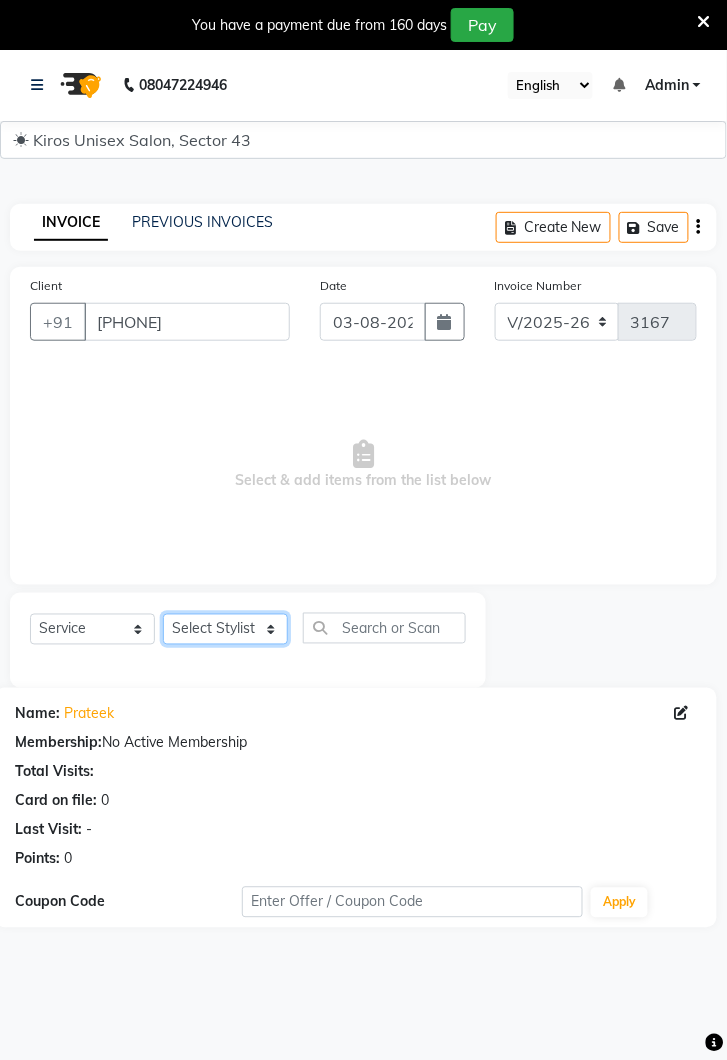 select on "65175" 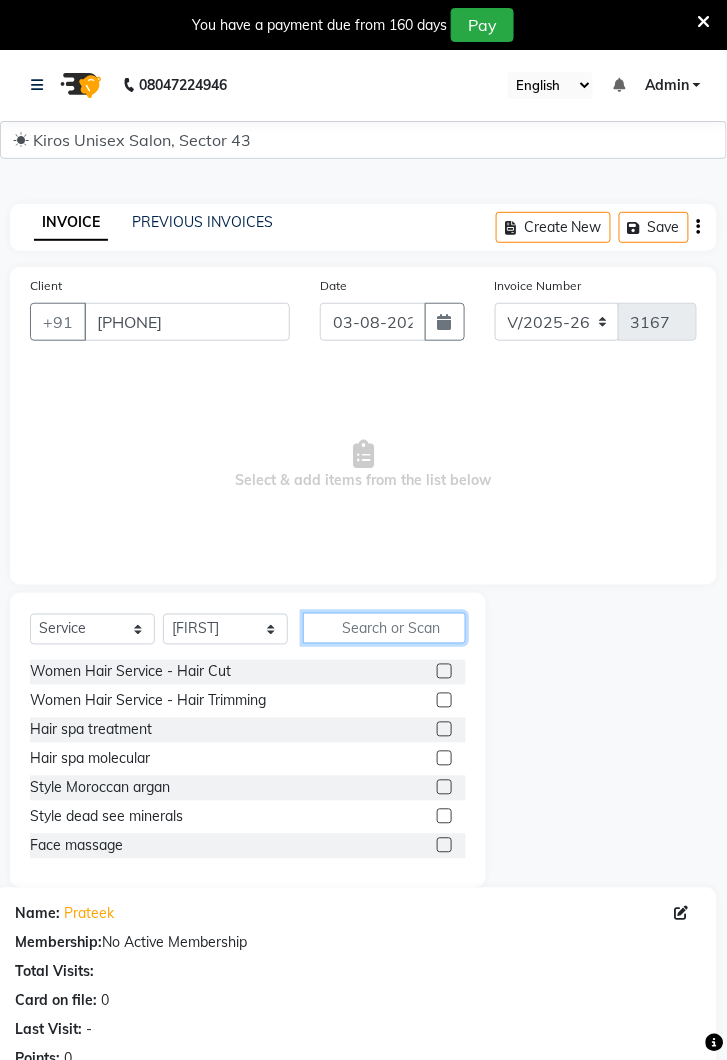 click 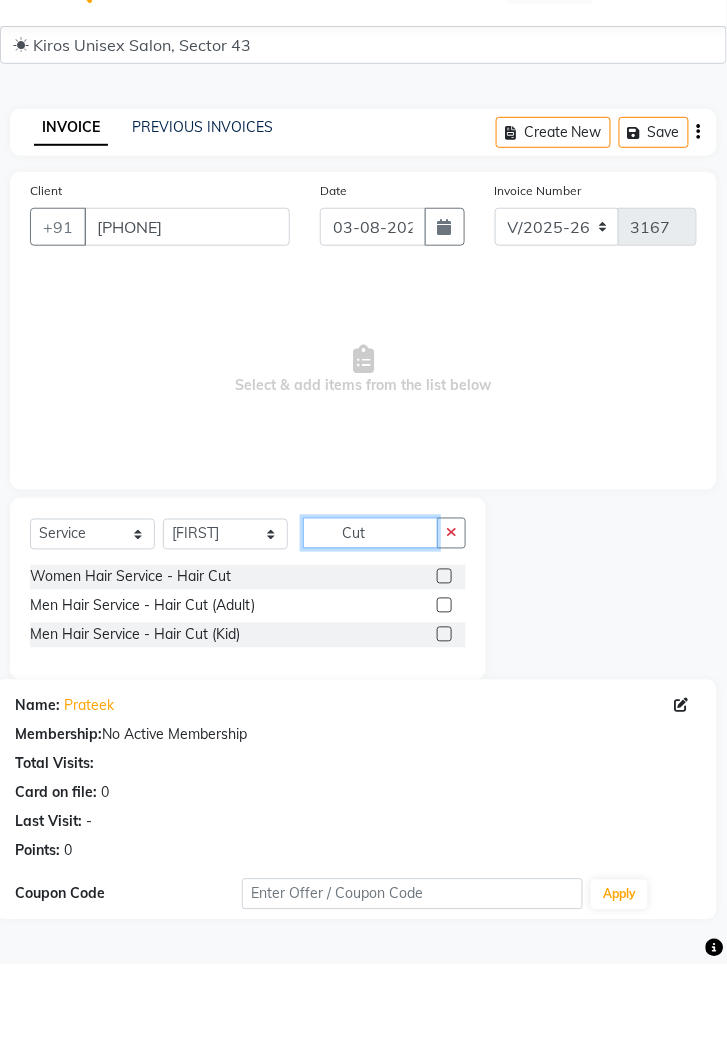 type on "Cut" 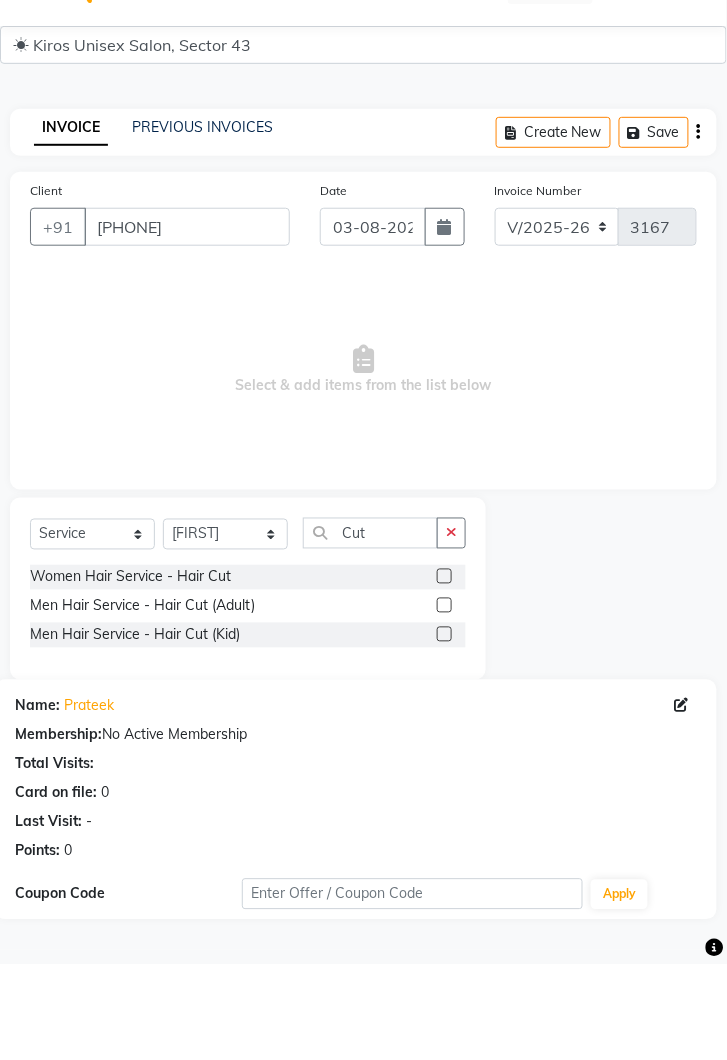 click 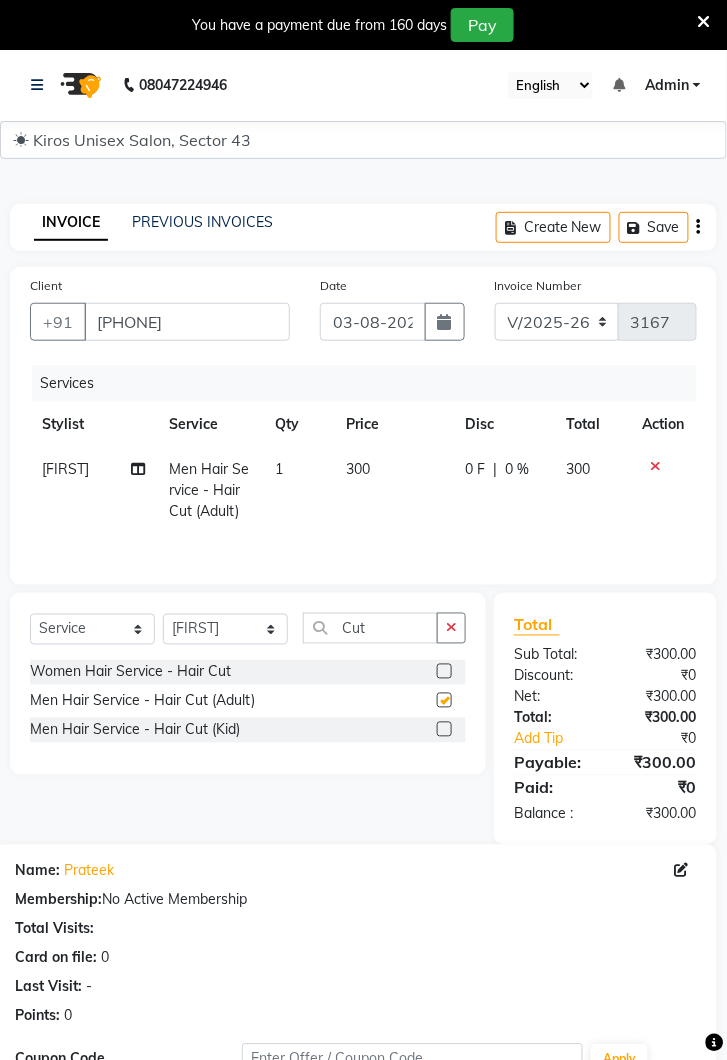 checkbox on "false" 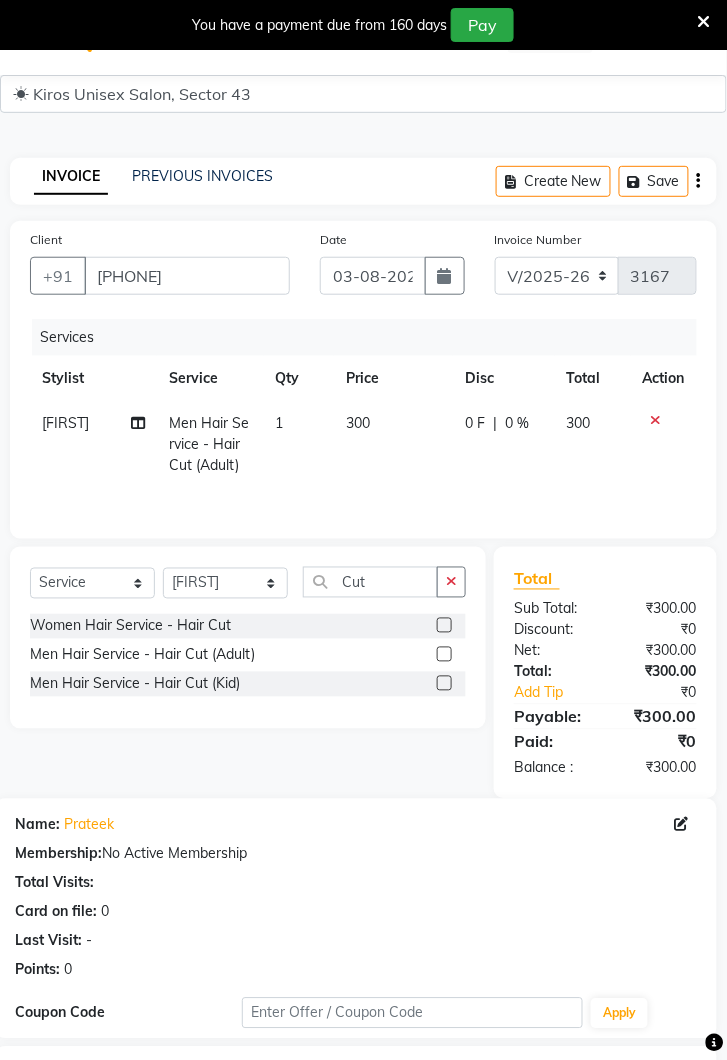 scroll, scrollTop: 241, scrollLeft: 0, axis: vertical 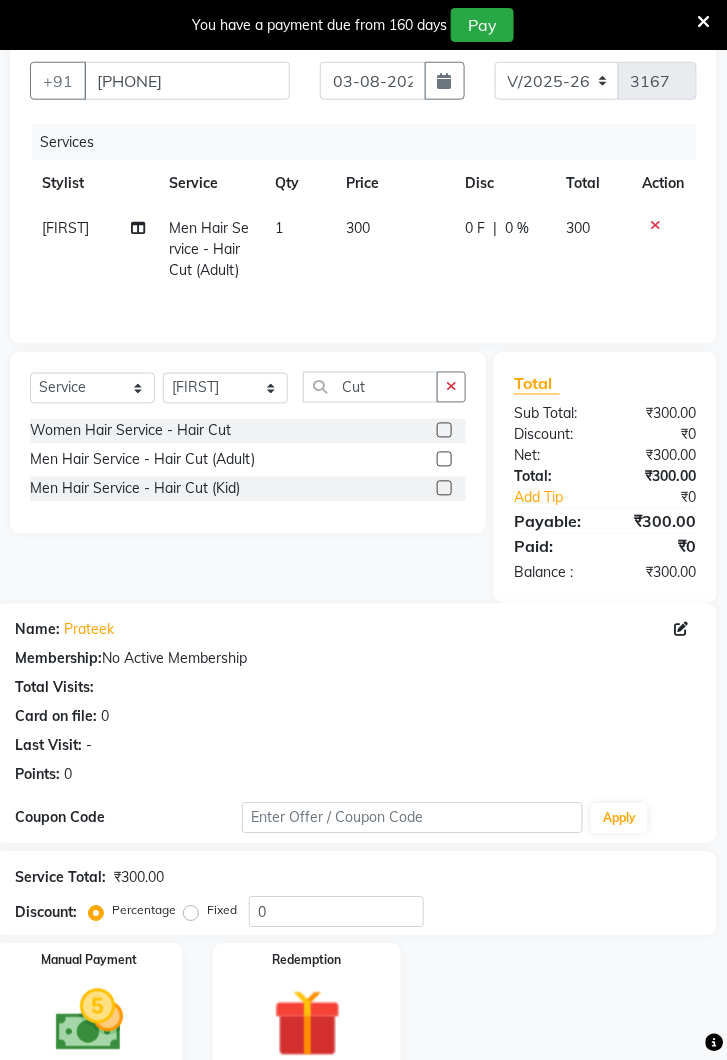 click 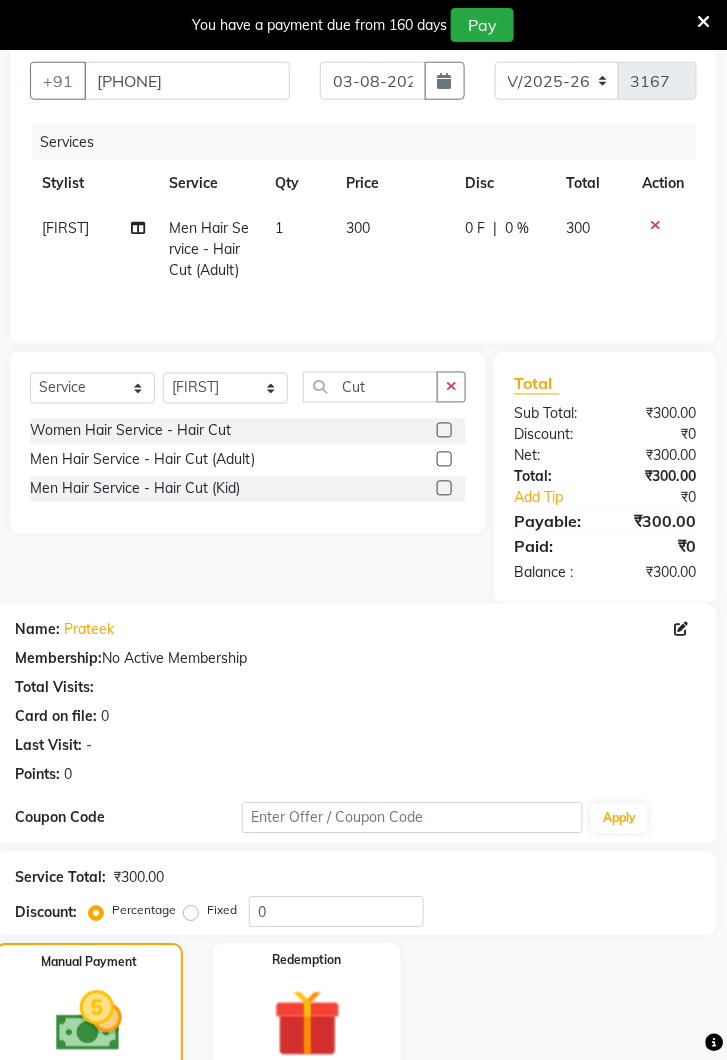 click on "CARD" 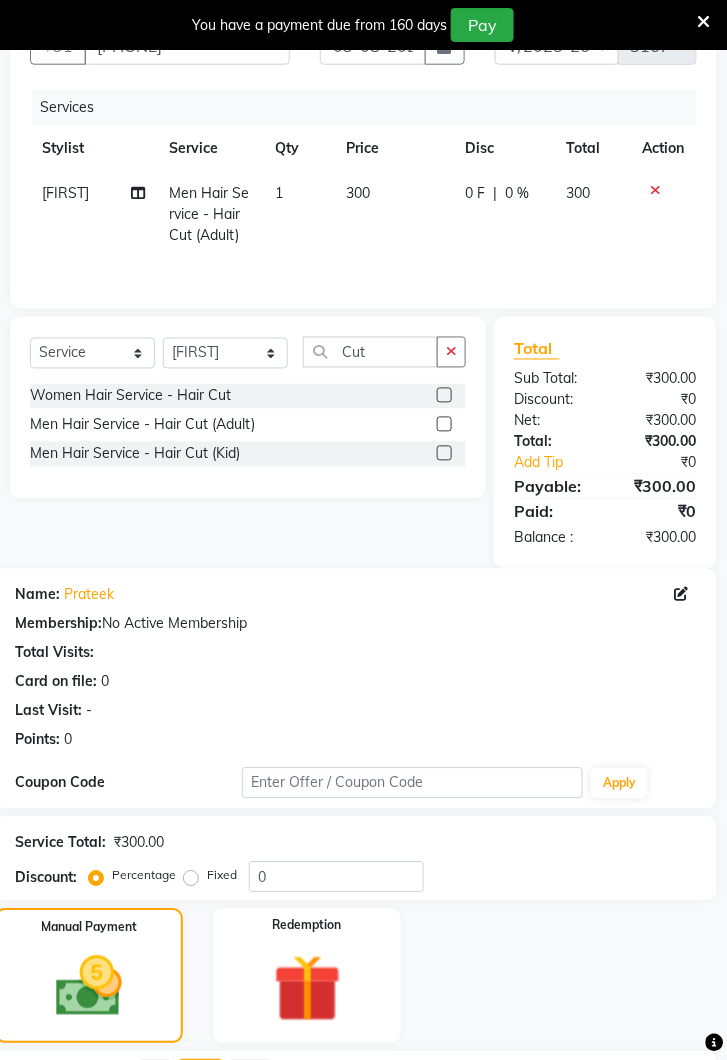 scroll, scrollTop: 397, scrollLeft: 0, axis: vertical 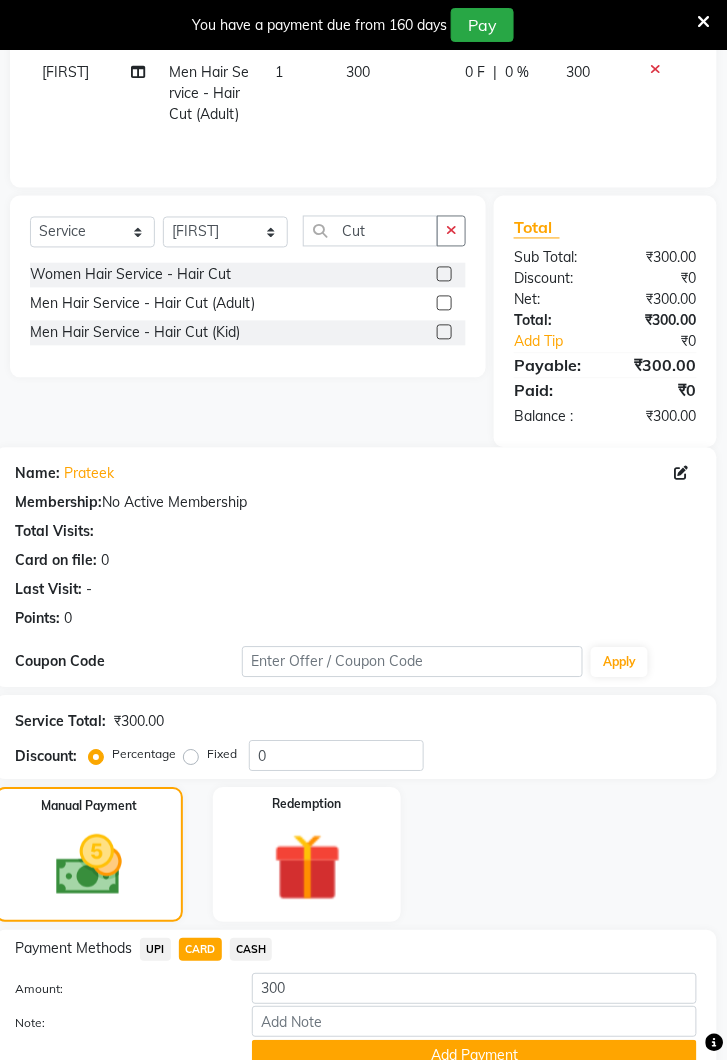 click on "UPI" 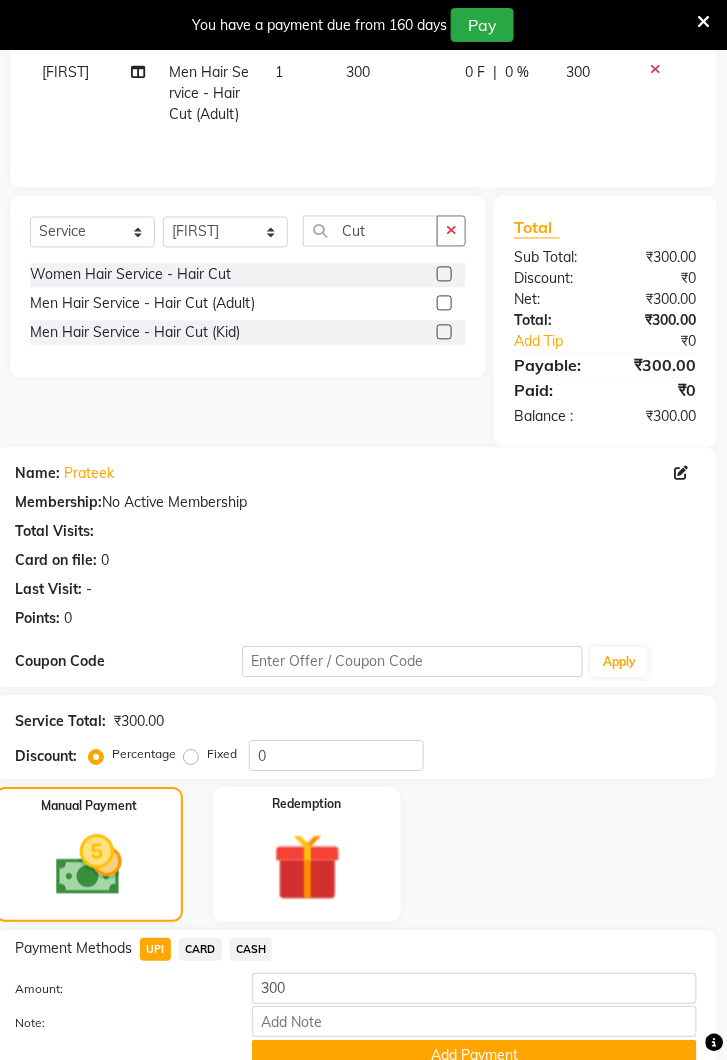 click on "Add Payment" 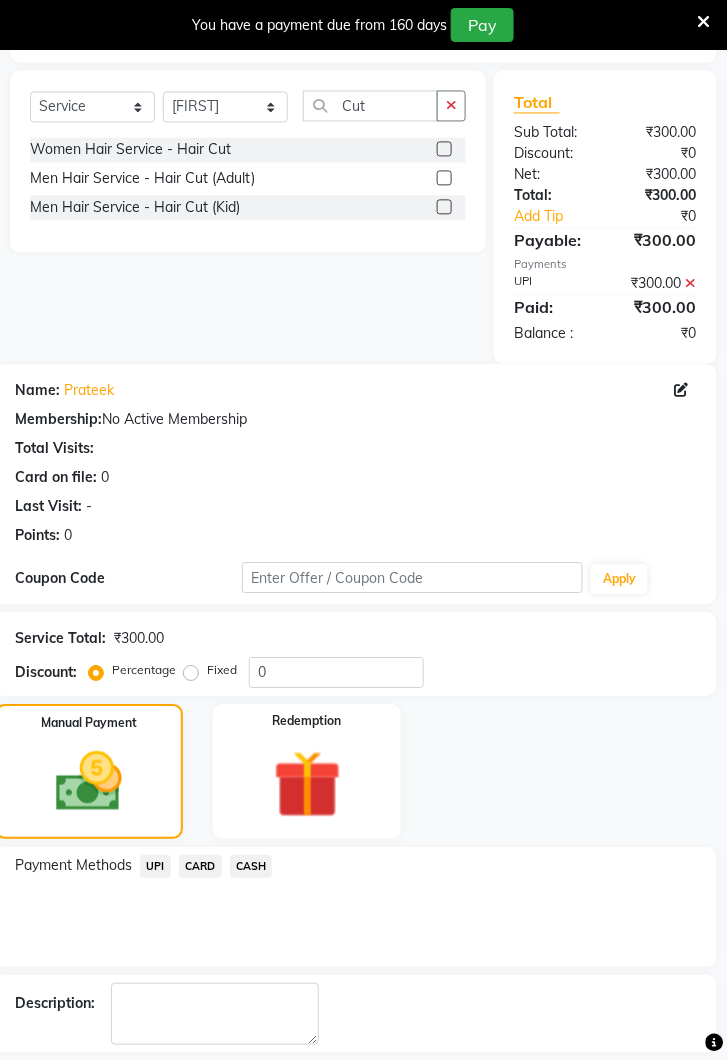 scroll, scrollTop: 523, scrollLeft: 0, axis: vertical 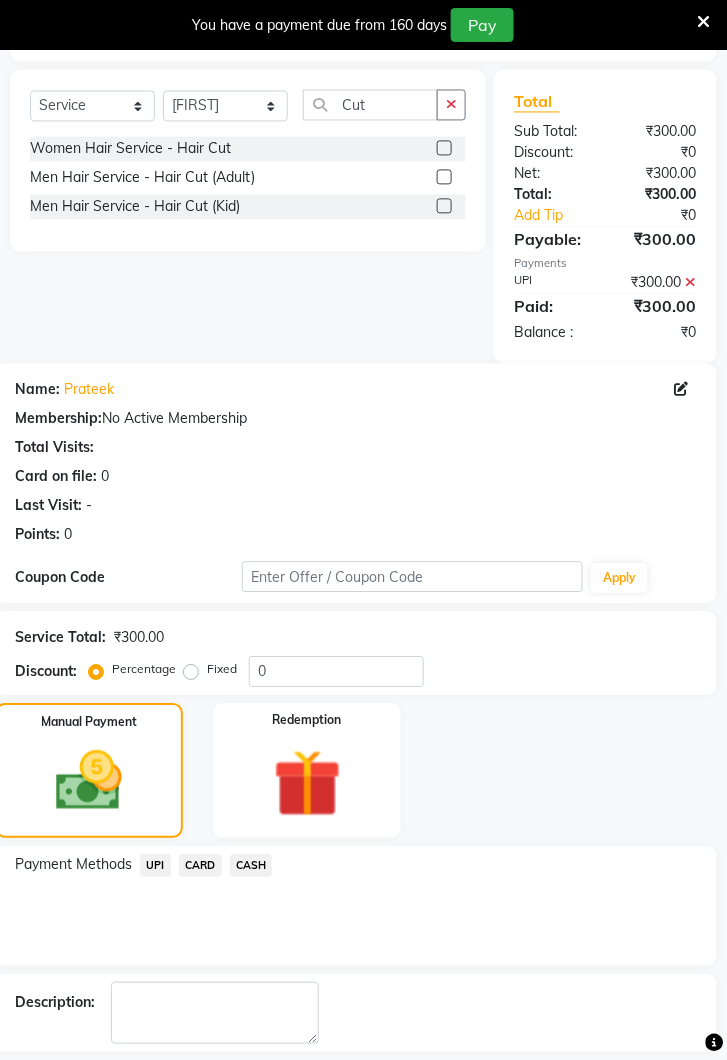 click on "Checkout" 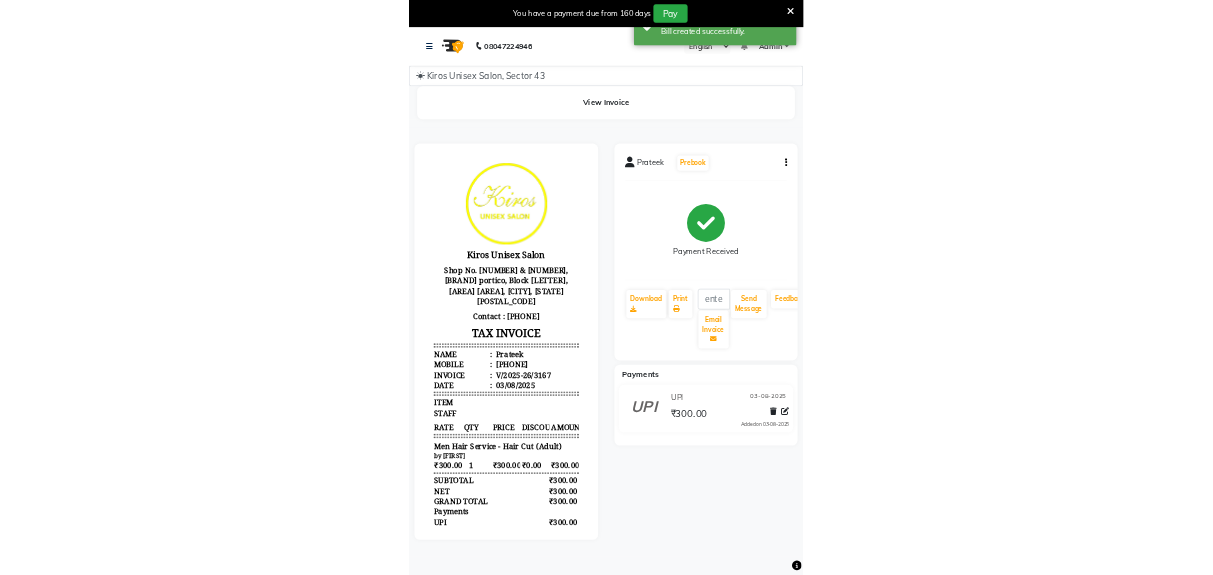 scroll, scrollTop: 0, scrollLeft: 0, axis: both 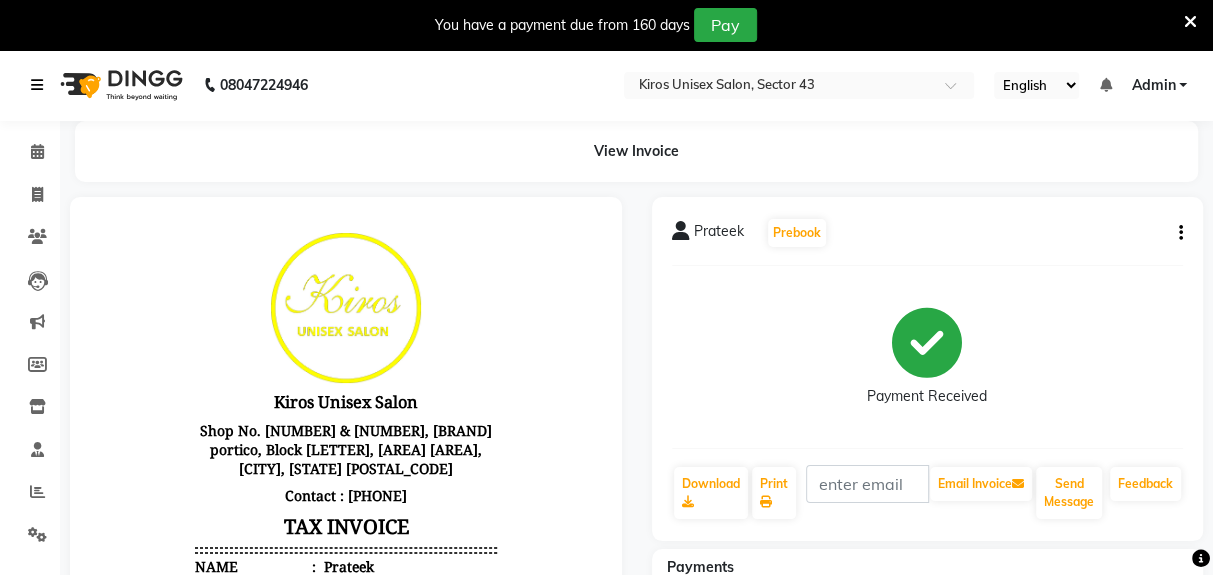 click at bounding box center (41, 85) 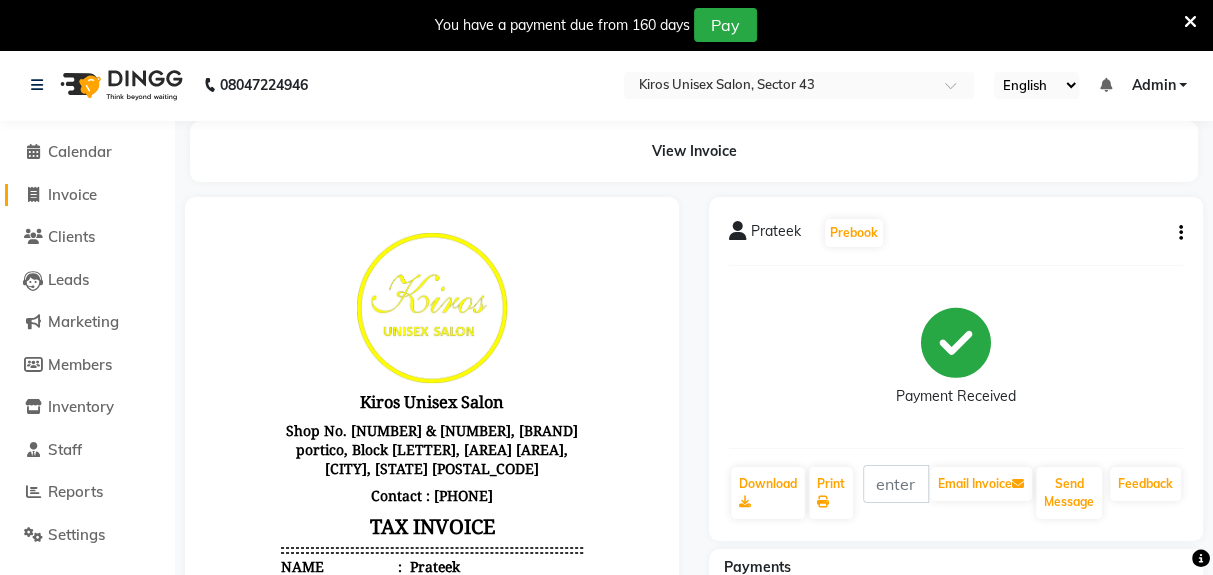 click on "Invoice" 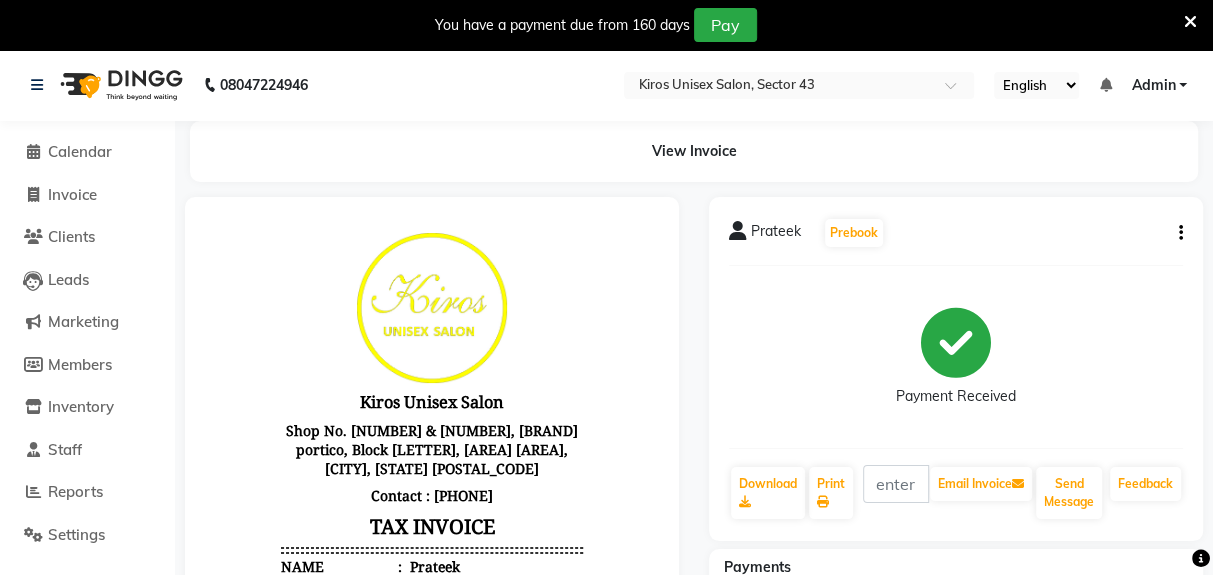 select on "service" 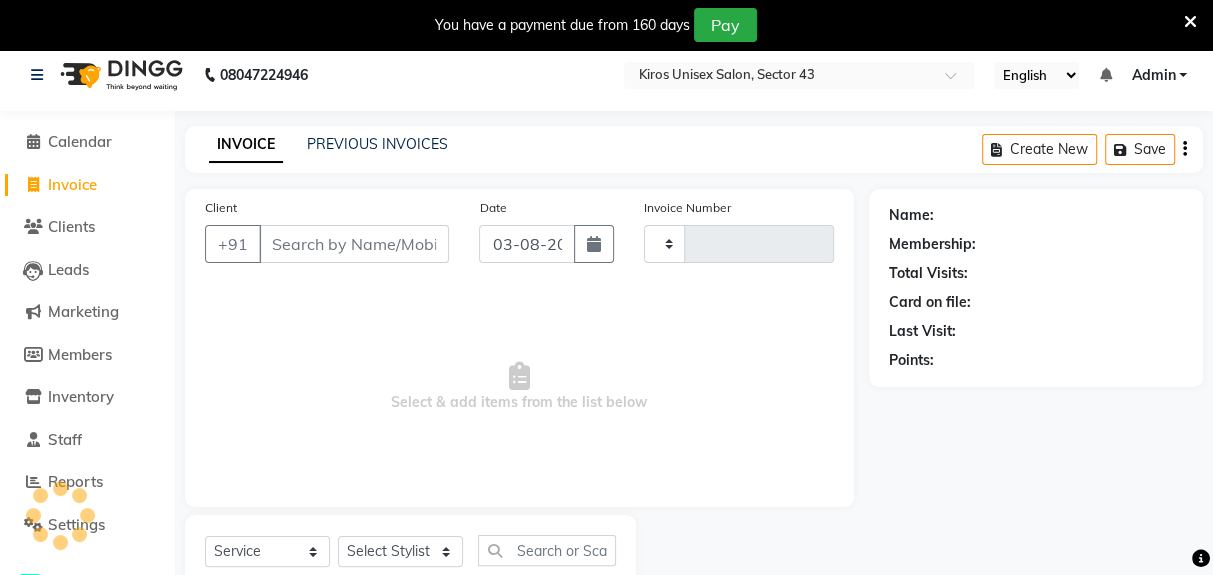 type on "3168" 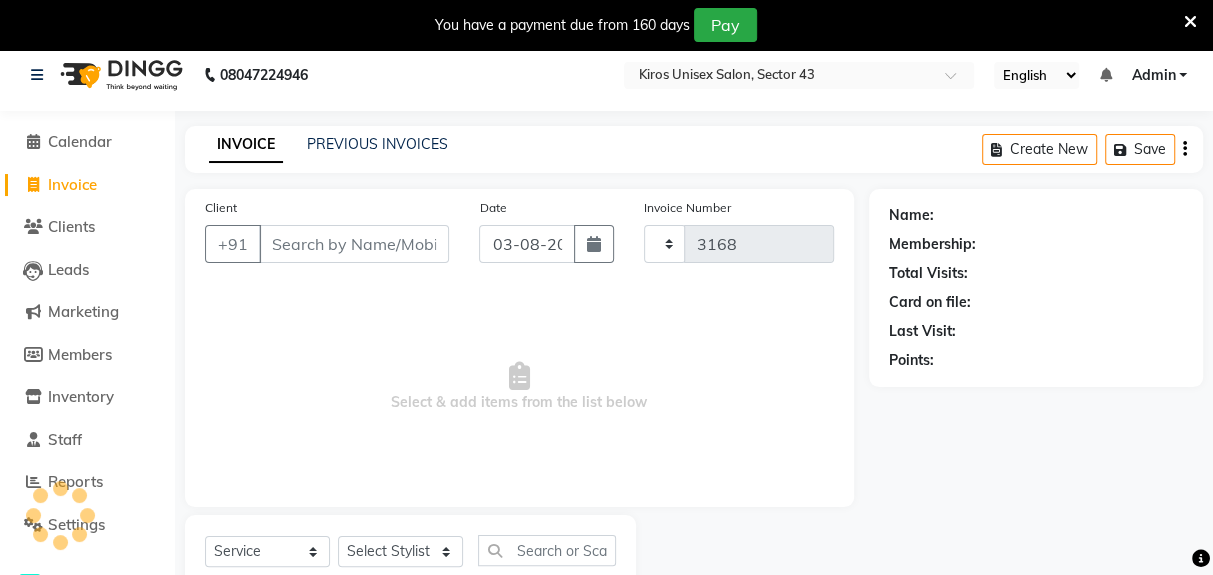 select on "5694" 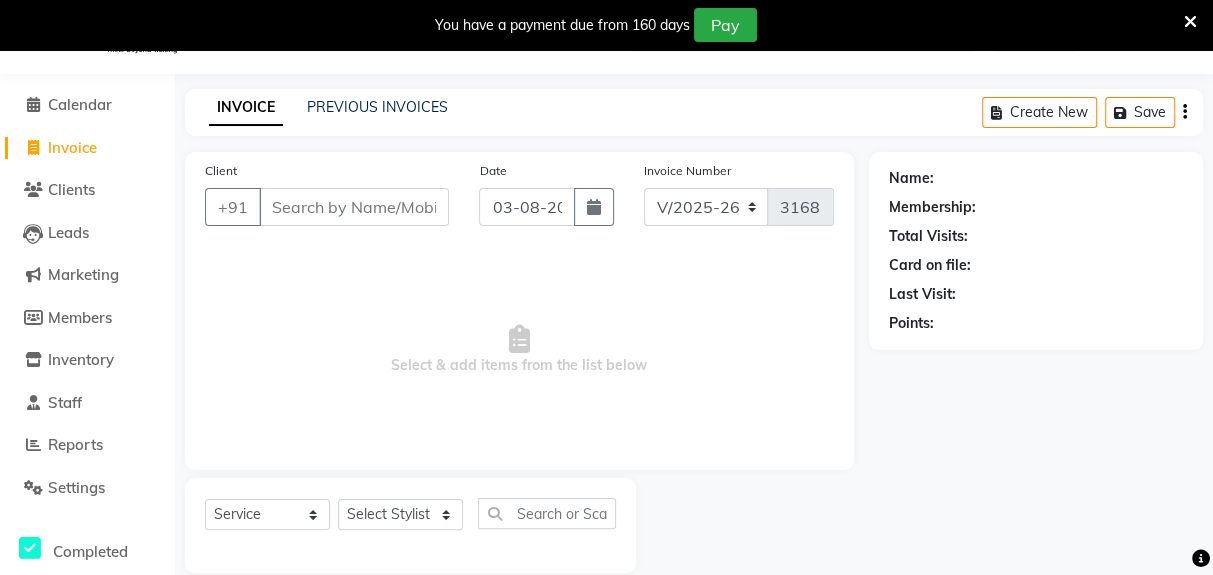 scroll, scrollTop: 0, scrollLeft: 0, axis: both 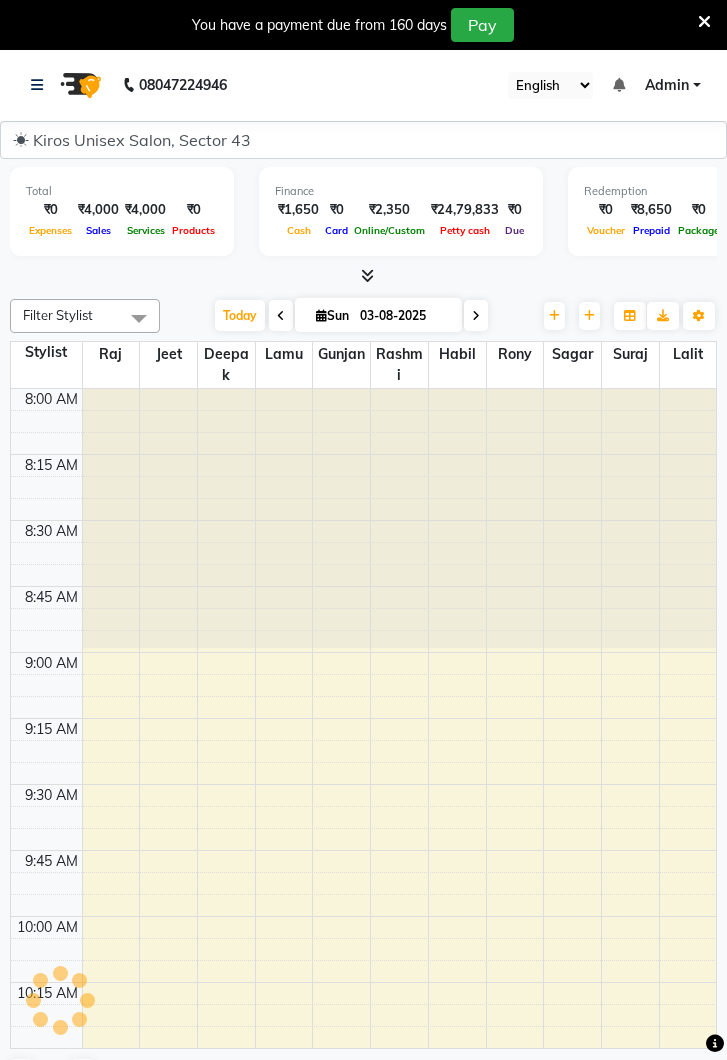 click 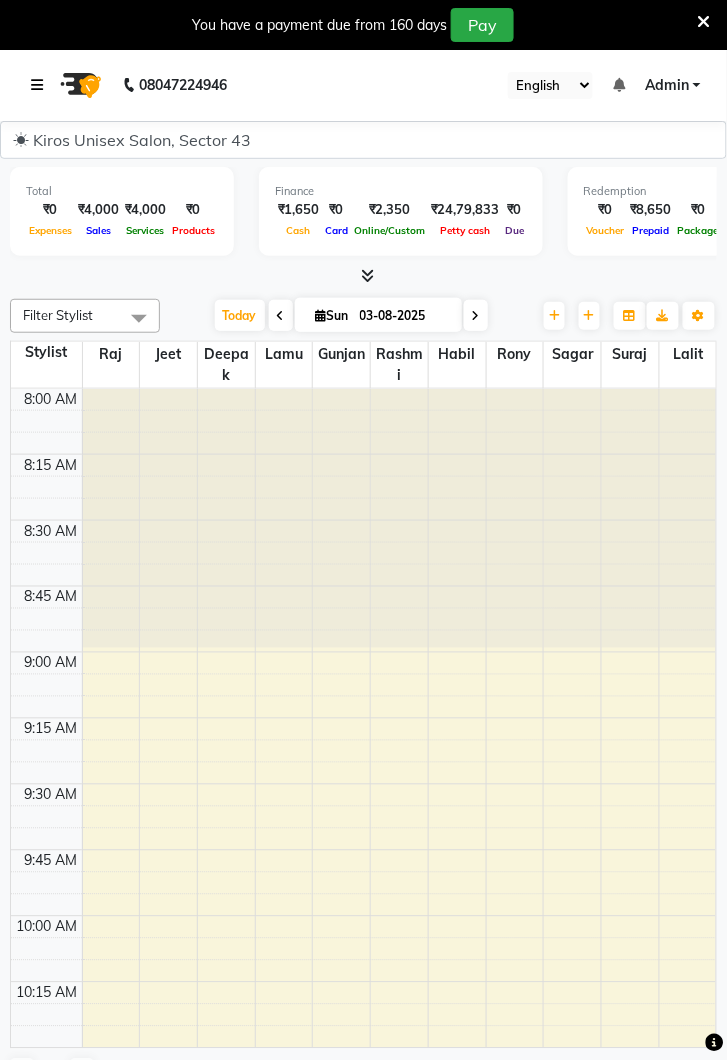 click at bounding box center [37, 85] 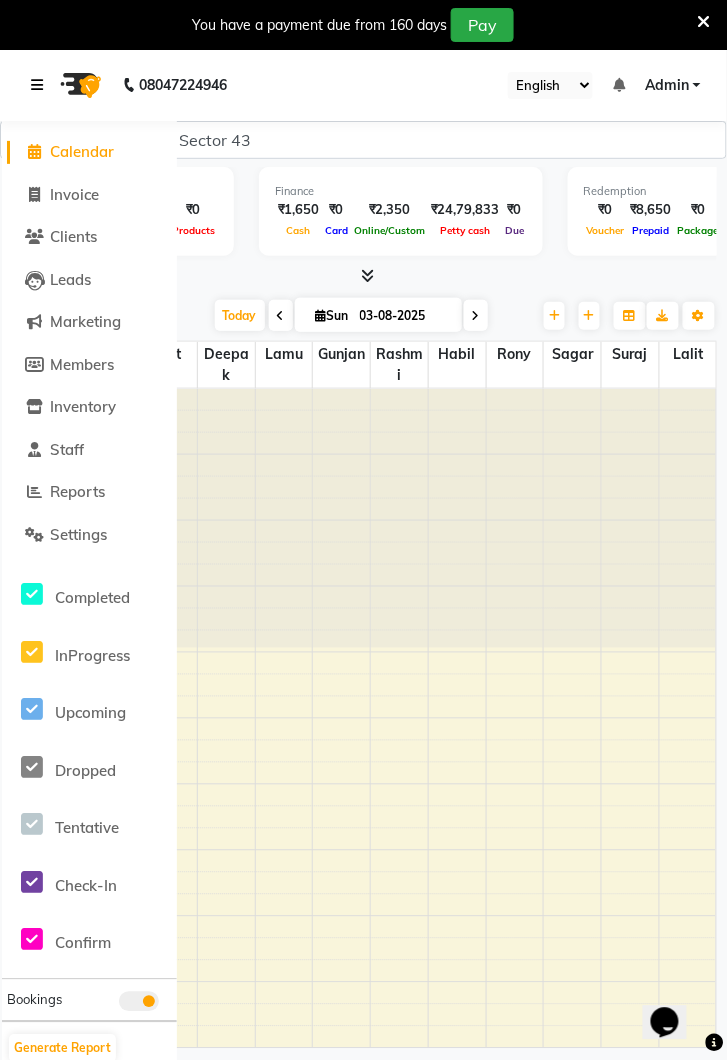 scroll, scrollTop: 0, scrollLeft: 0, axis: both 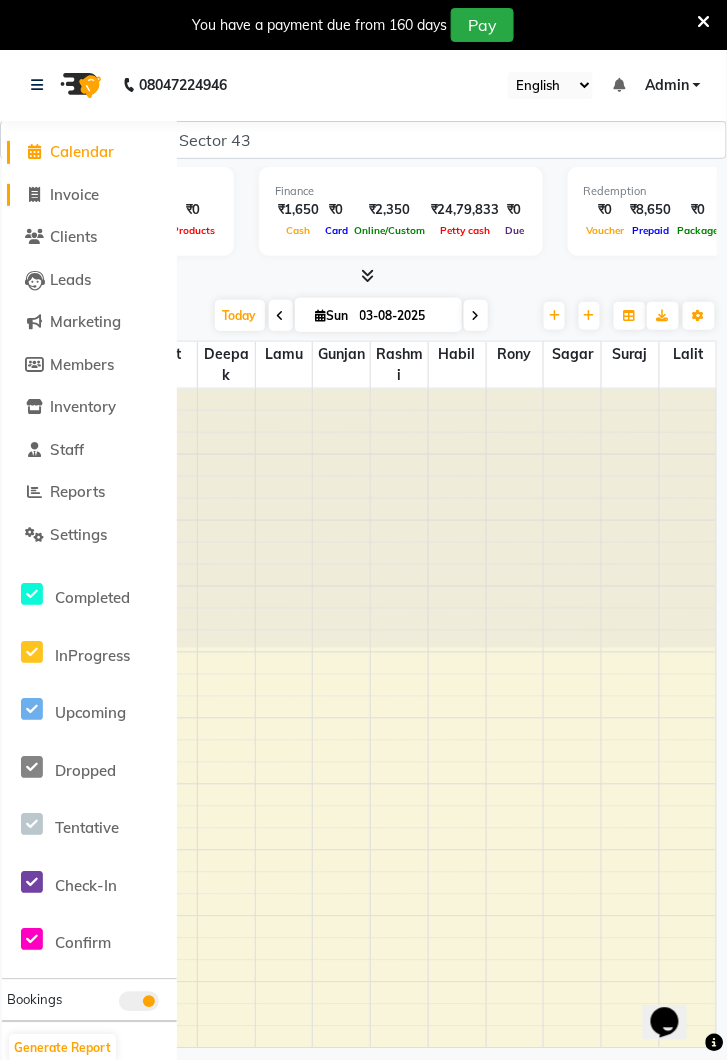 click on "Invoice" 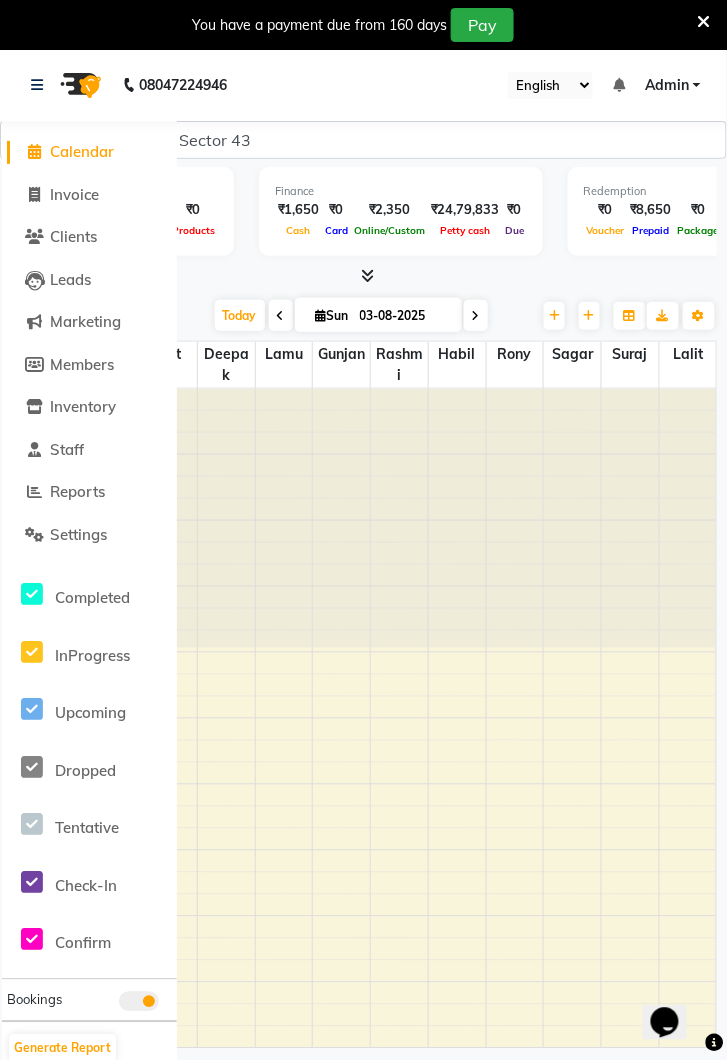 select on "service" 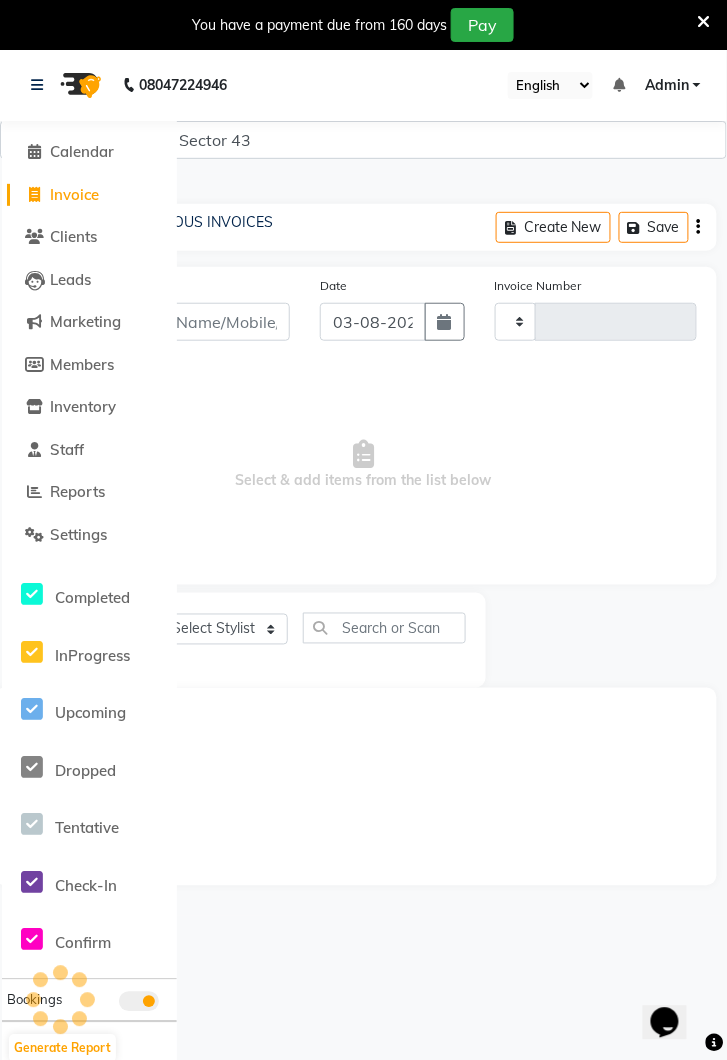 type on "3168" 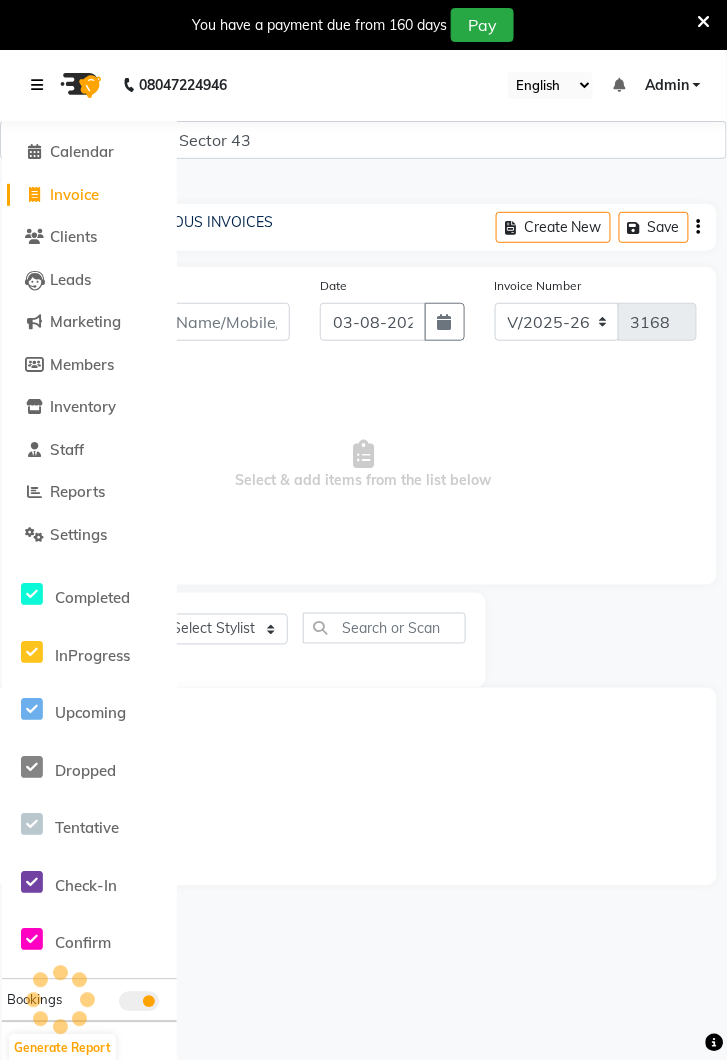 click at bounding box center [37, 85] 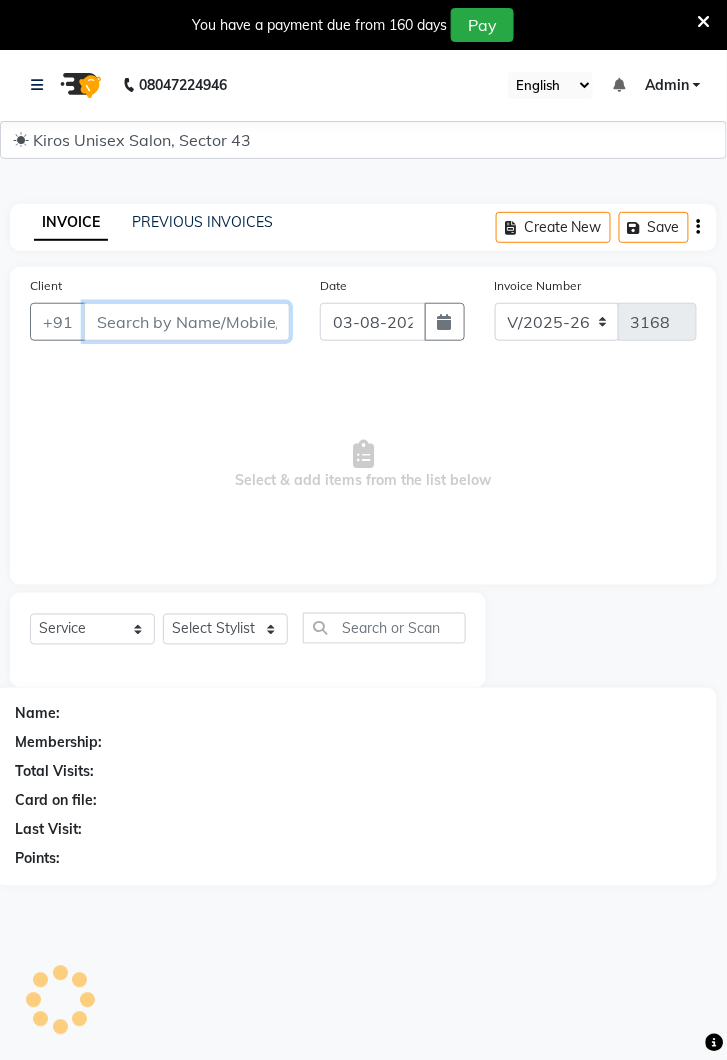 click on "Client" at bounding box center [187, 322] 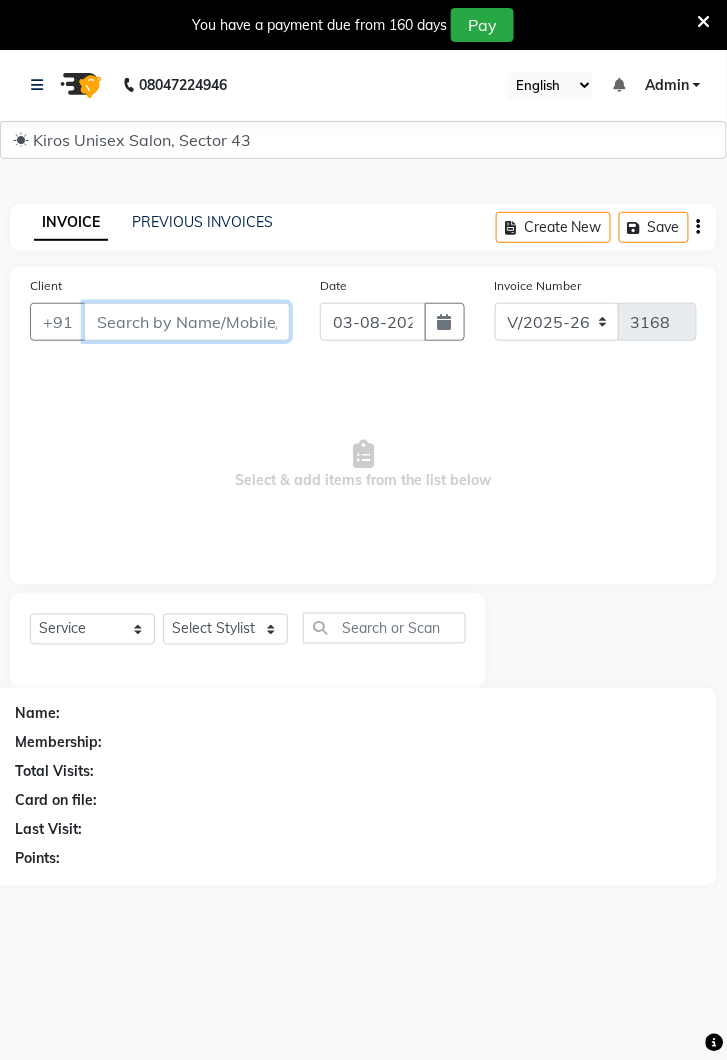 click on "Client" at bounding box center (187, 322) 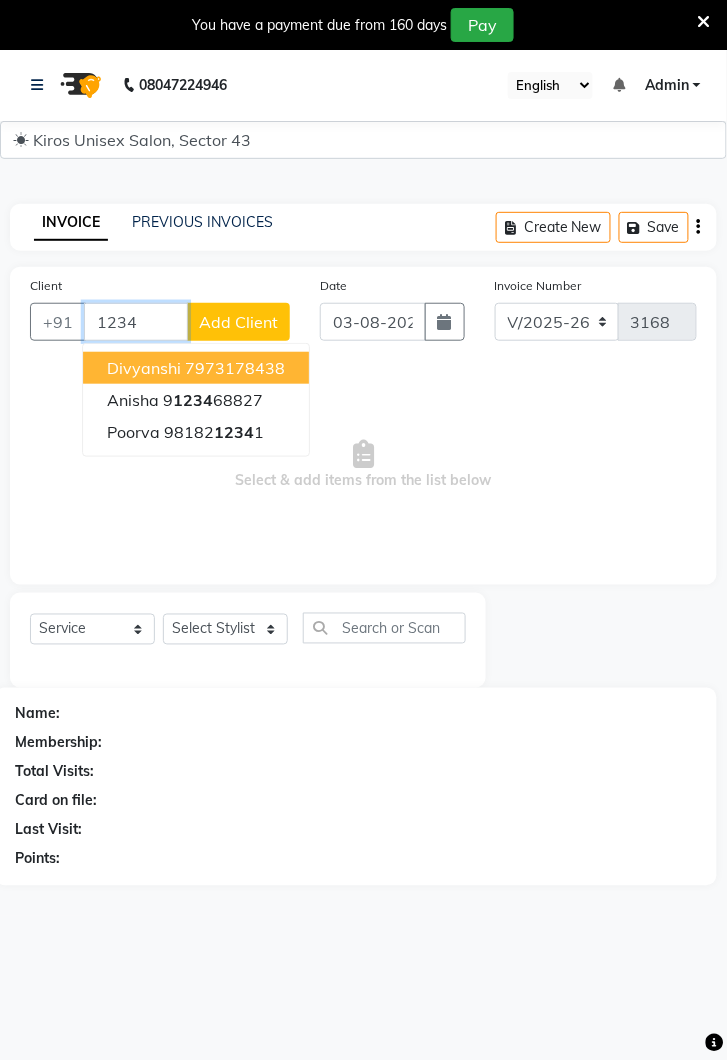 type on "1234" 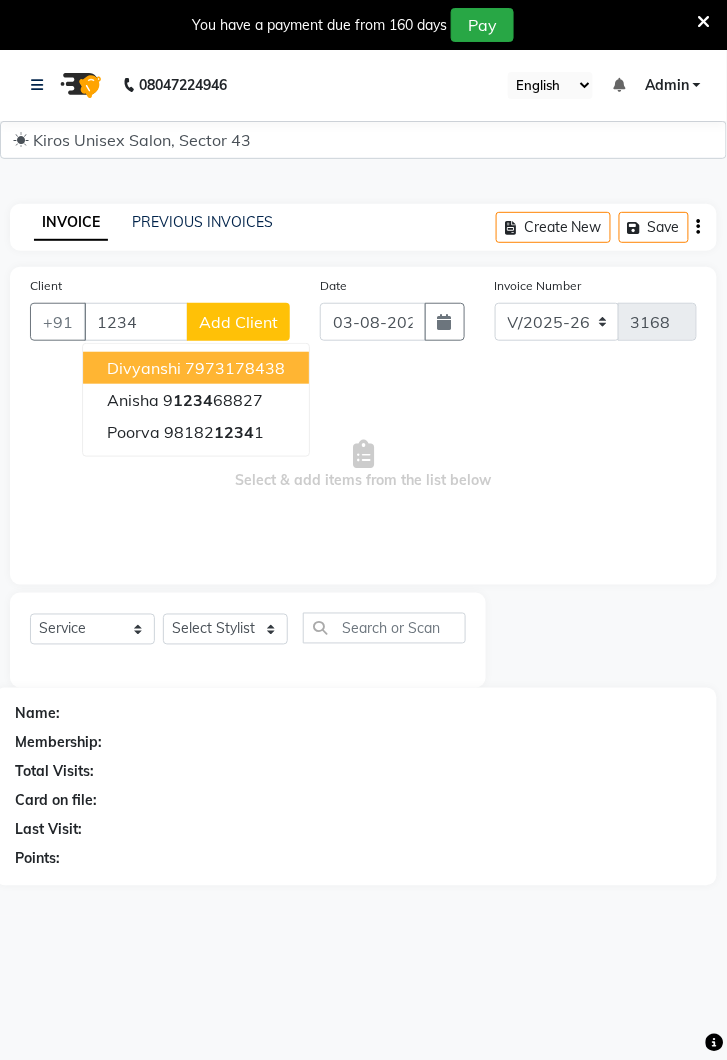click on "Add Client" 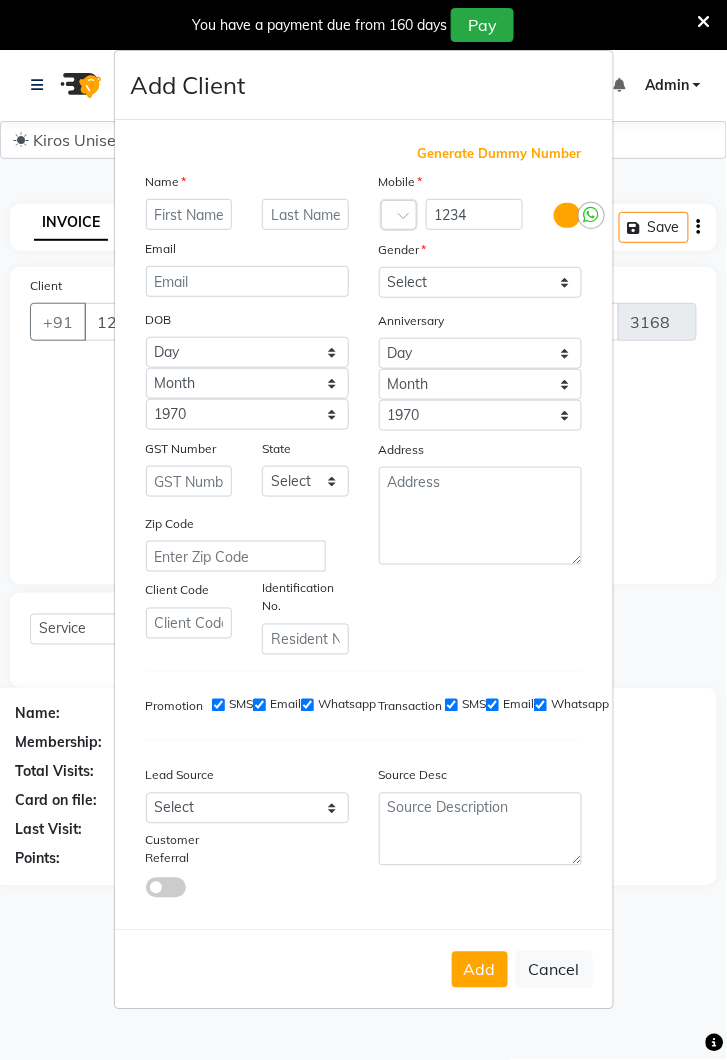 click on "Generate Dummy Number" at bounding box center [500, 154] 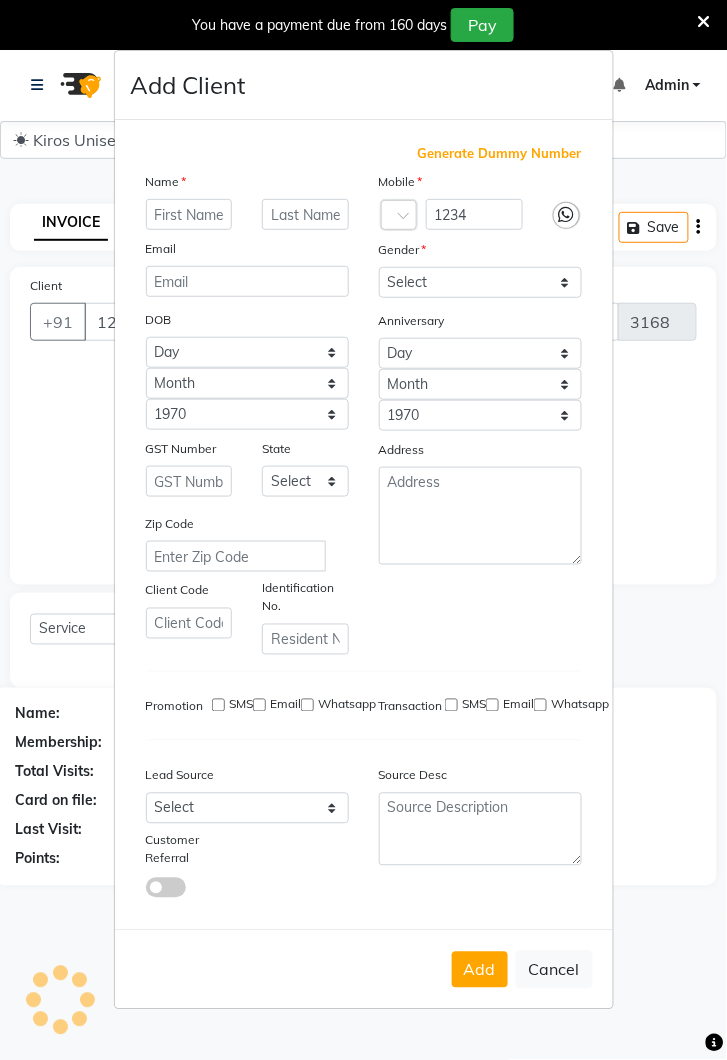 type on "1245000000152" 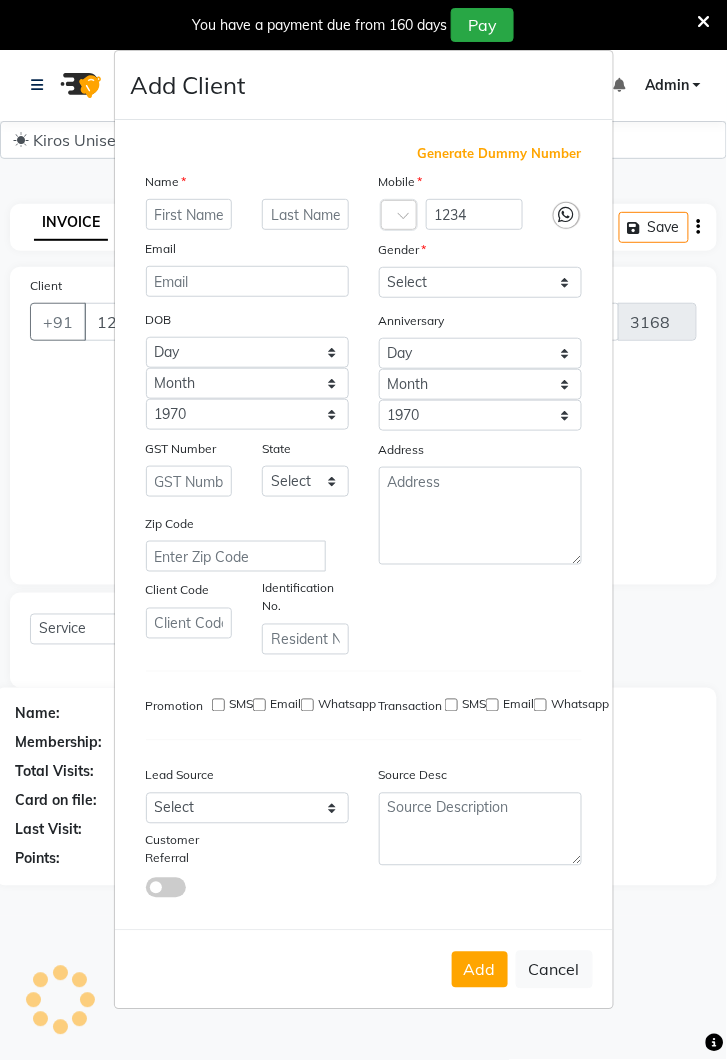 checkbox on "false" 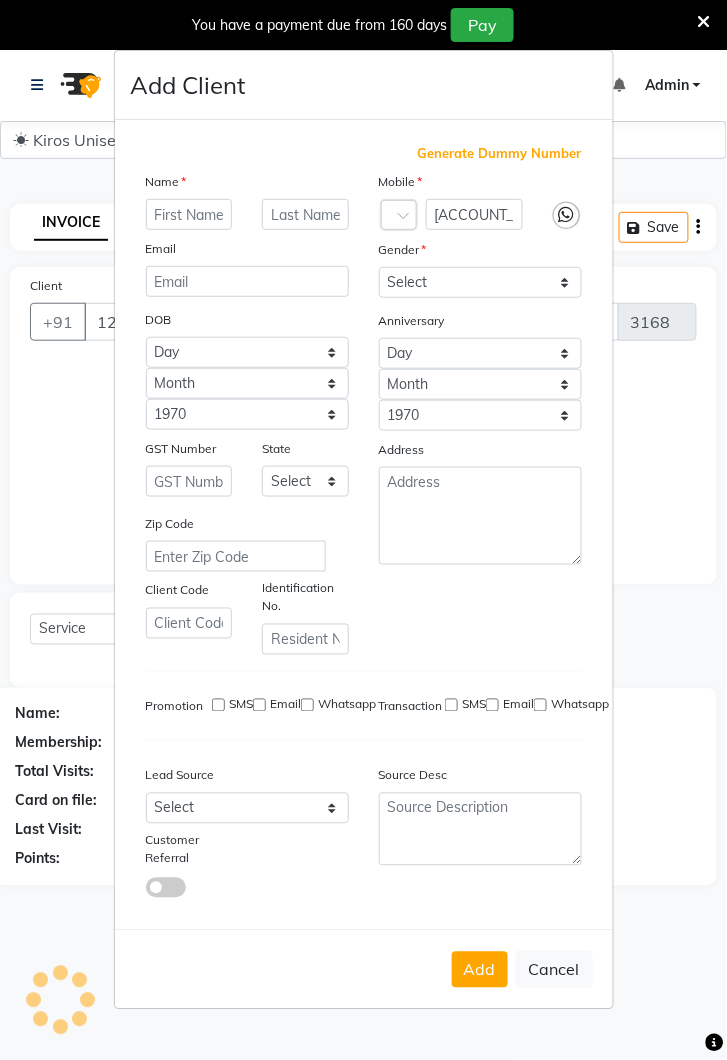 checkbox on "false" 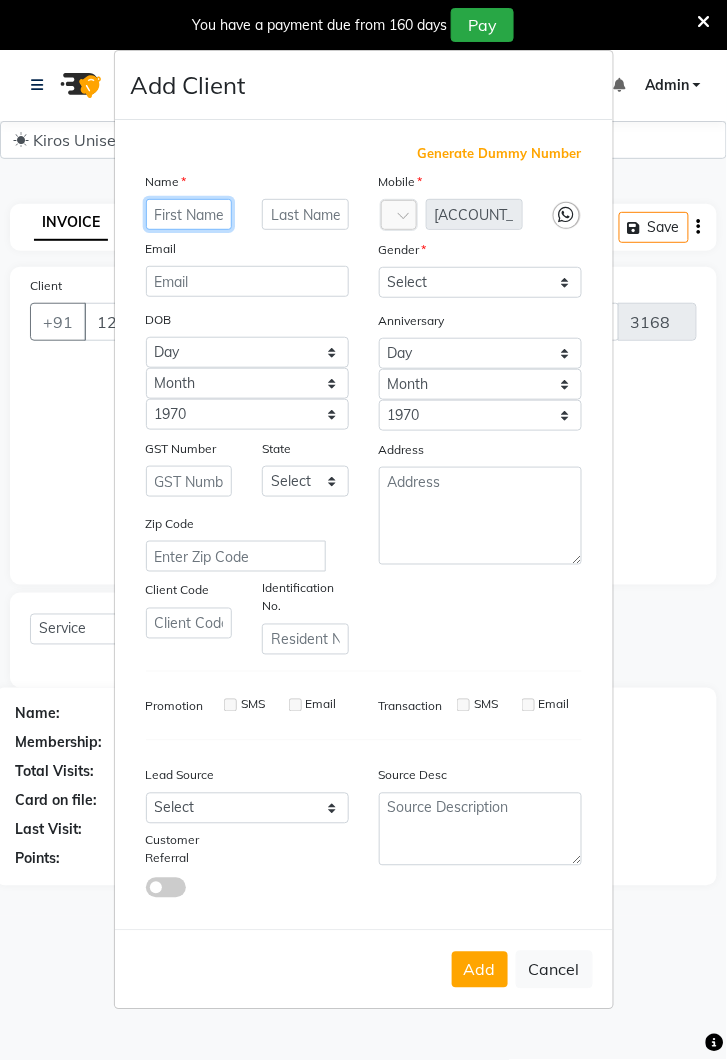 click at bounding box center (189, 214) 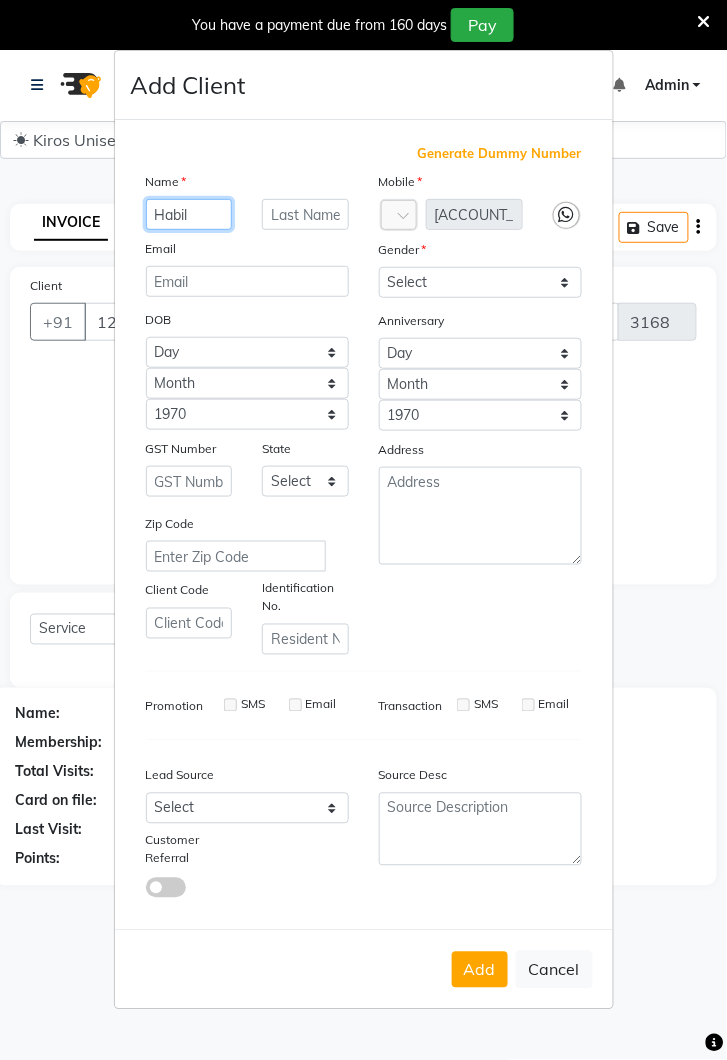 type on "Habil" 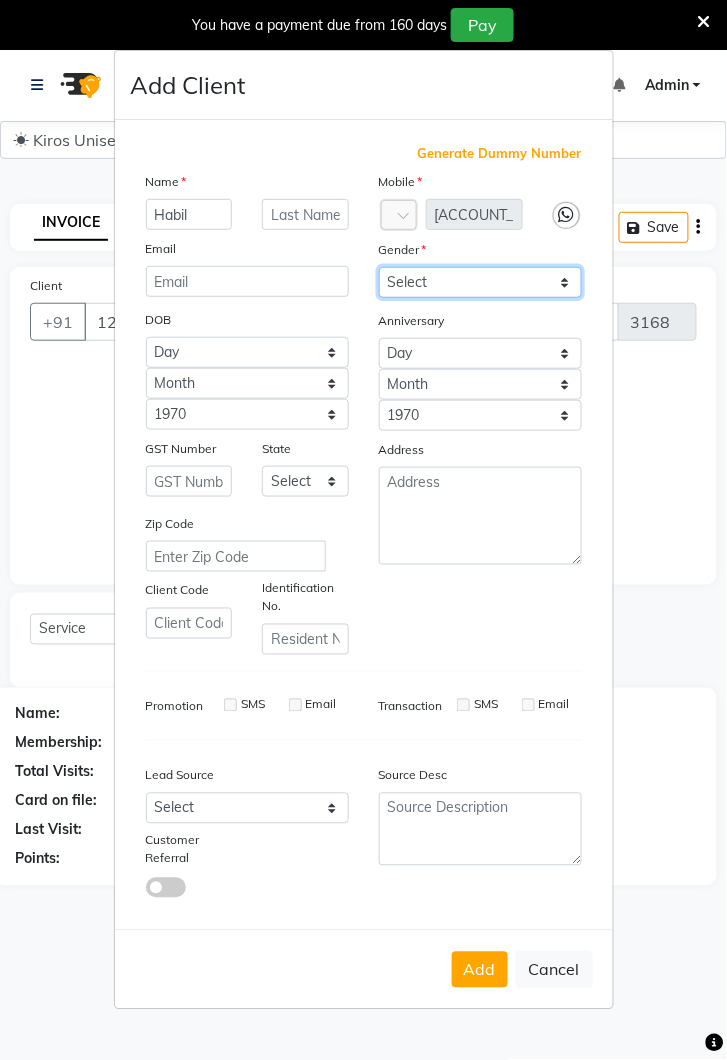 click on "Select Male Female Other Prefer Not To Say" at bounding box center (480, 282) 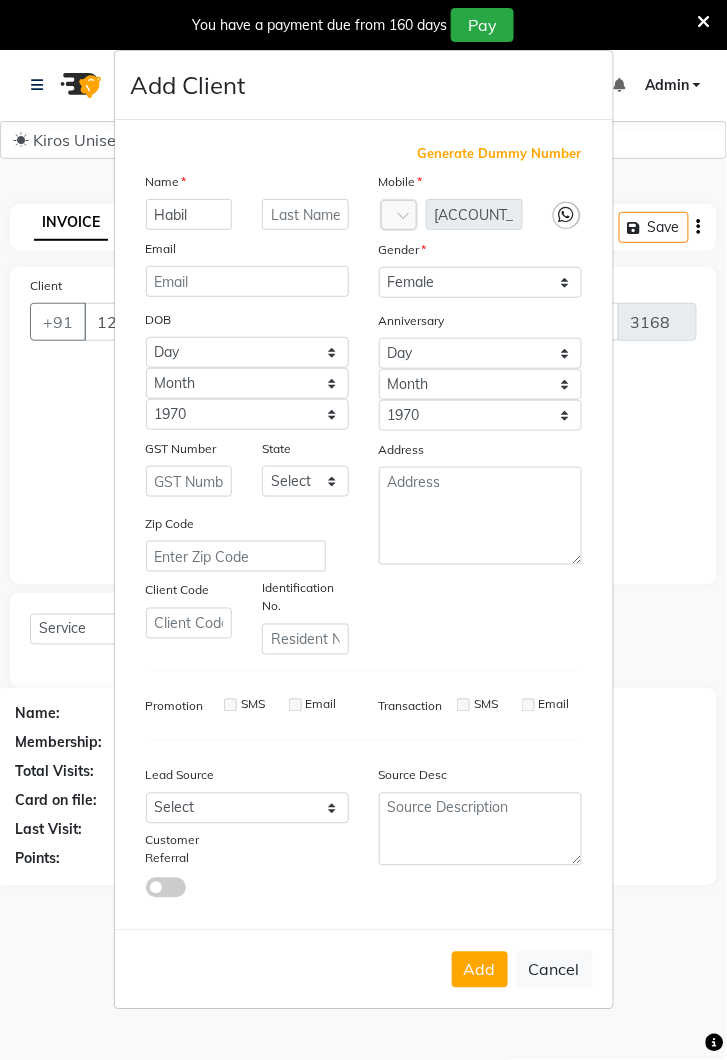 click on "Add" at bounding box center [480, 970] 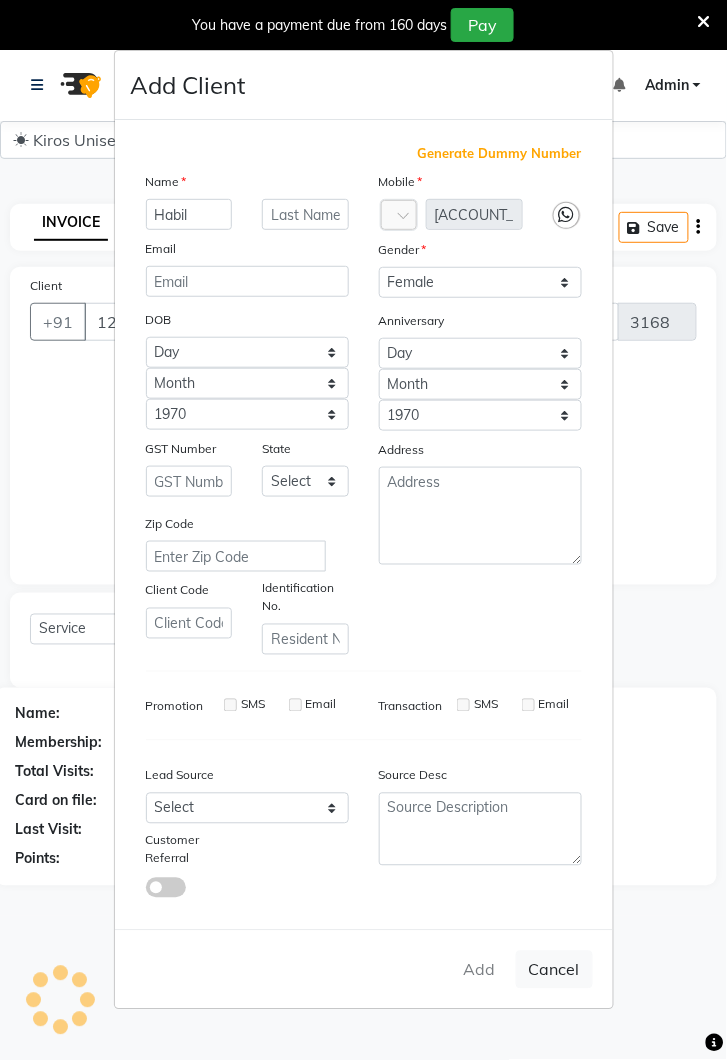 type on "1245000000152" 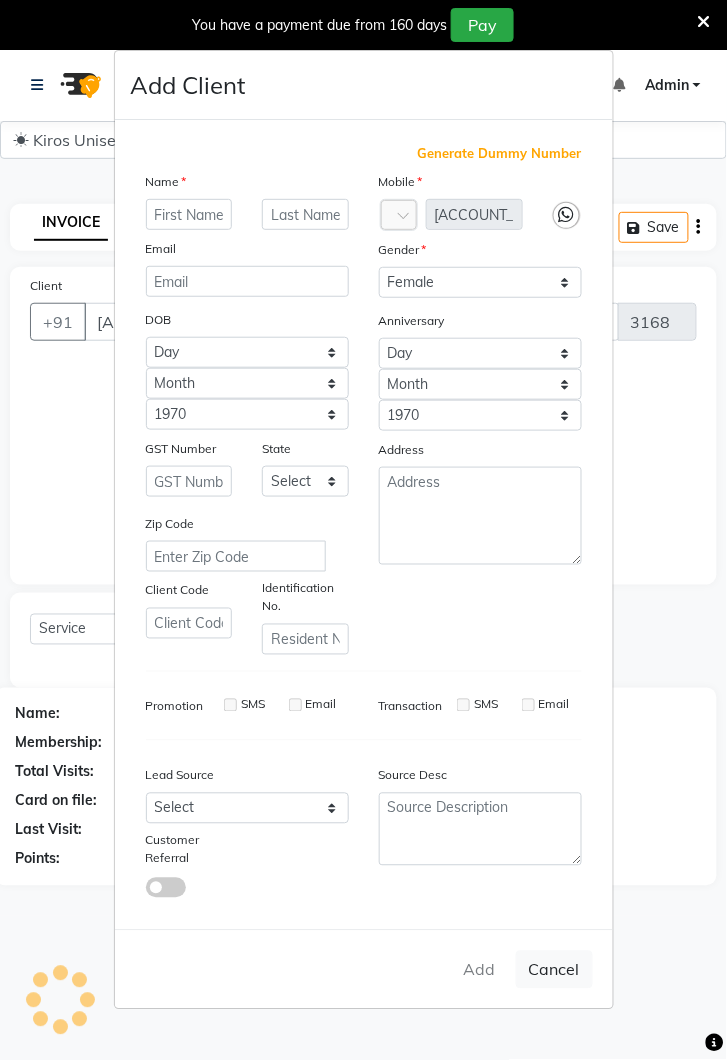 select 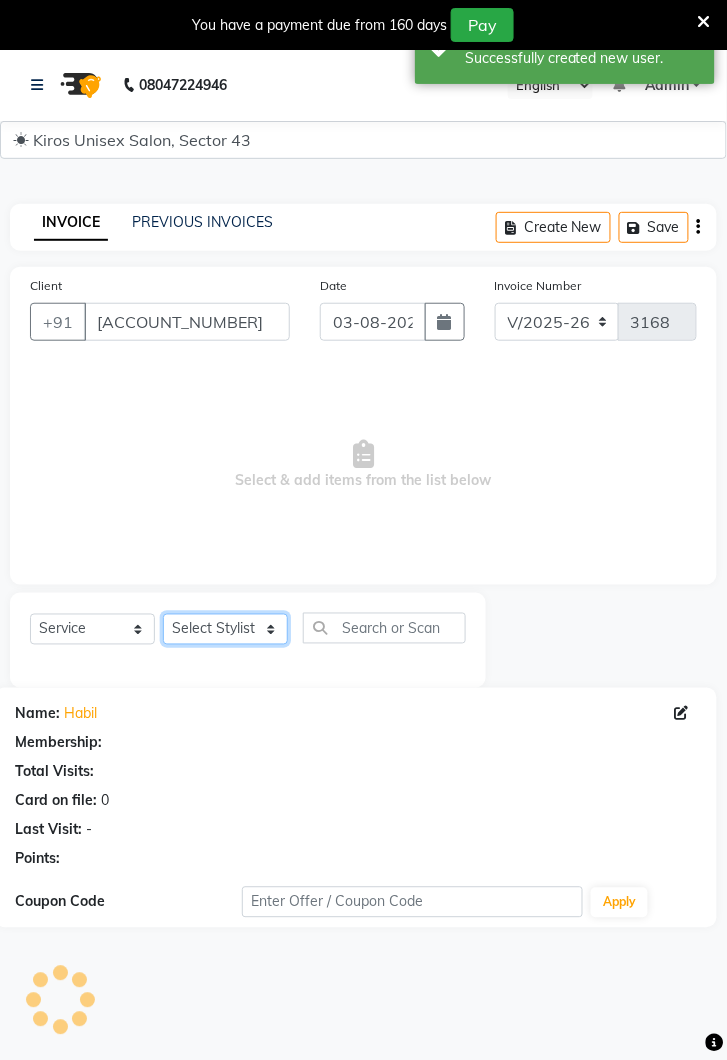 click on "Select Stylist [FIRST] [LAST] [FIRST] [FIRST] [FIRST] [FIRST] [FIRST] [FIRST] [FIRST] [FIRST]" 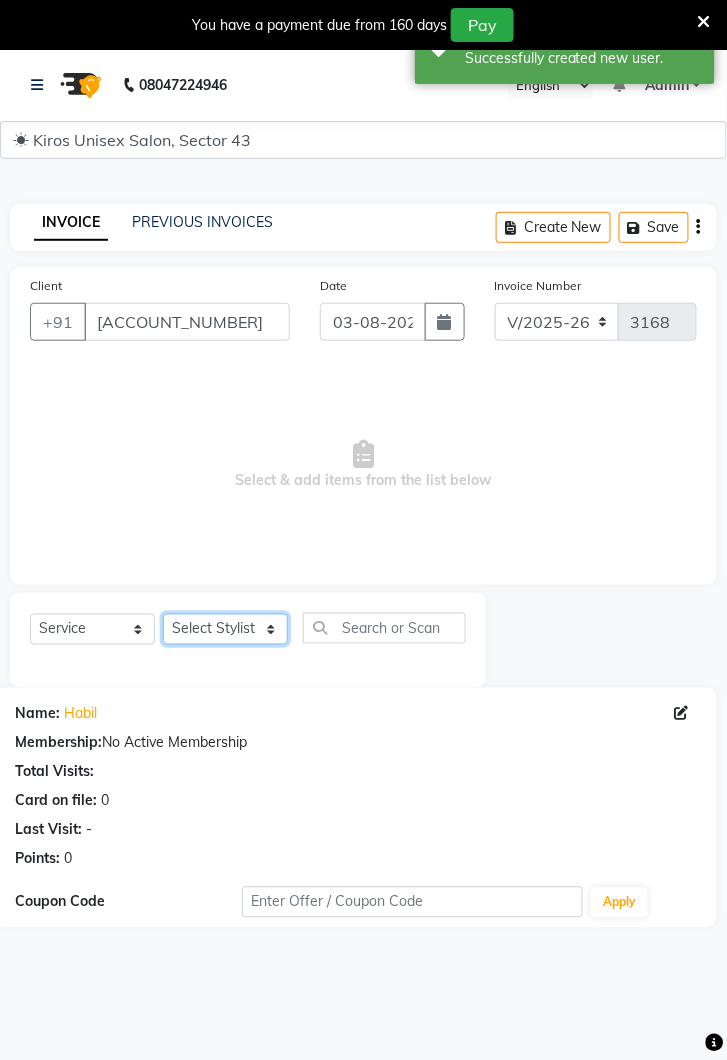 select on "69096" 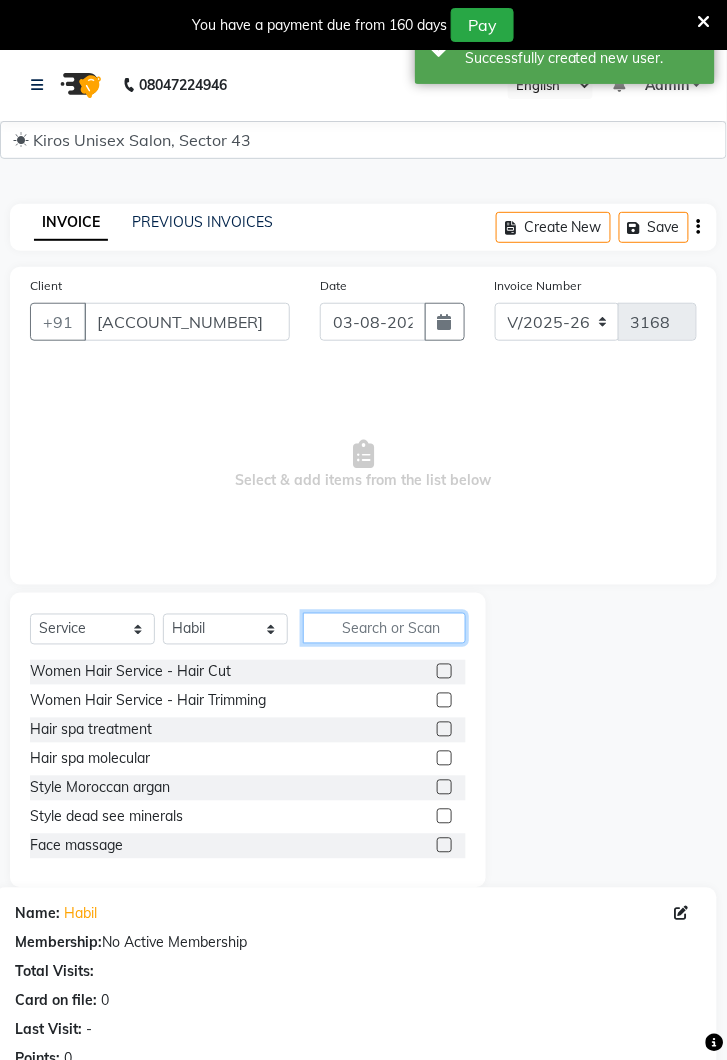 click 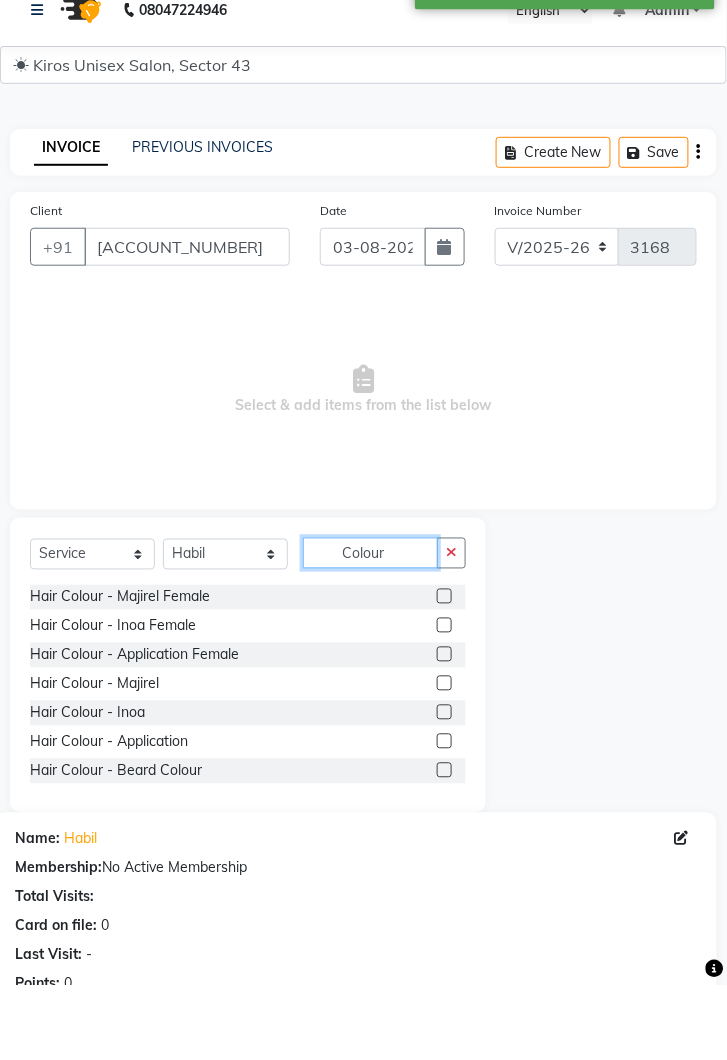 type on "Colour" 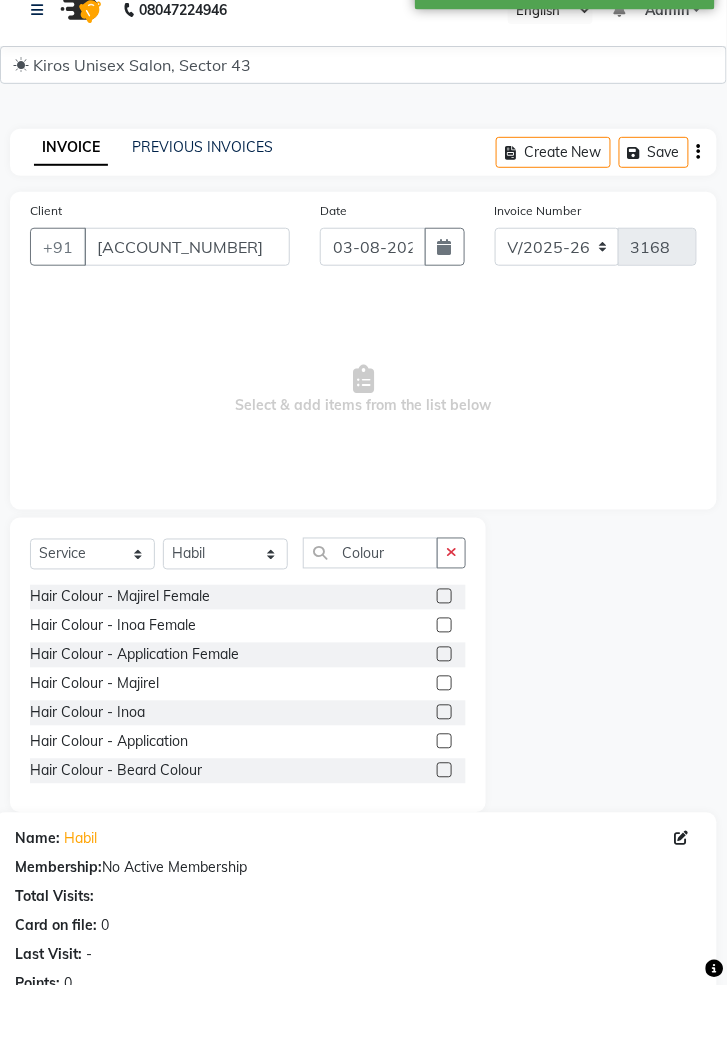 click 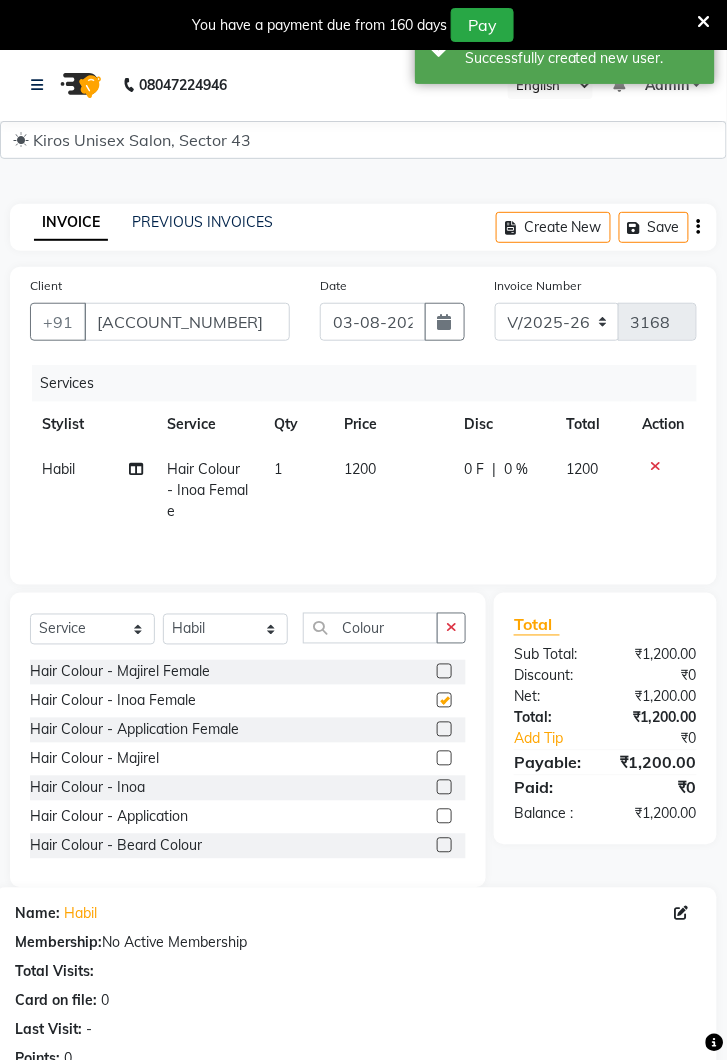 checkbox on "false" 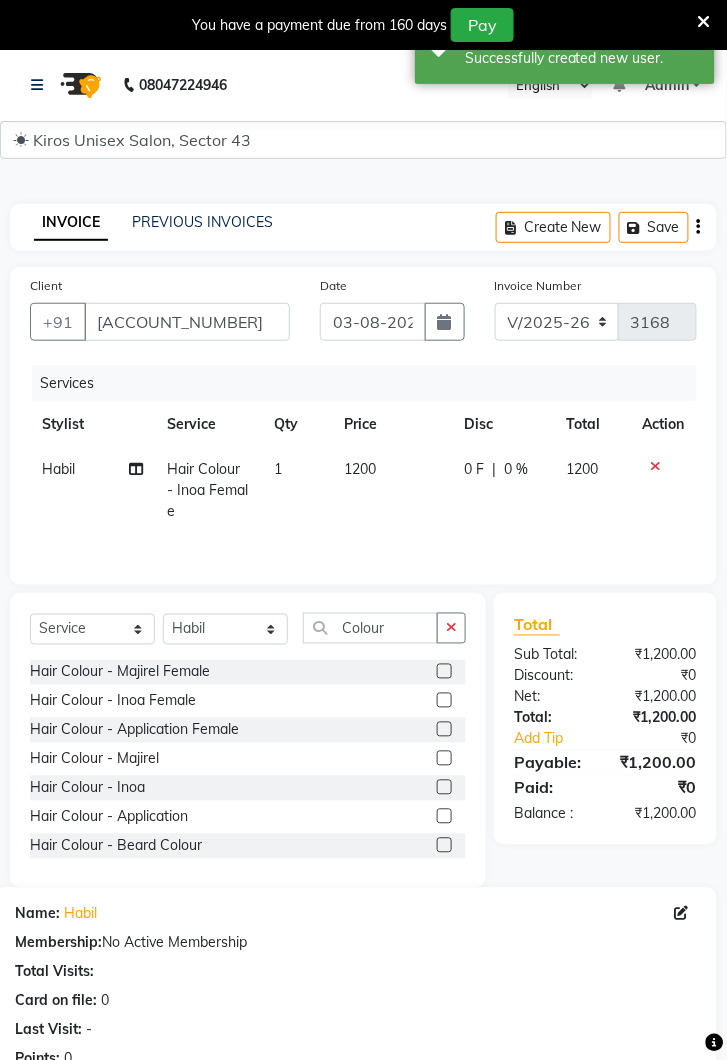 click on "1200" 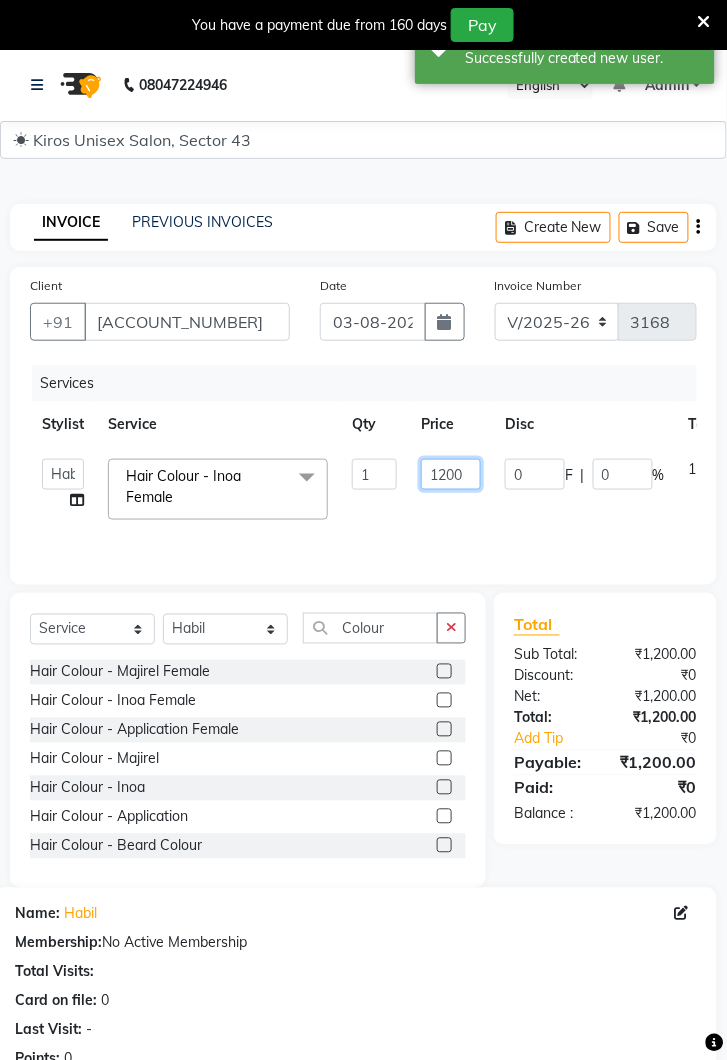 click on "1200" 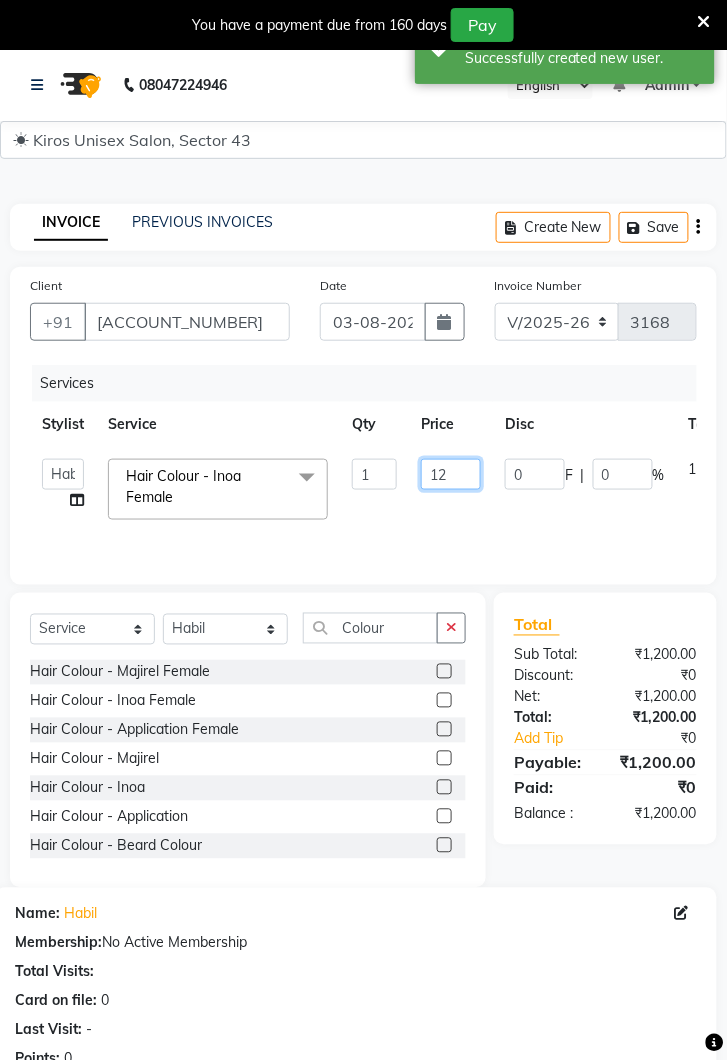 type on "1" 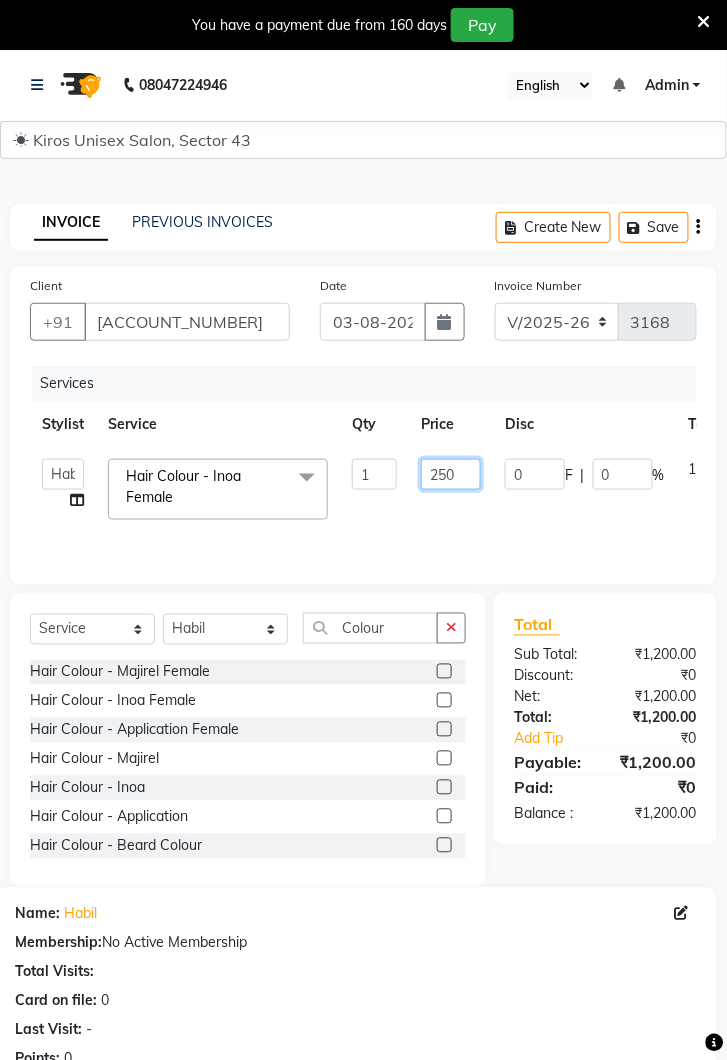 type on "2500" 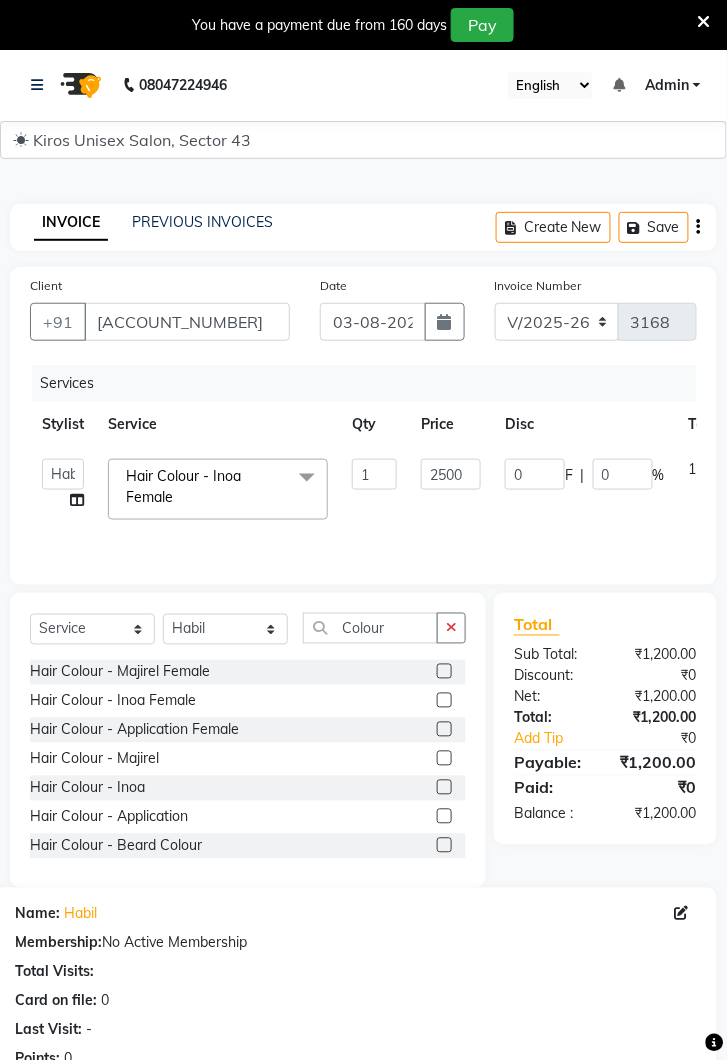 click on "Deepak   Gunjan   Habil   Jeet   Lalit   Lamu   Raj   Rashmi   Rony   Sagar   Suraj  Hair Colour - Inoa Female  x Women Hair Service - Hair Cut Women Hair Service - Hair Trimming Hair spa treatment Hair spa molecular  Style Moroccan argan Style dead see minerals Face massage Under arms waxing Head Wash - L’Oréal Head Wash - Sulphate Free Head Wash - Gk Styling - Blow Dry Styling - Ironing Styling - Curls Styling - Combo: Head Wash (L’Oréal) And Blow Dry Threading - Eyebrow/ Upper Lip/ Chin/ Forehead Threading - Side Locks Threading - Full Face Hair Colour - Majirel Female Hair Colour - Inoa Female Hair Colour - Application Female Hair Colour - Majirel Hair Colour - Inoa Hair Colour - Application Hair Colour - Beard Colour Hair Spa - L’Oréal Basic Hair Spa - Mythic Spa Hair Spa - Macadamia Spa / Moroccan Hair Treatment Hair Spa - Ola Plex Hair Treatment - Dandruff/ Hair Fall Treatment Hair Treatment - Smoothening Hair Treatment - Keratin Hair Treatment - Botox/ Nanoplasty Nail Paint - Hand 1 2500 0" 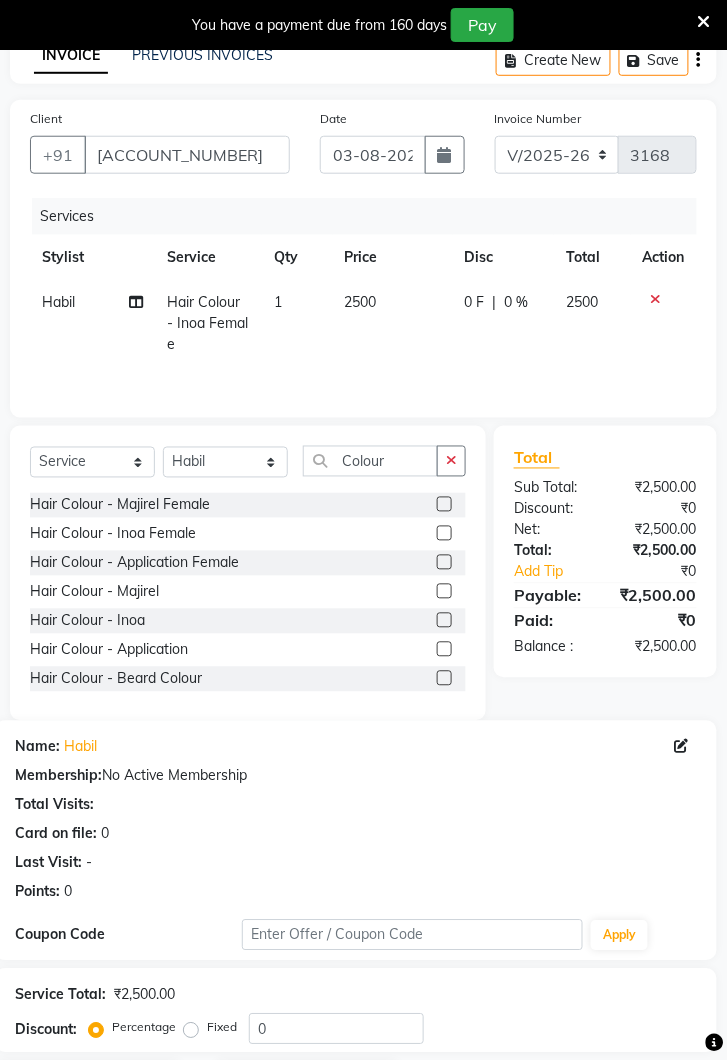 scroll, scrollTop: 285, scrollLeft: 0, axis: vertical 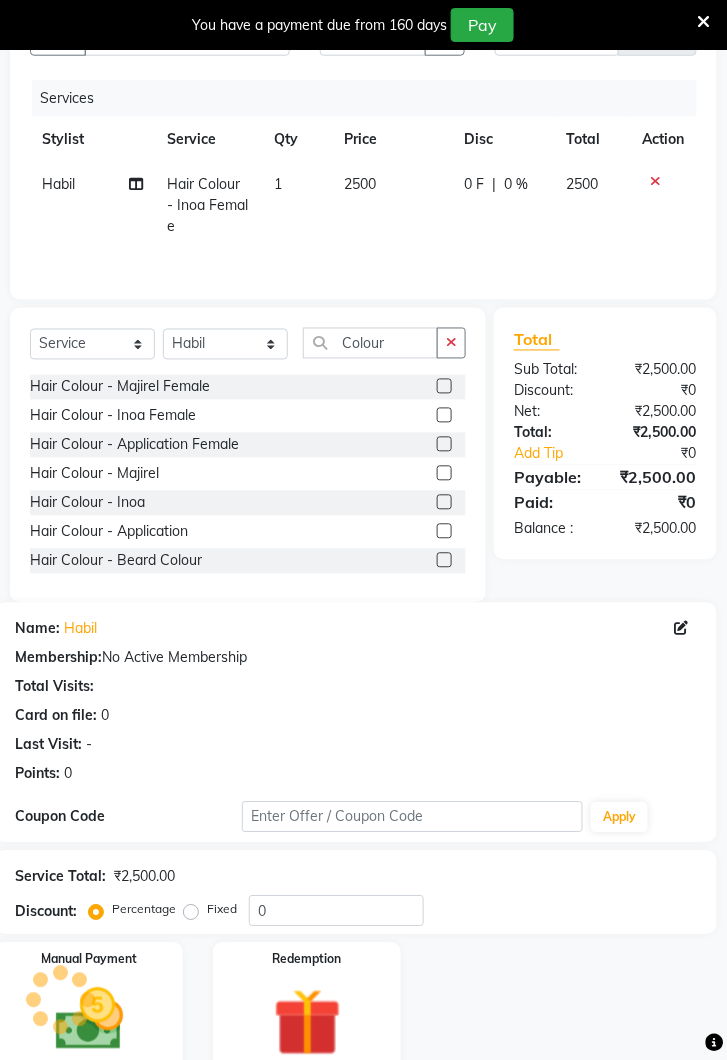 click 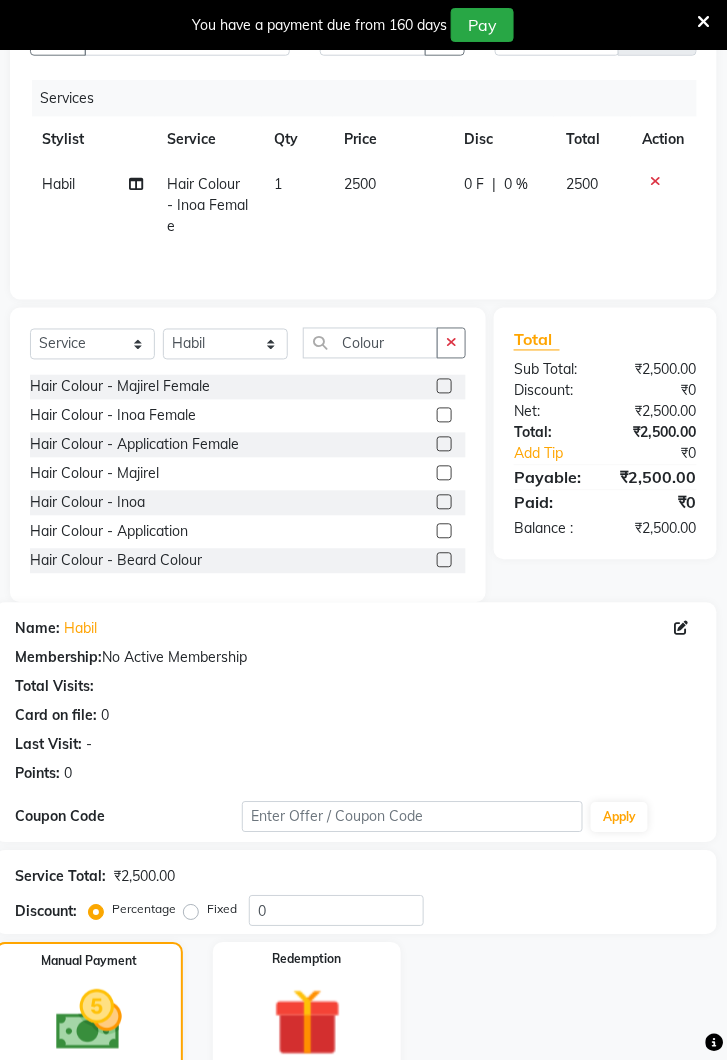 click on "UPI" 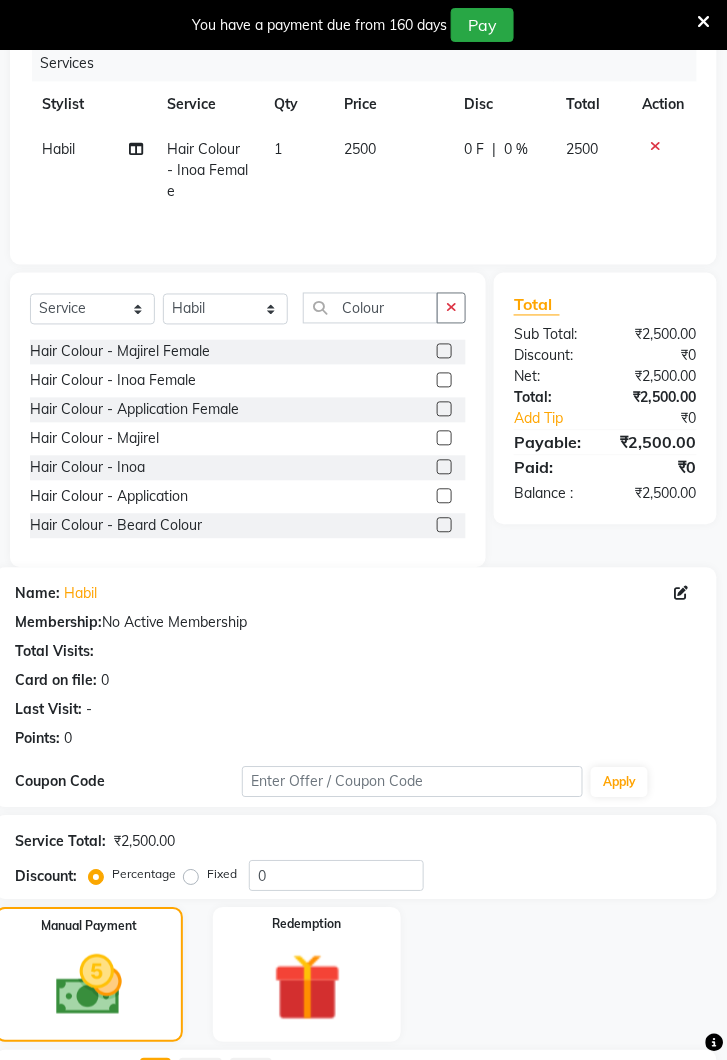 scroll, scrollTop: 441, scrollLeft: 0, axis: vertical 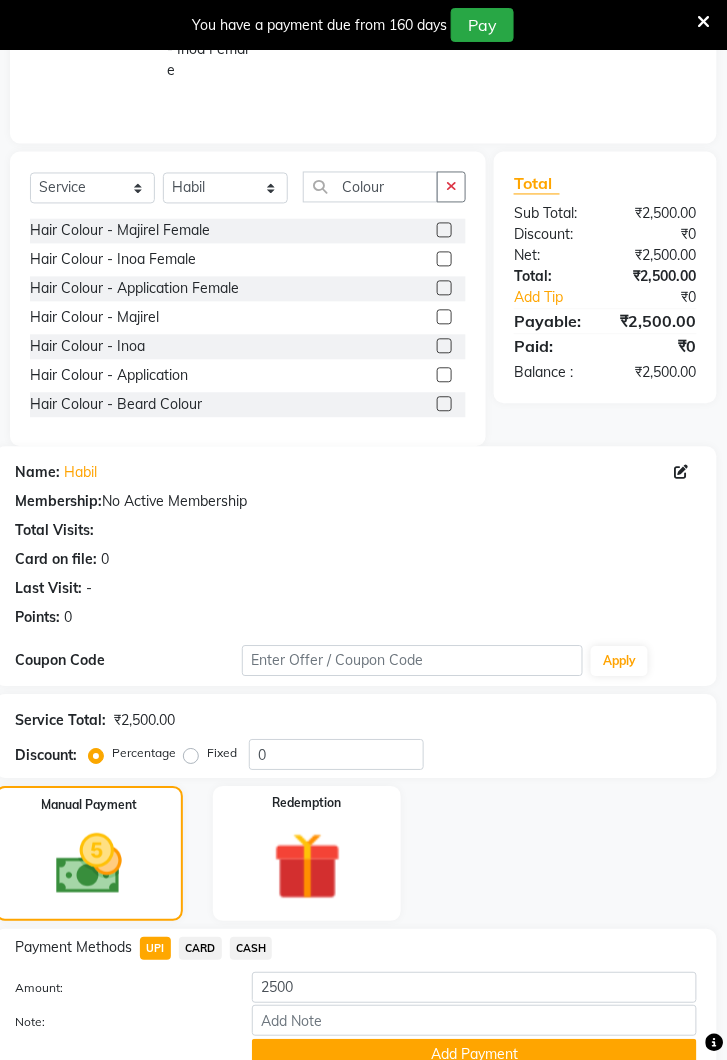 click on "Add Payment" 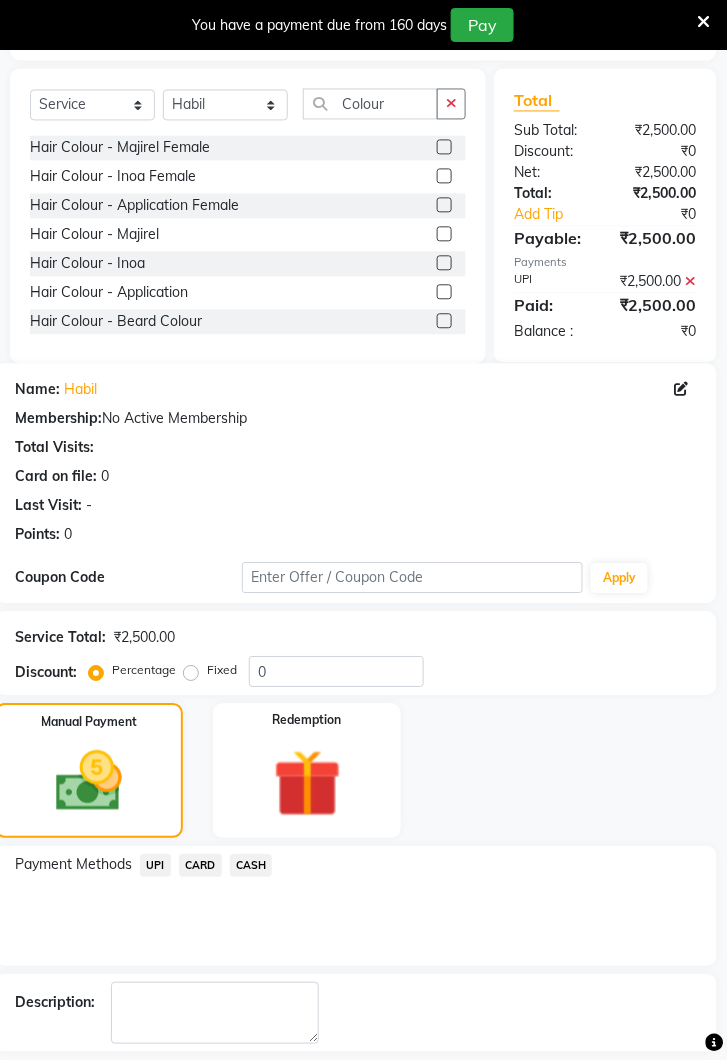 scroll, scrollTop: 545, scrollLeft: 0, axis: vertical 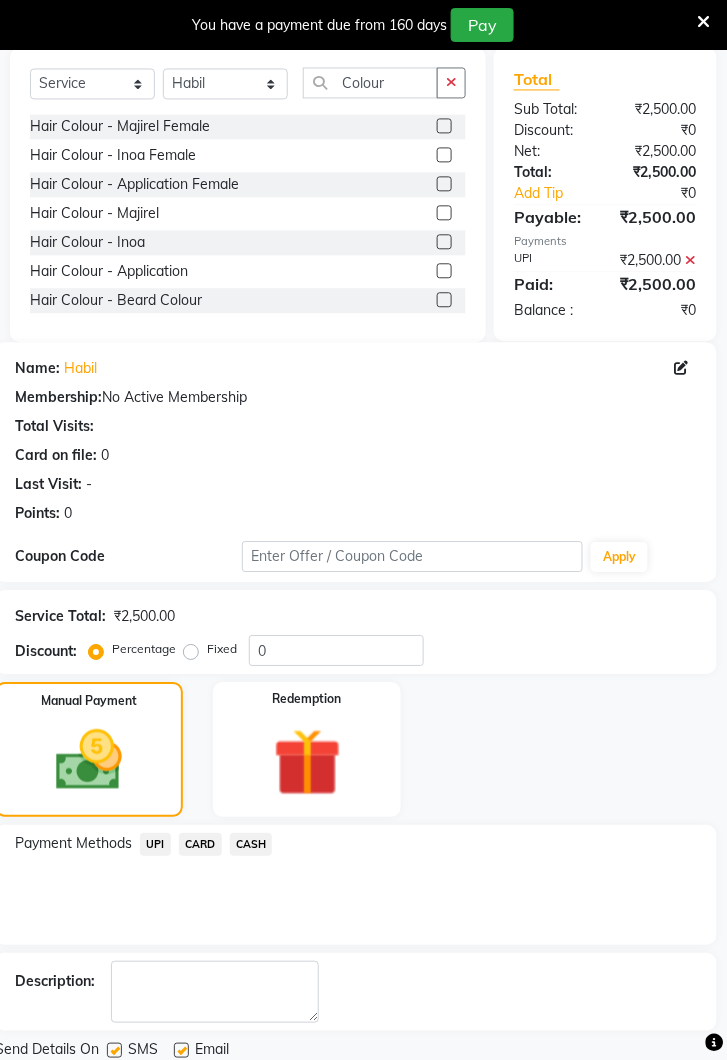 click on "Checkout" 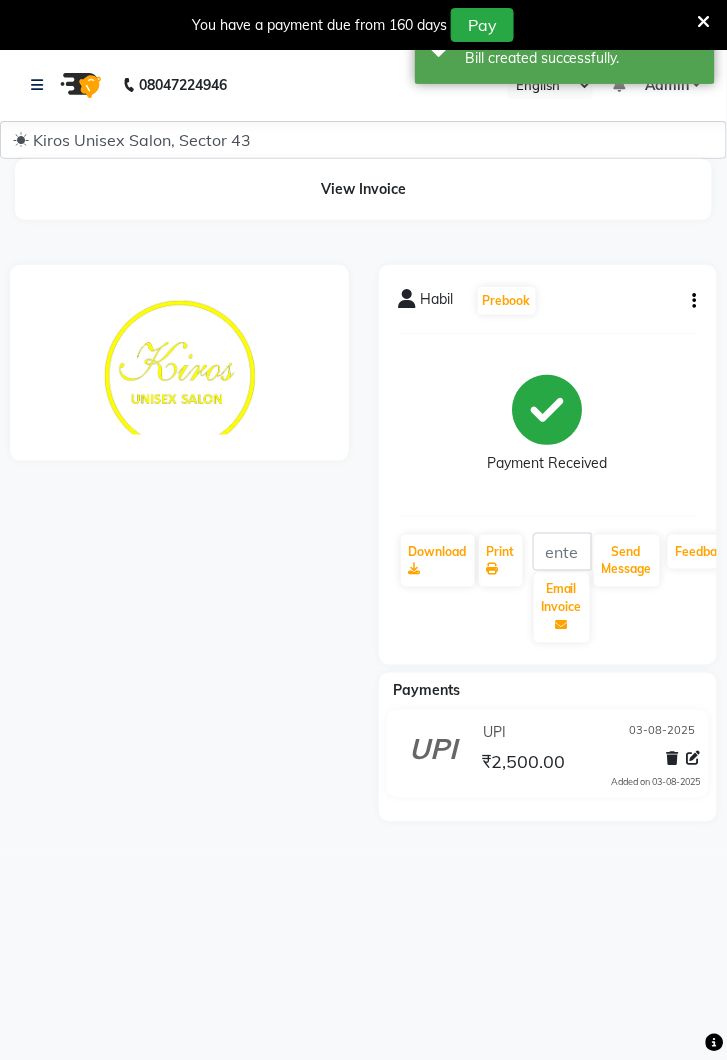 scroll, scrollTop: 0, scrollLeft: 0, axis: both 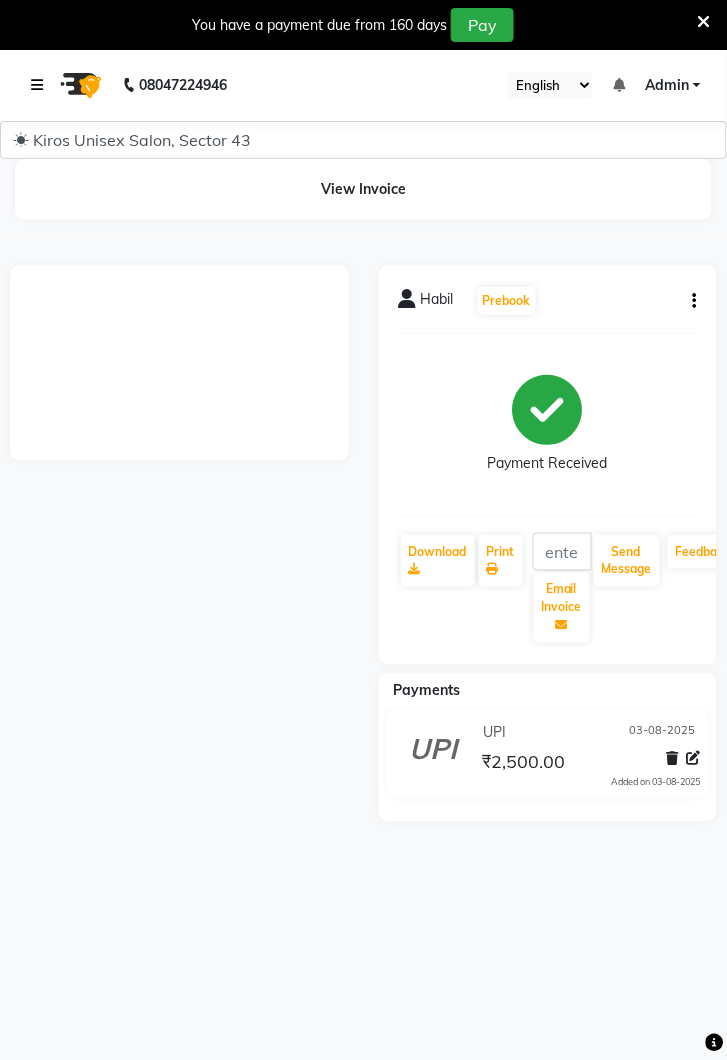 click at bounding box center (37, 85) 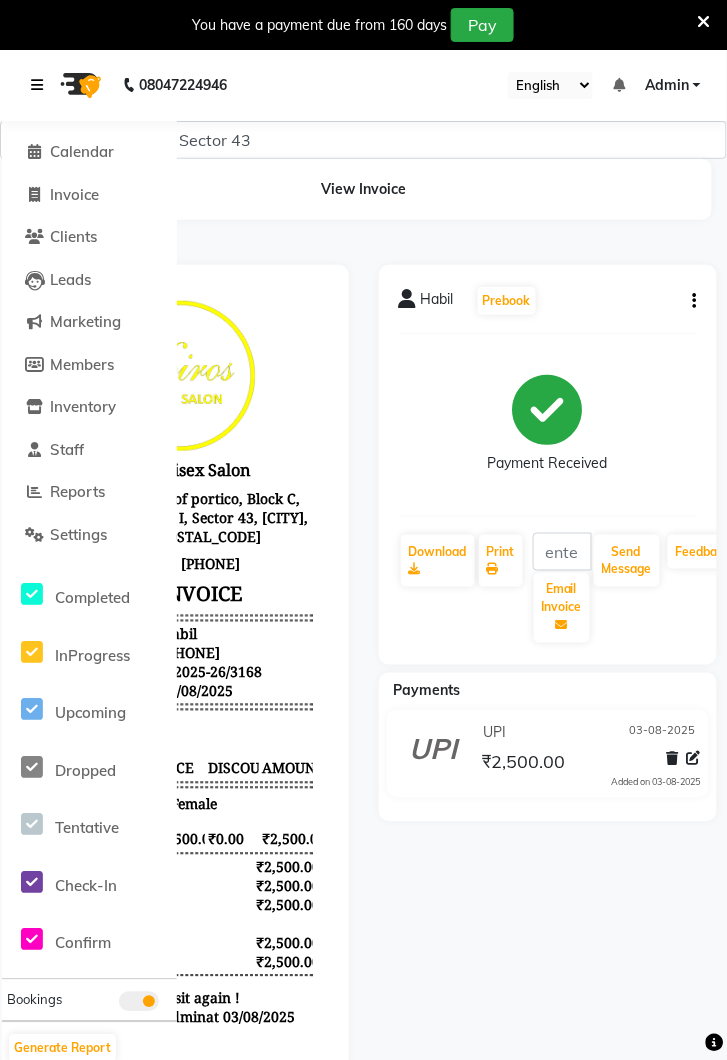 scroll, scrollTop: 0, scrollLeft: 0, axis: both 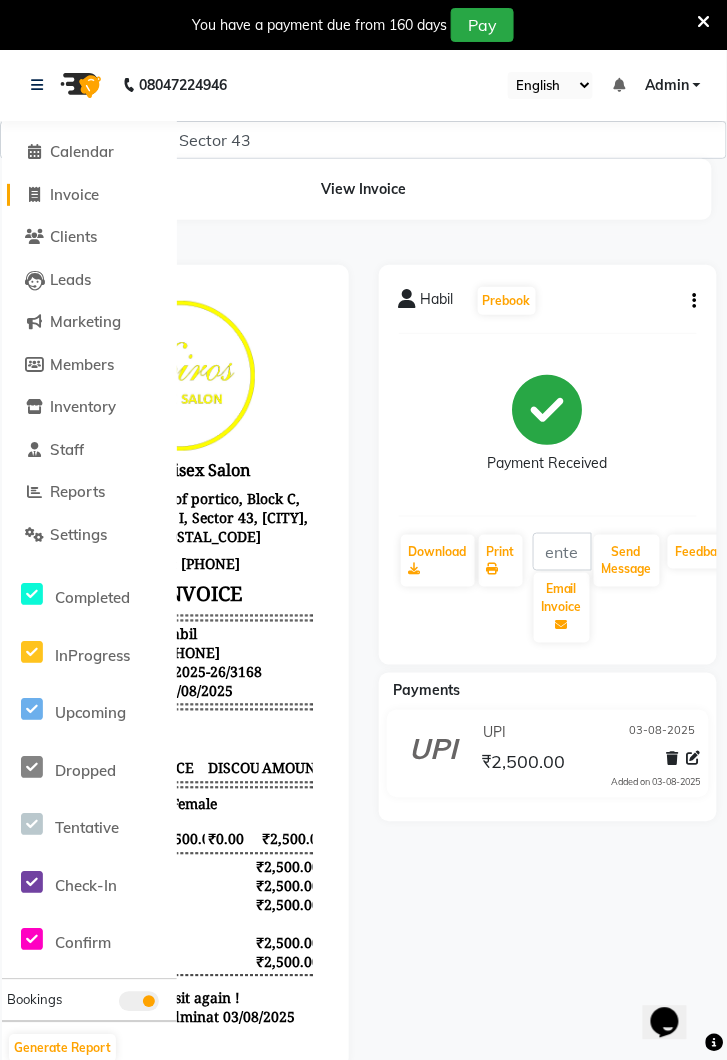 click on "Invoice" 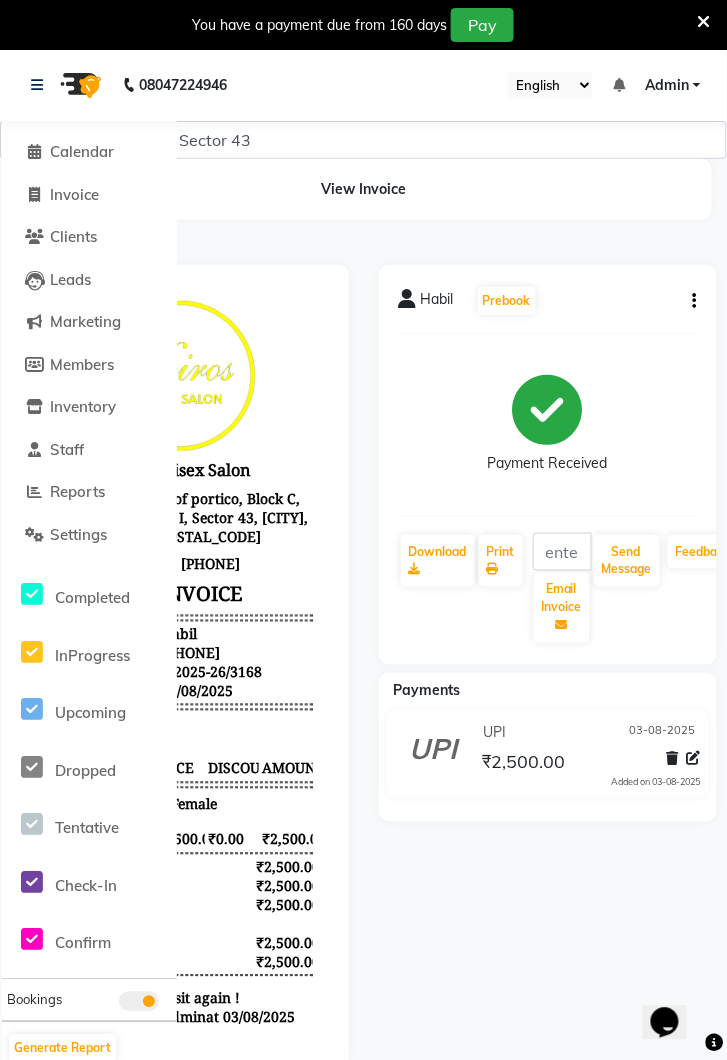 select on "service" 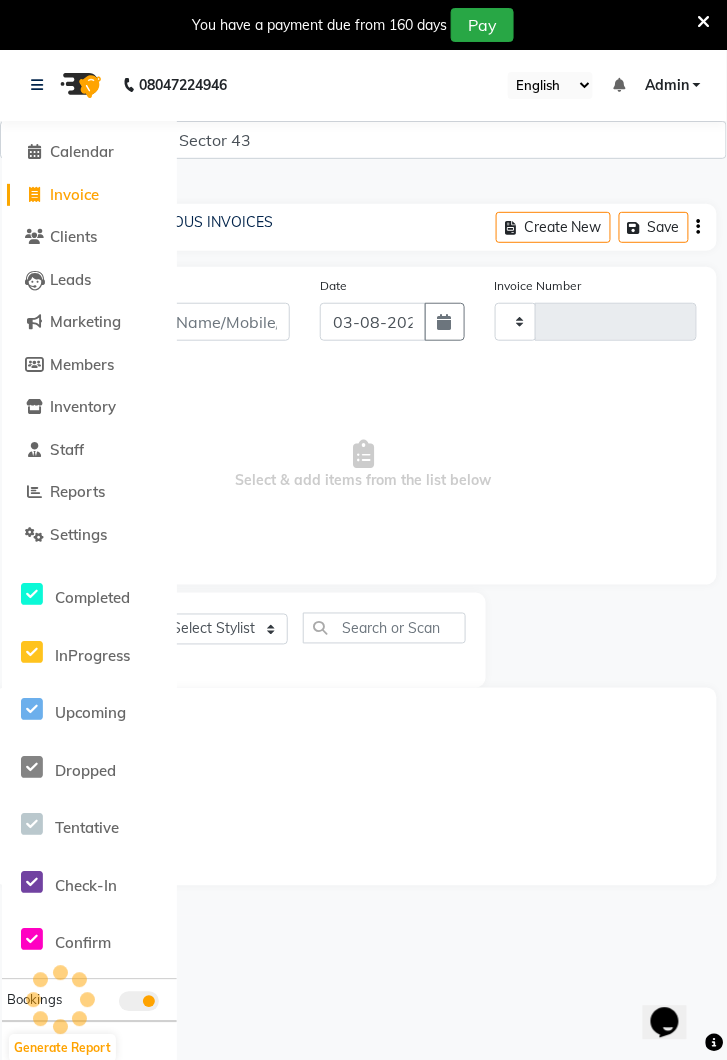 type on "3169" 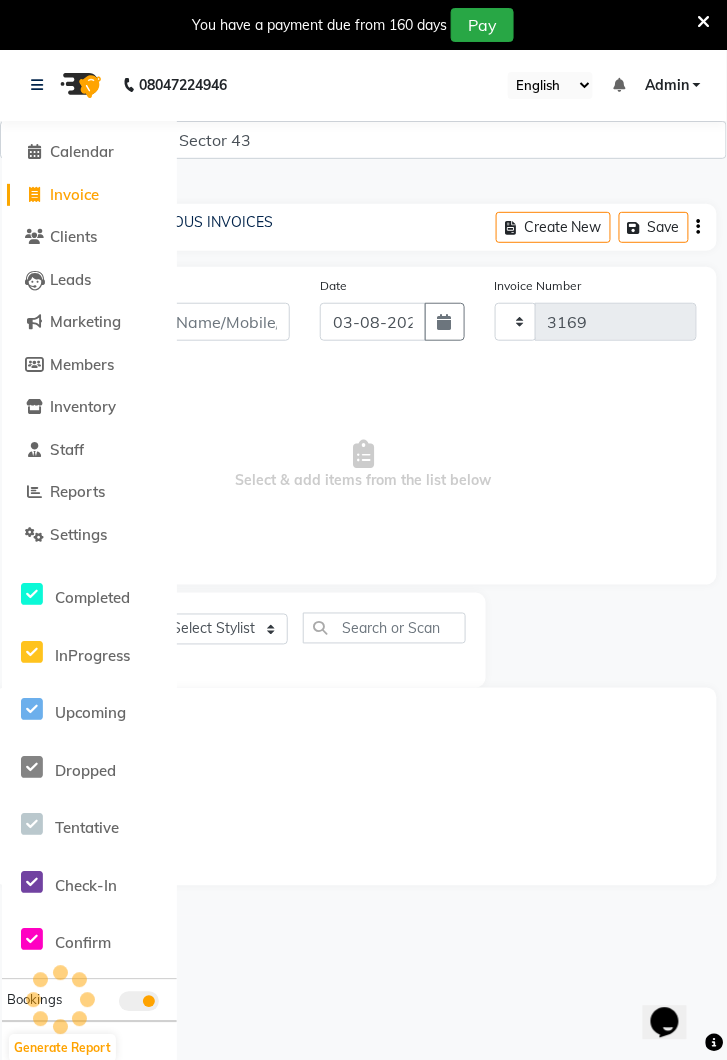 scroll, scrollTop: 49, scrollLeft: 0, axis: vertical 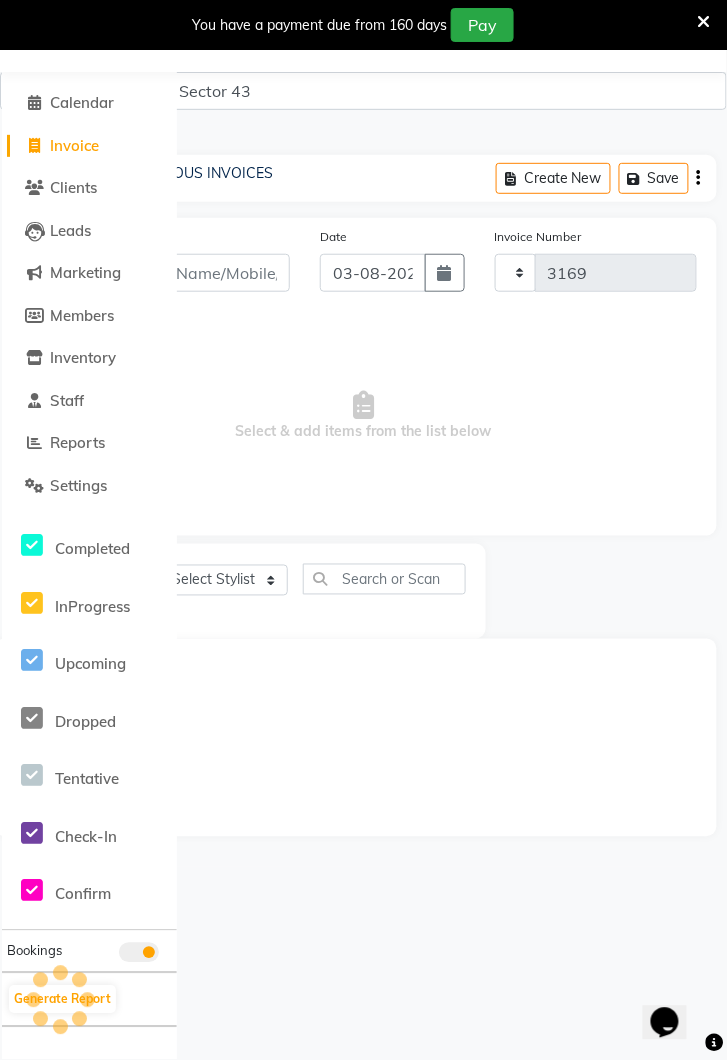 select on "5694" 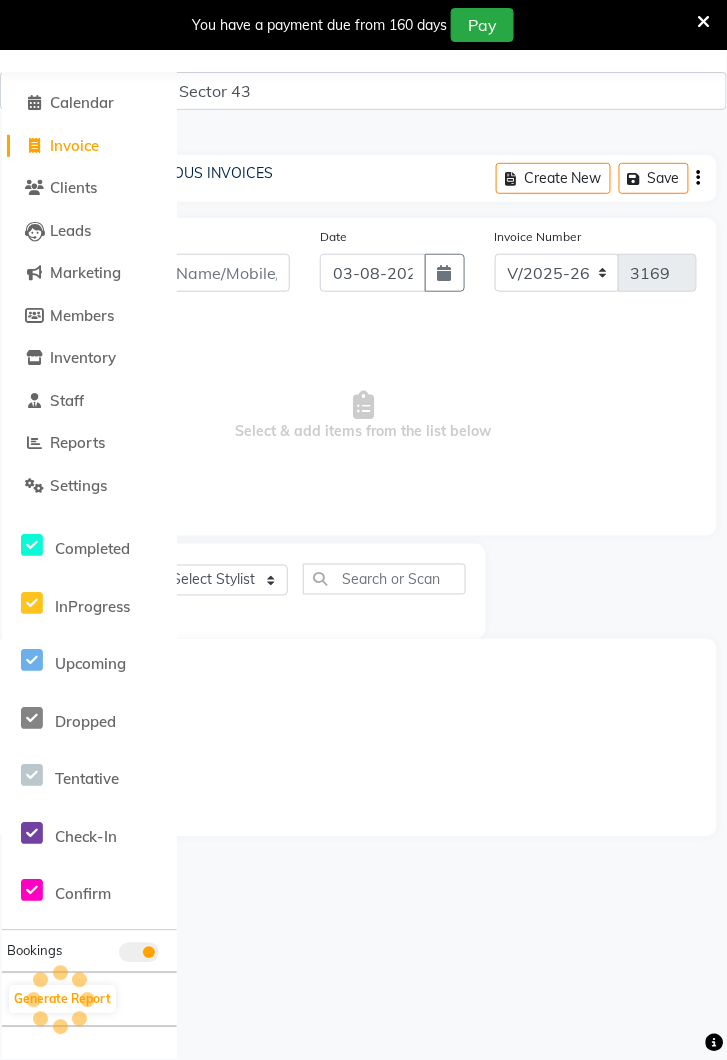scroll, scrollTop: 0, scrollLeft: 0, axis: both 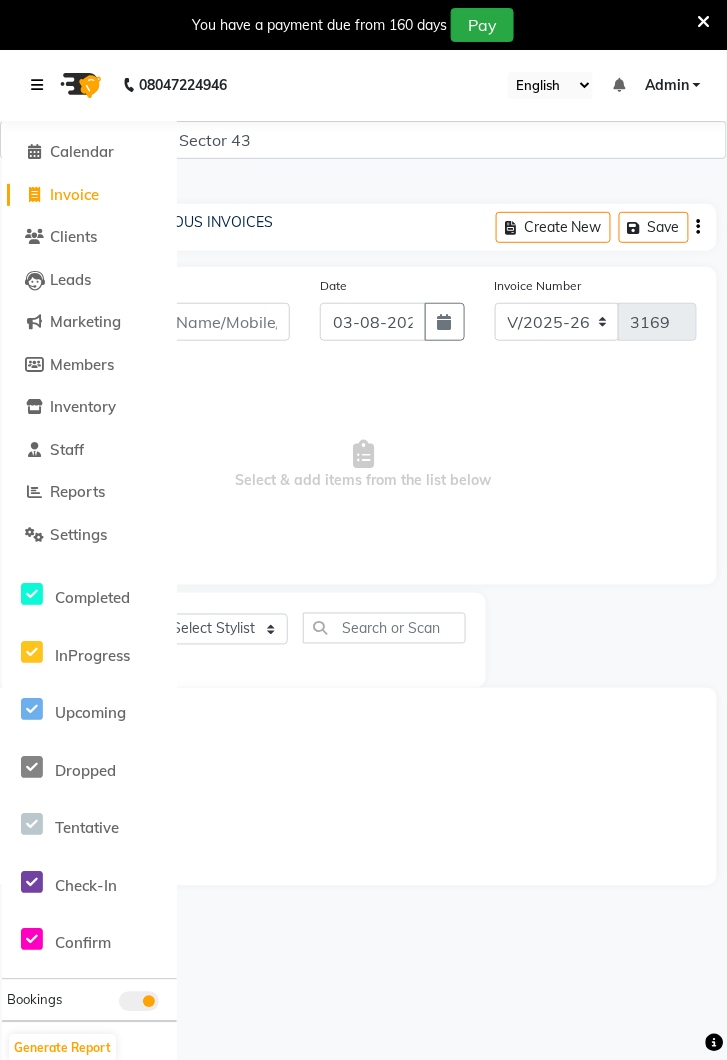 click at bounding box center (41, 85) 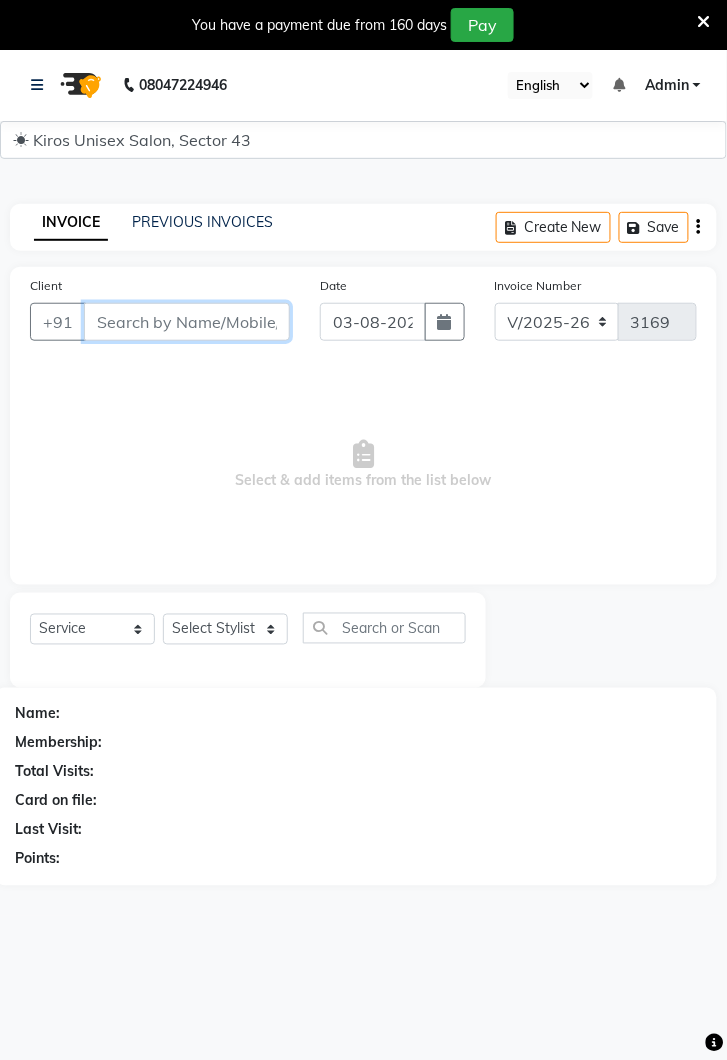 click on "Client" at bounding box center (187, 322) 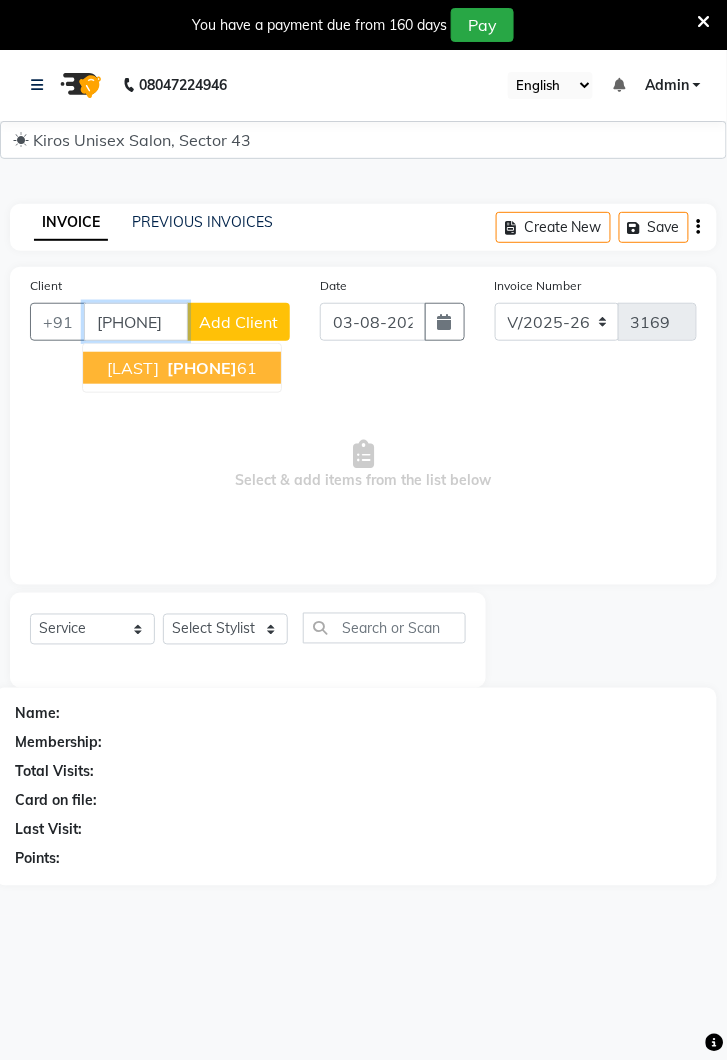 click on "[PHONE]" at bounding box center (202, 368) 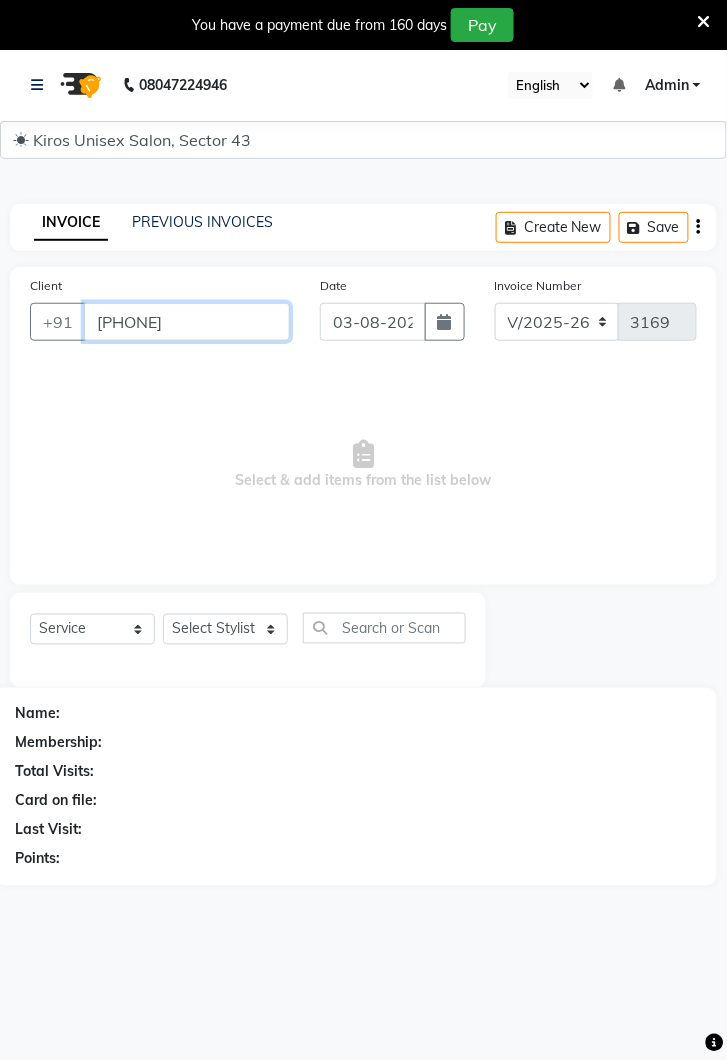 type on "[PHONE]" 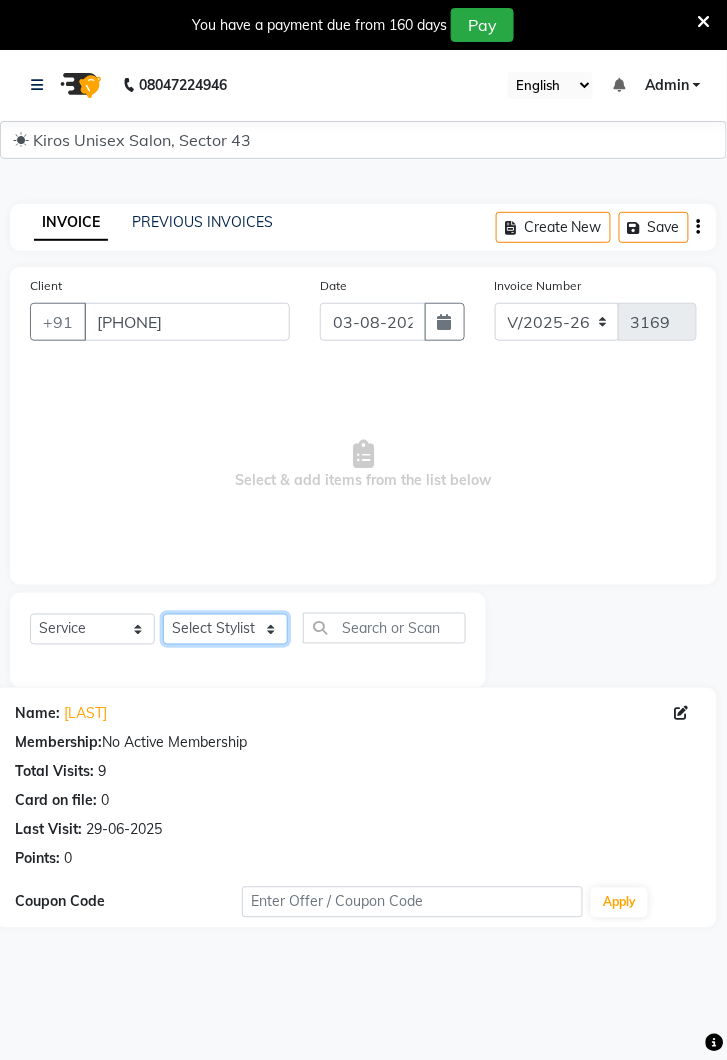 click on "Select Stylist [LAST] [LAST] [LAST] [LAST] [LAST] [LAST] [LAST] [LAST] [LAST] [LAST]" 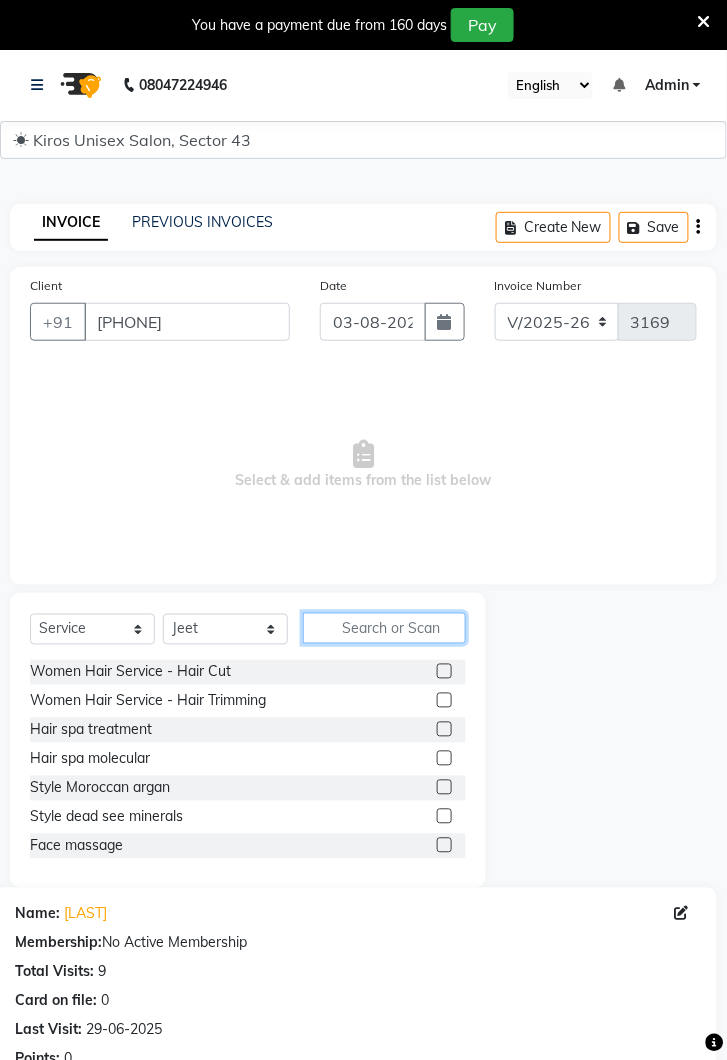 click 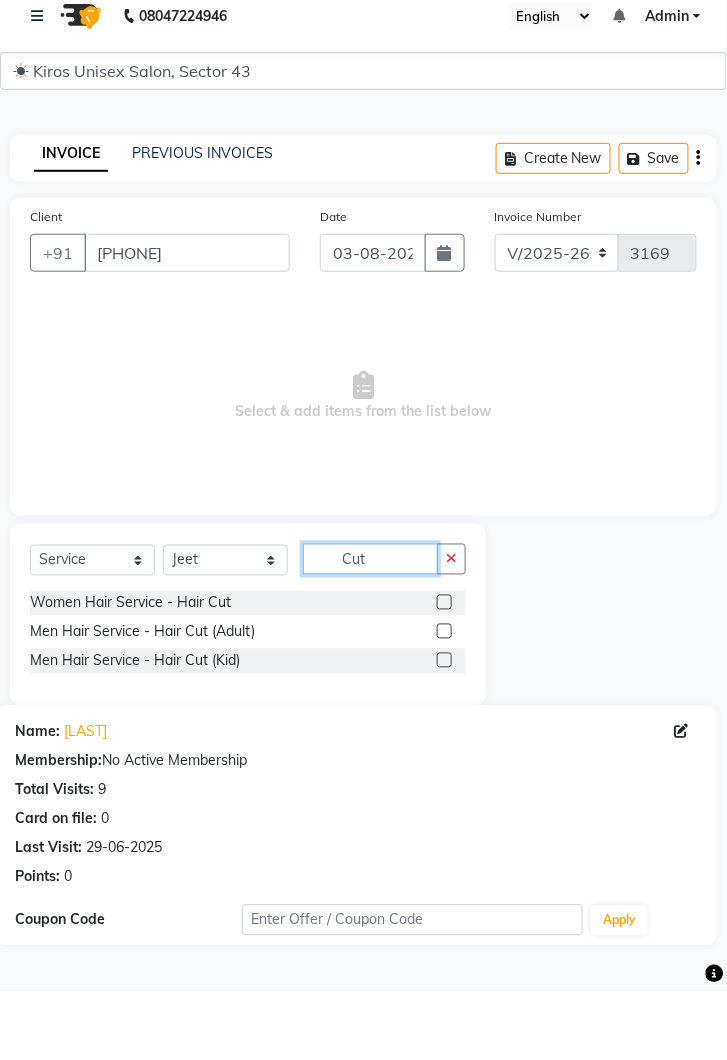 type on "Cut" 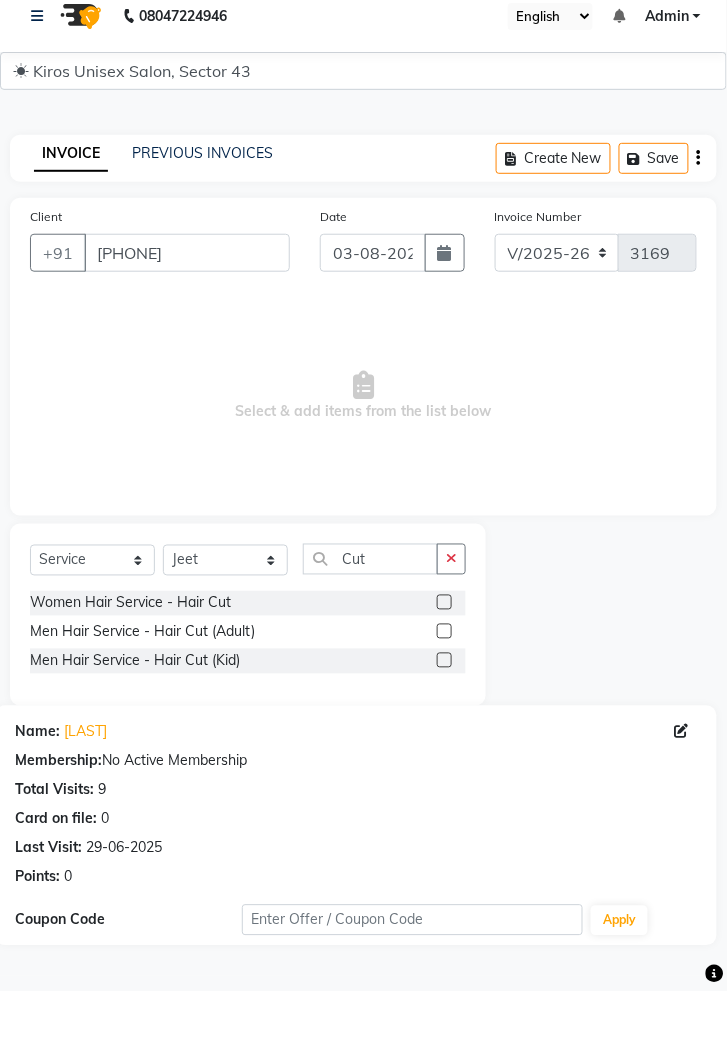 click 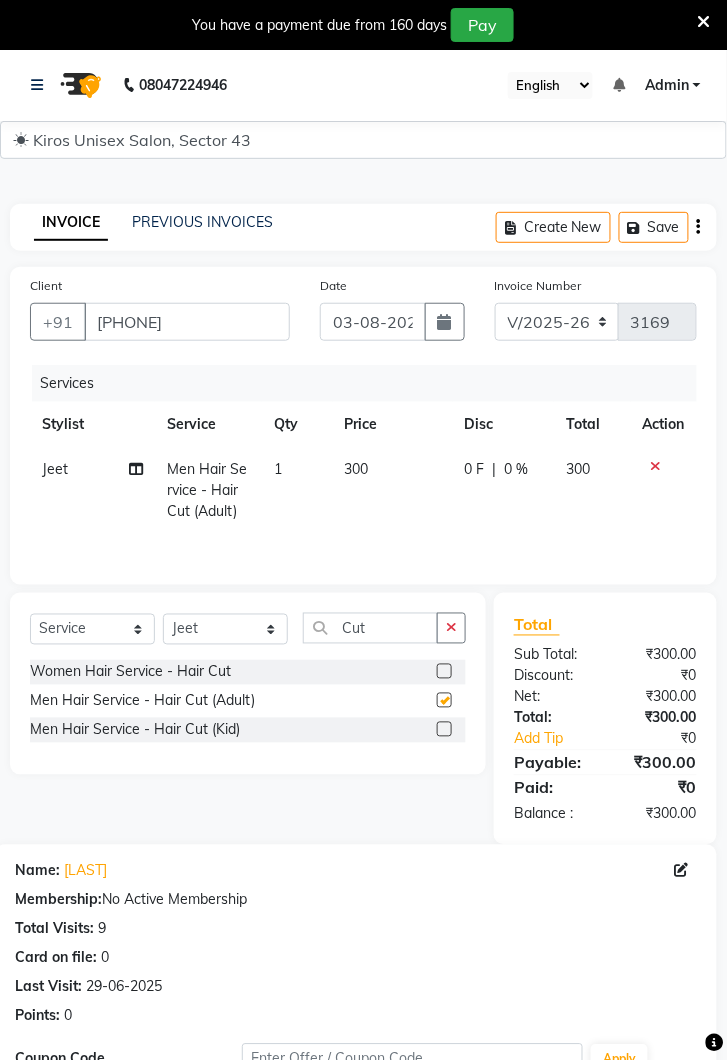 checkbox on "false" 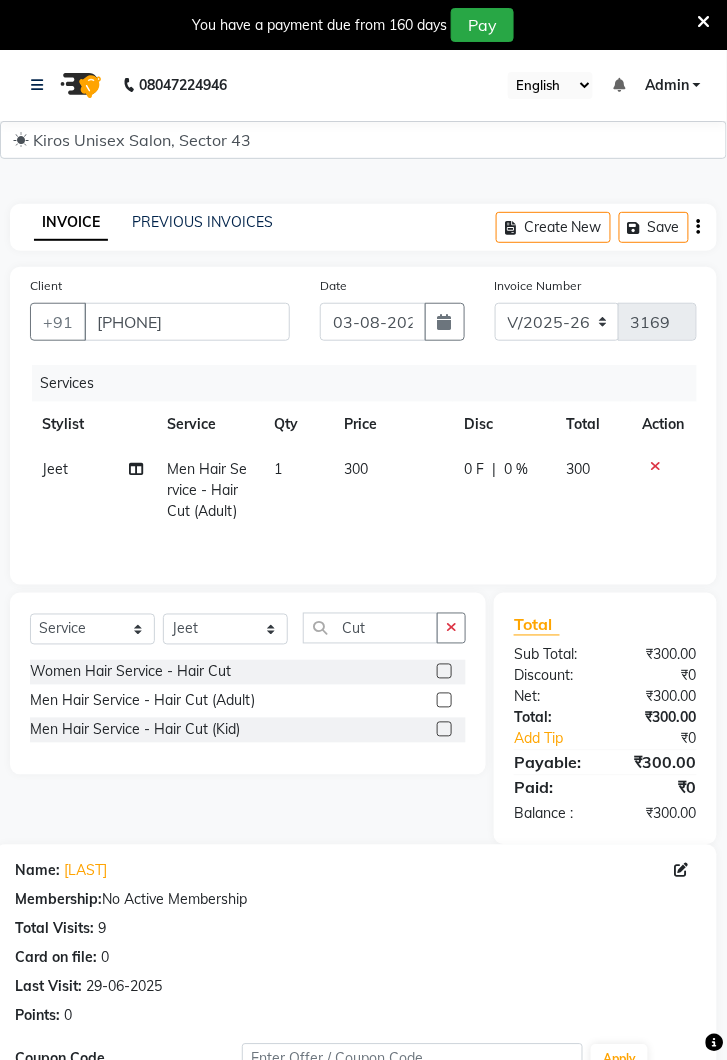click 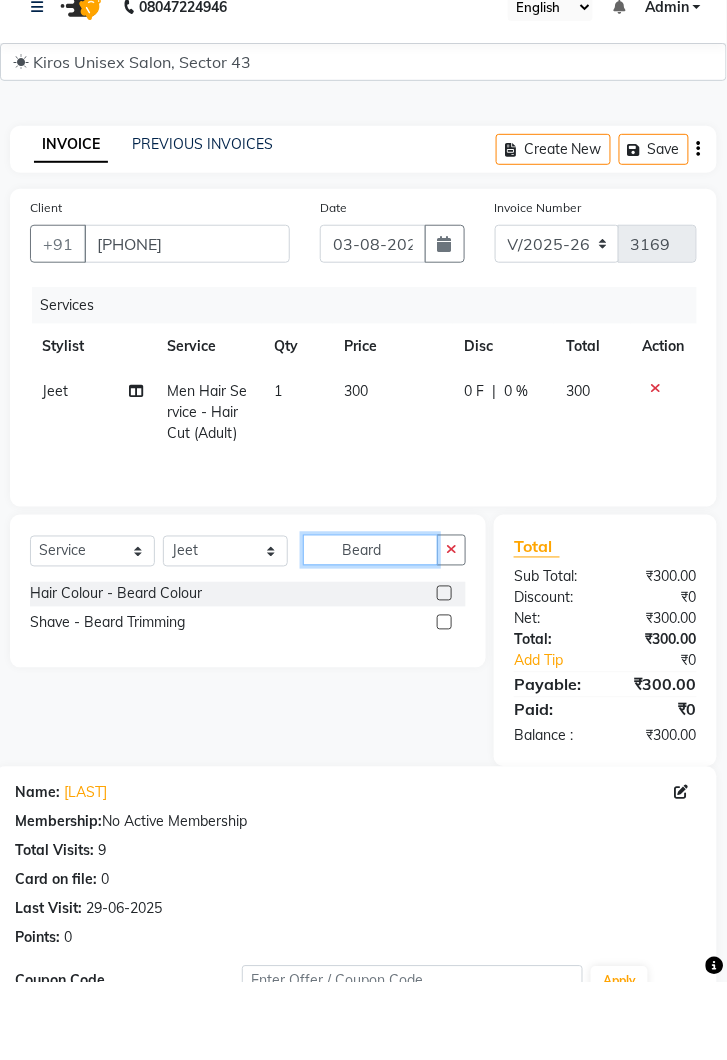 type on "Beard" 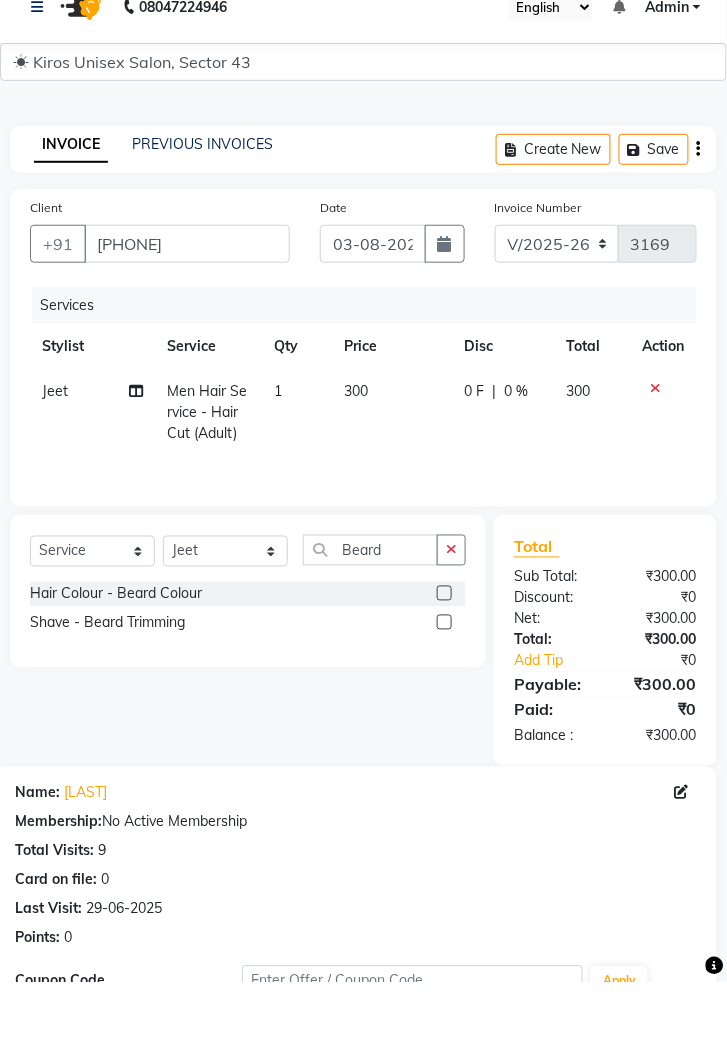 click 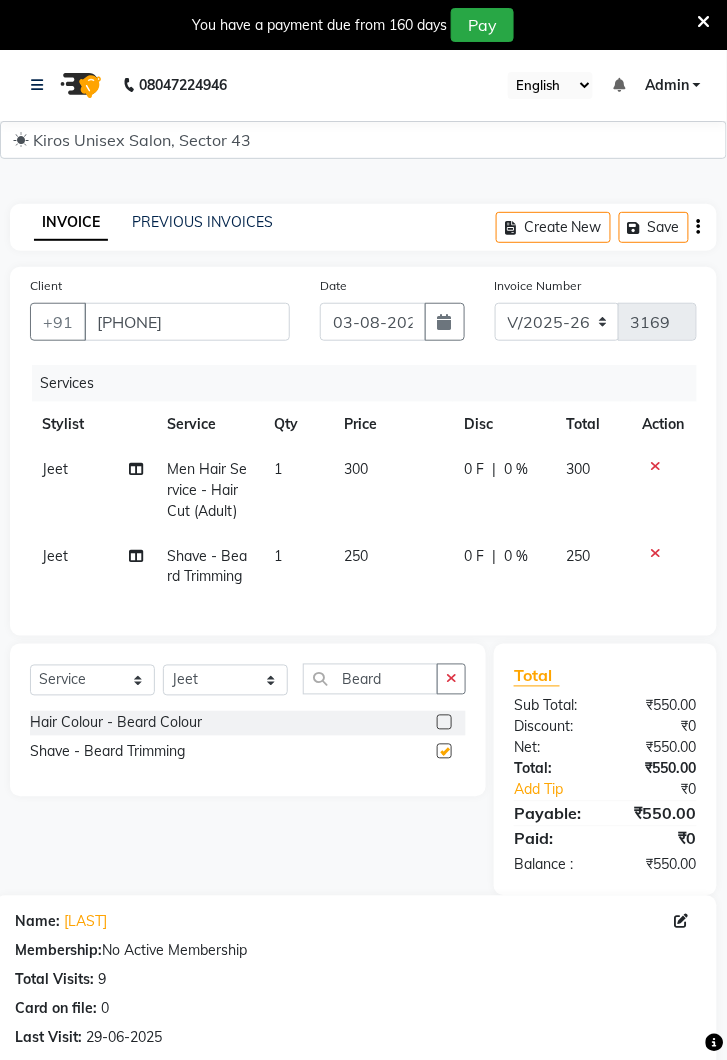 checkbox on "false" 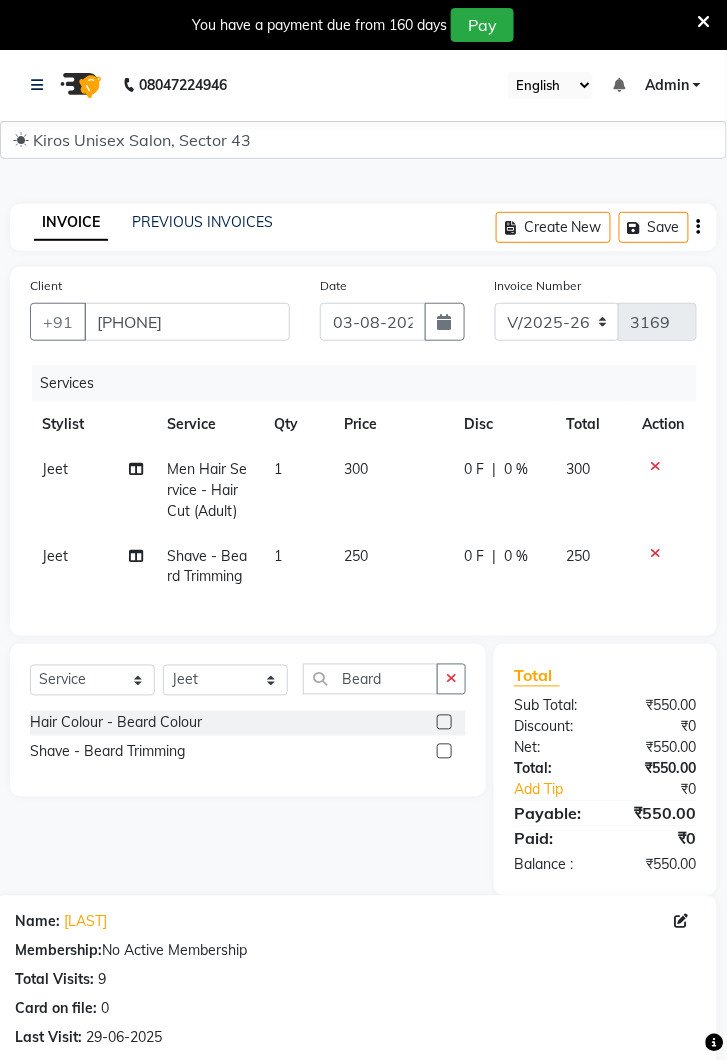 click 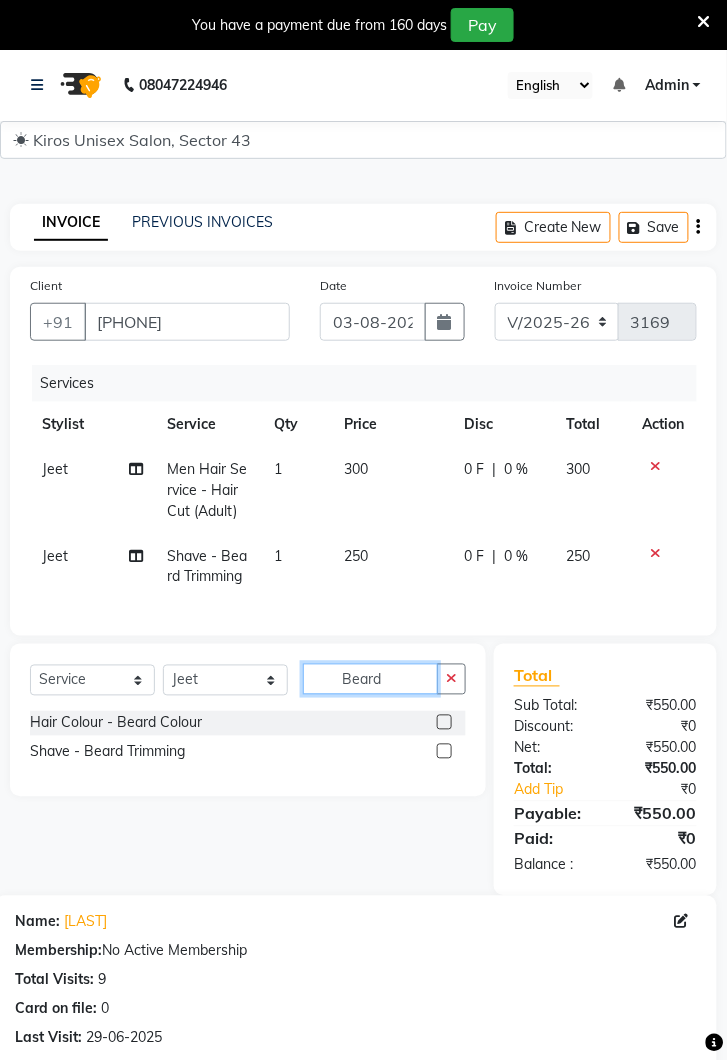 type 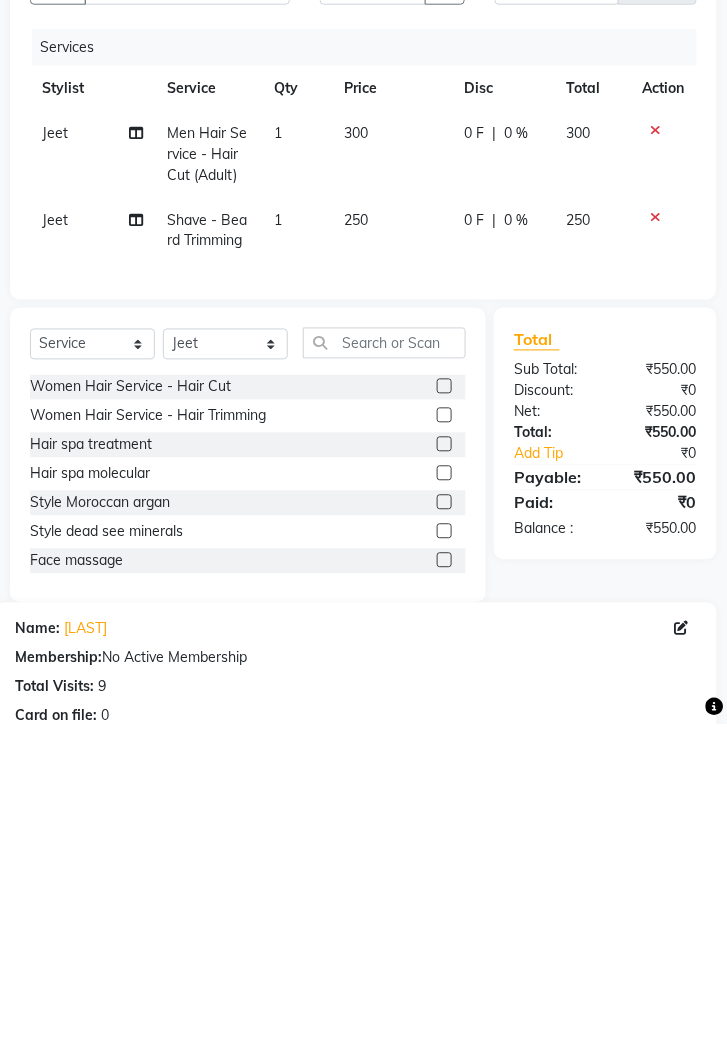 click on "300" 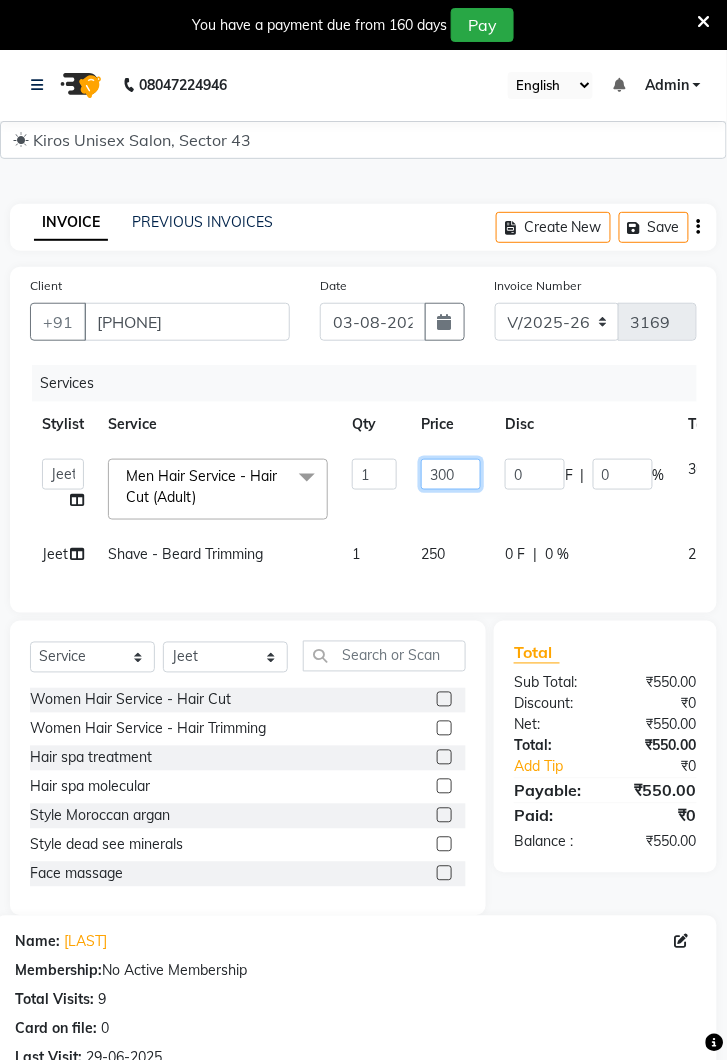 click on "300" 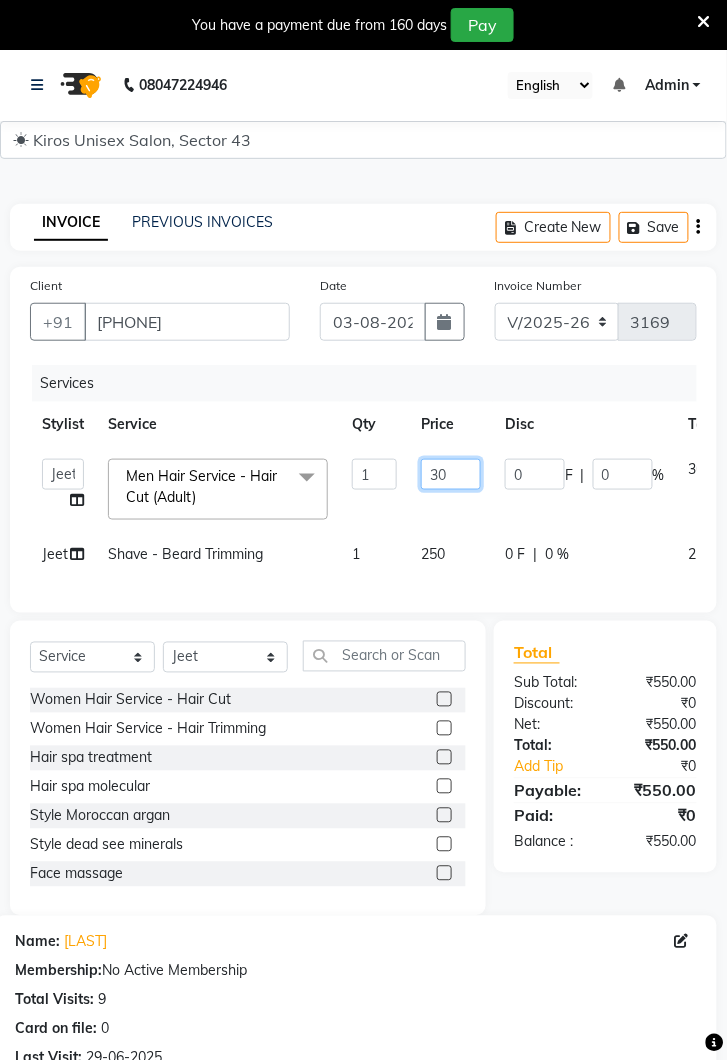 type on "3" 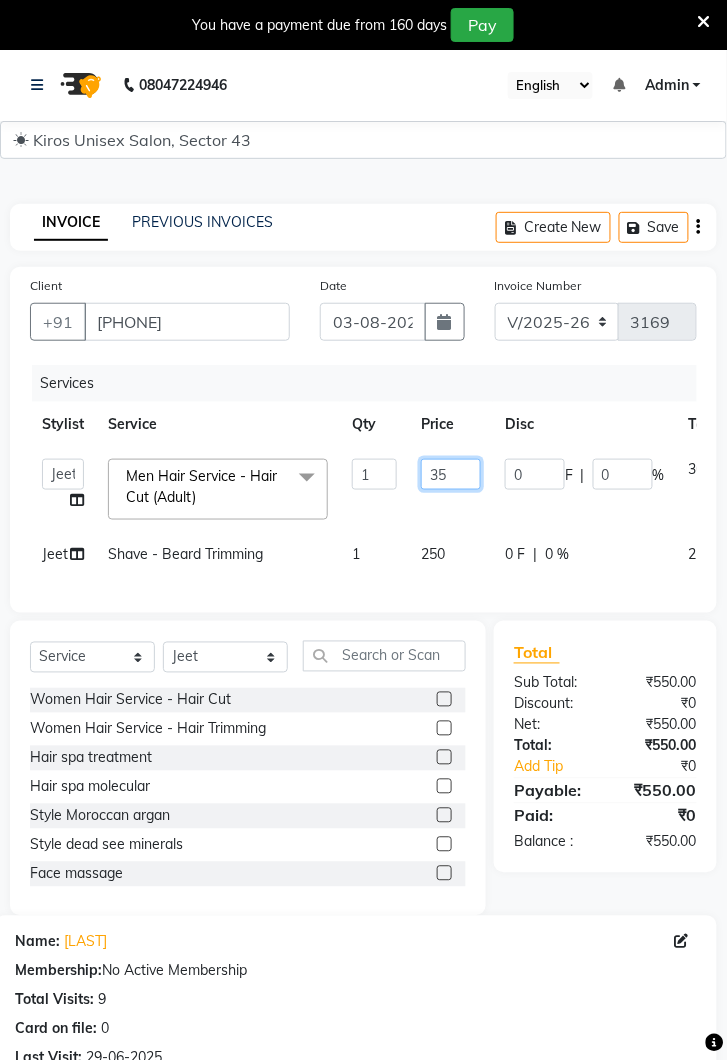 type on "350" 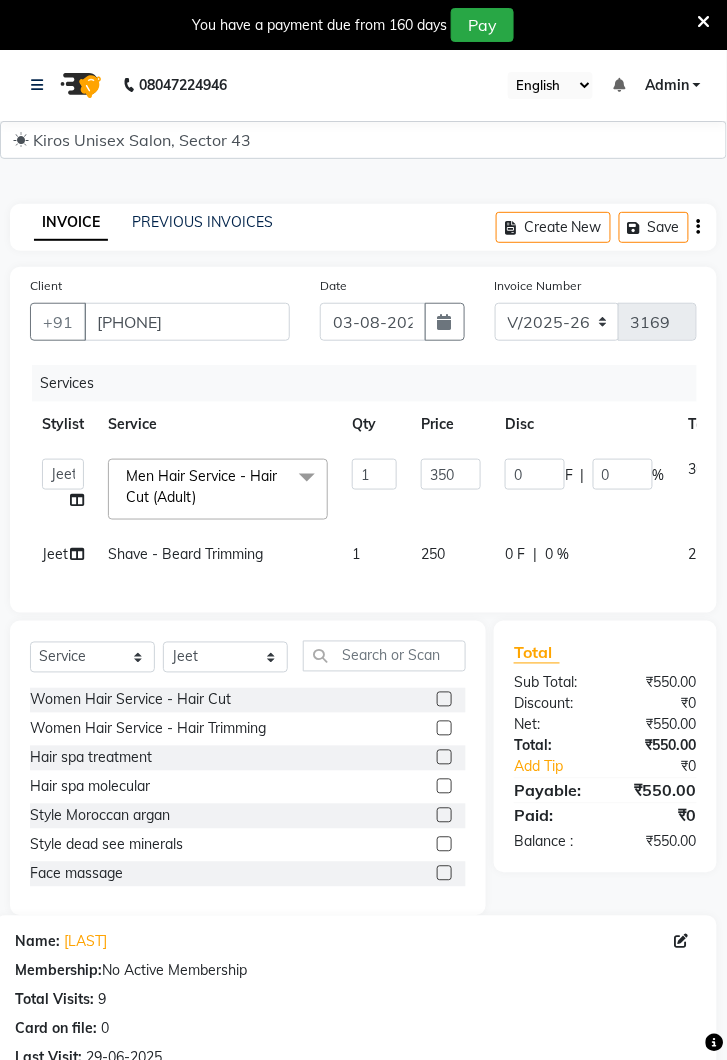 click on "Jeet Shave - Beard Trimming 1 250 0 F | 0 % 250" 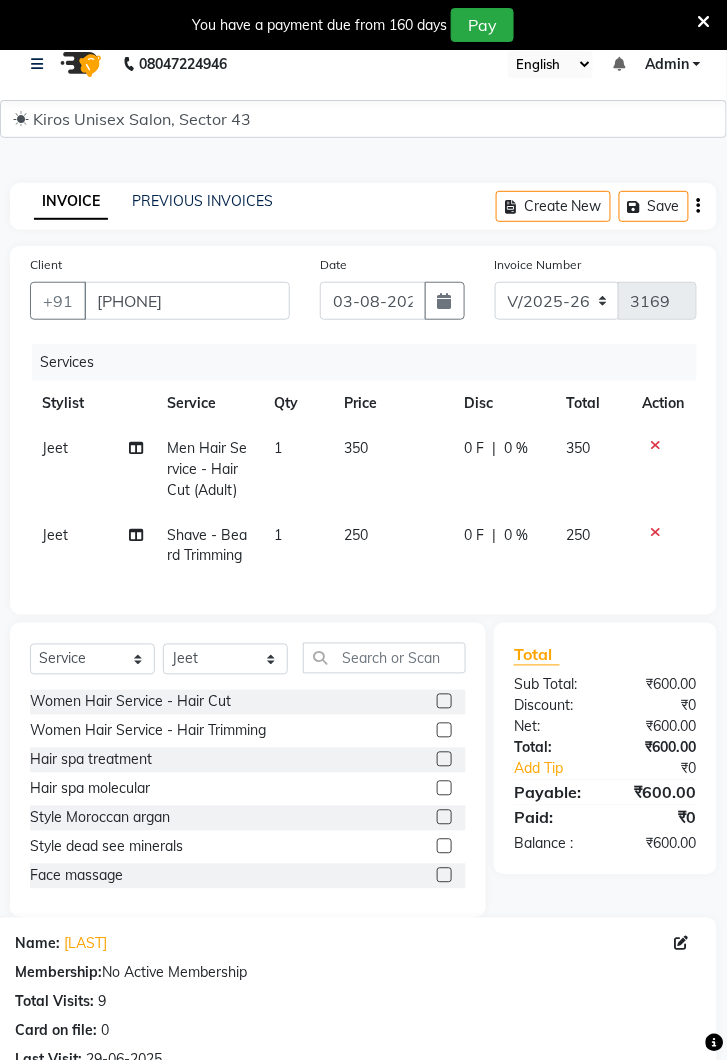 scroll, scrollTop: 336, scrollLeft: 0, axis: vertical 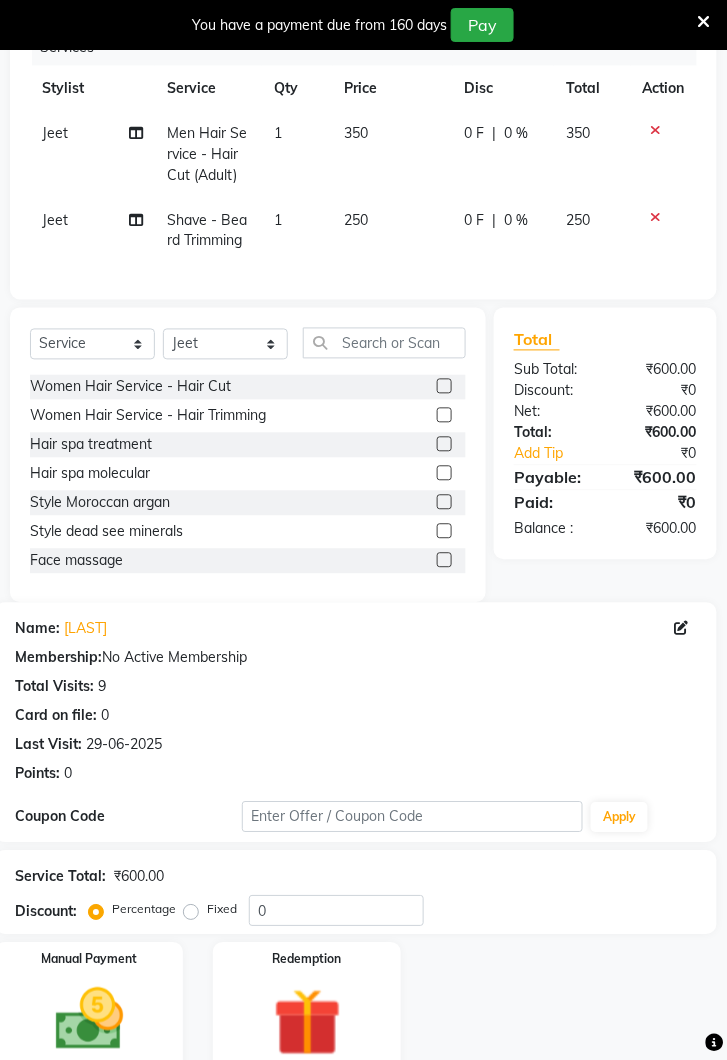 click 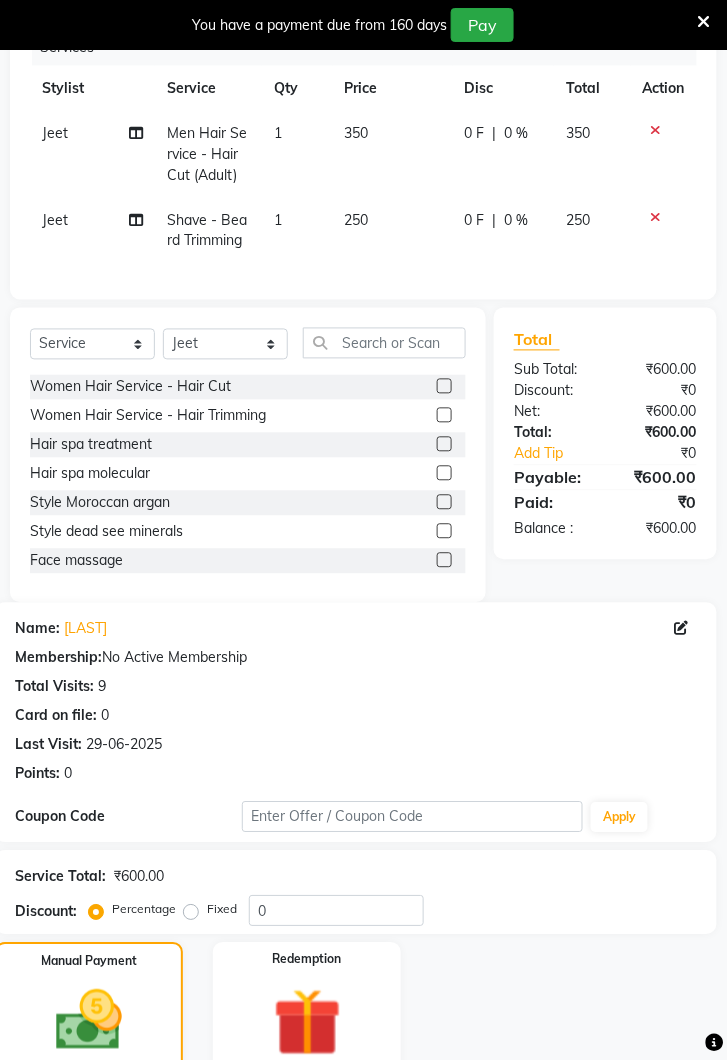 click on "UPI" 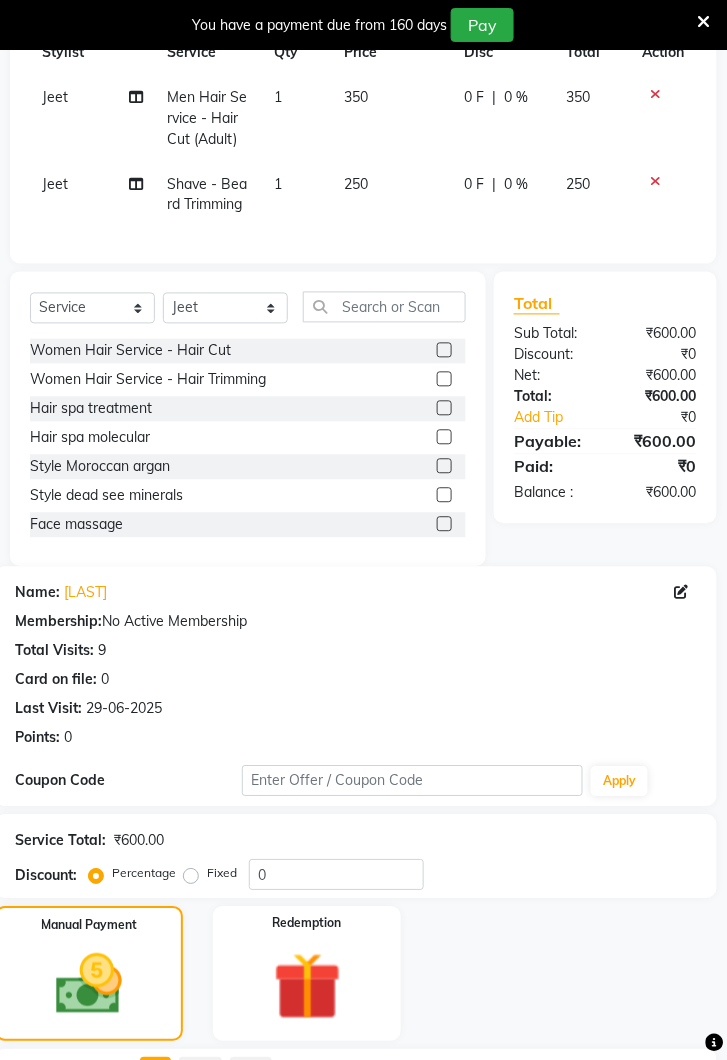 scroll, scrollTop: 492, scrollLeft: 0, axis: vertical 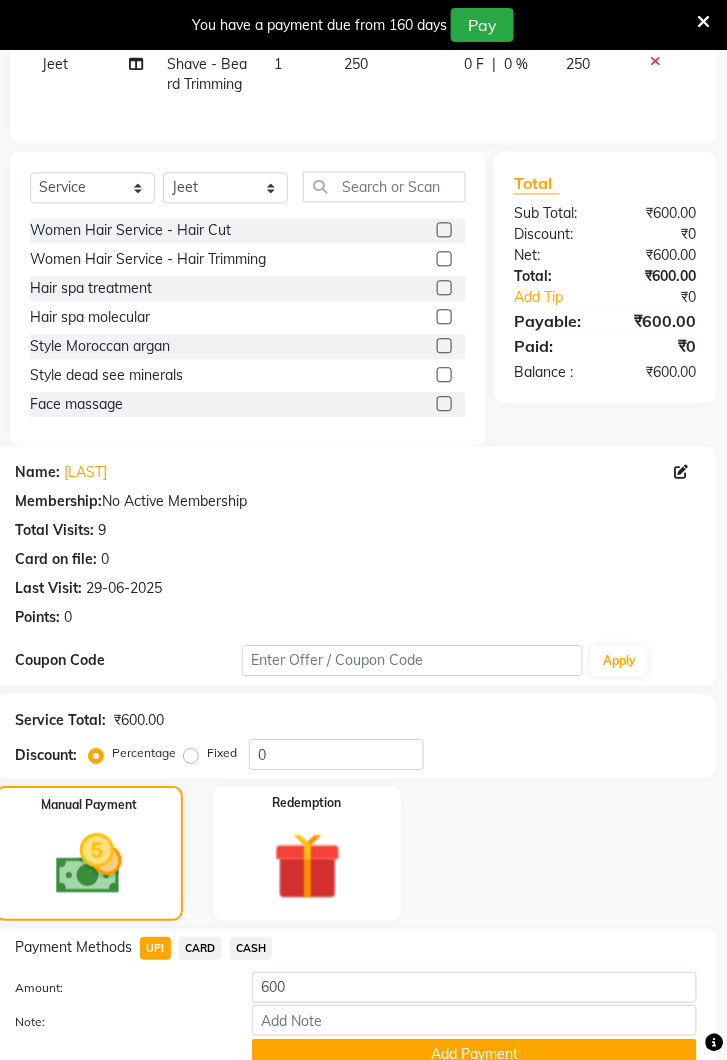 click on "Add Payment" 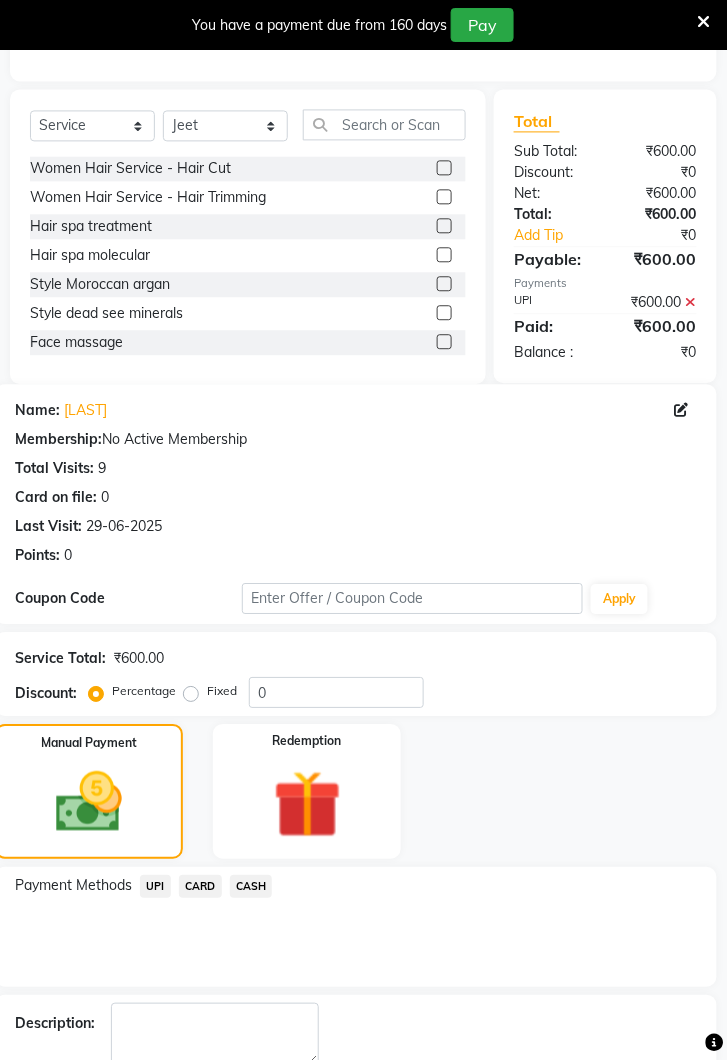 scroll, scrollTop: 576, scrollLeft: 0, axis: vertical 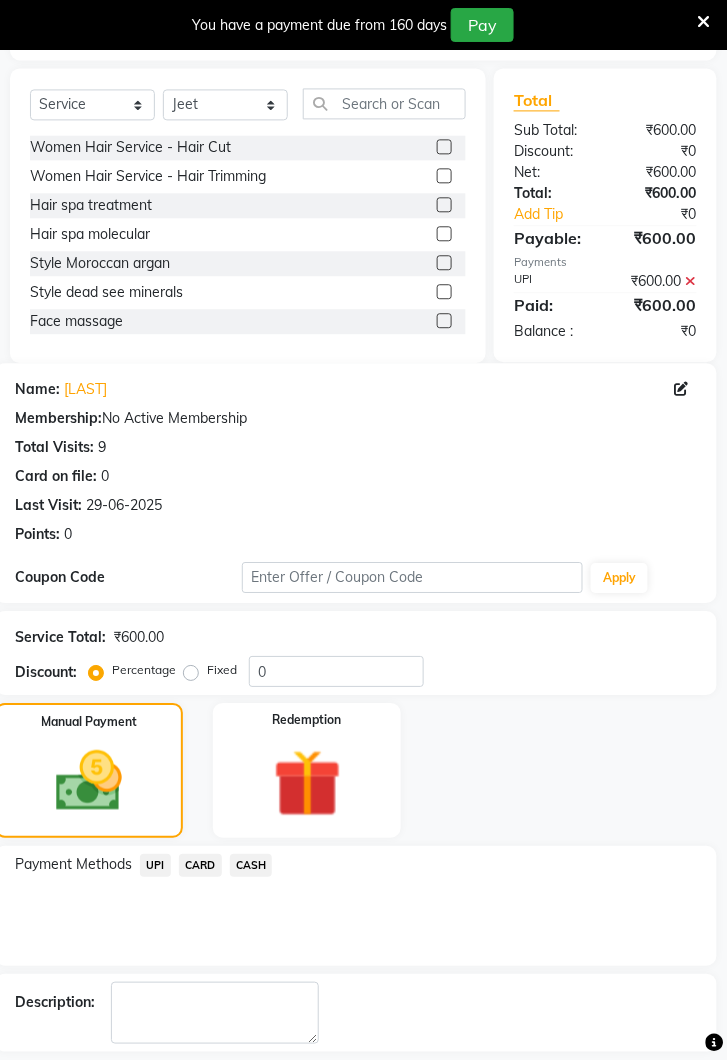 click on "Checkout" 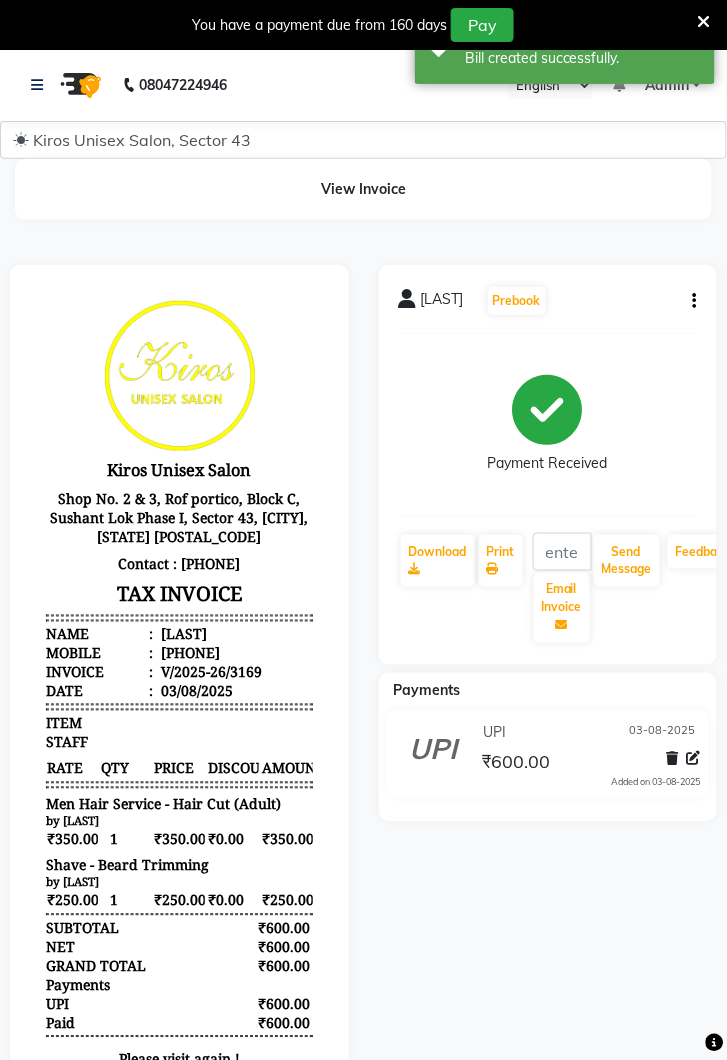 scroll, scrollTop: 15, scrollLeft: 0, axis: vertical 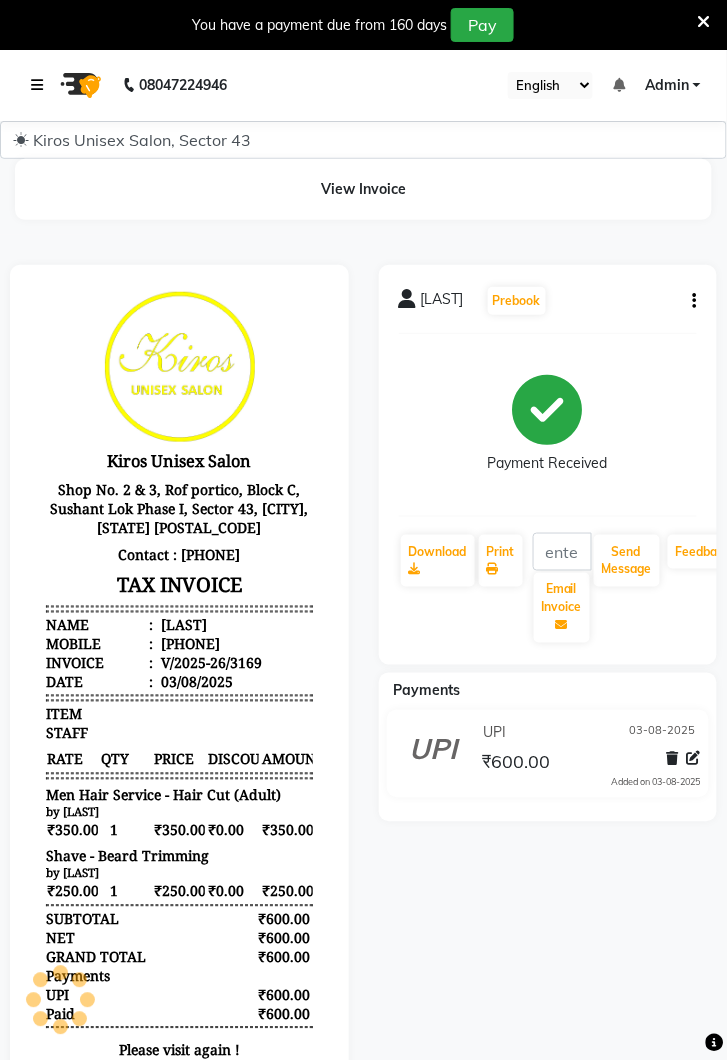 click at bounding box center (37, 85) 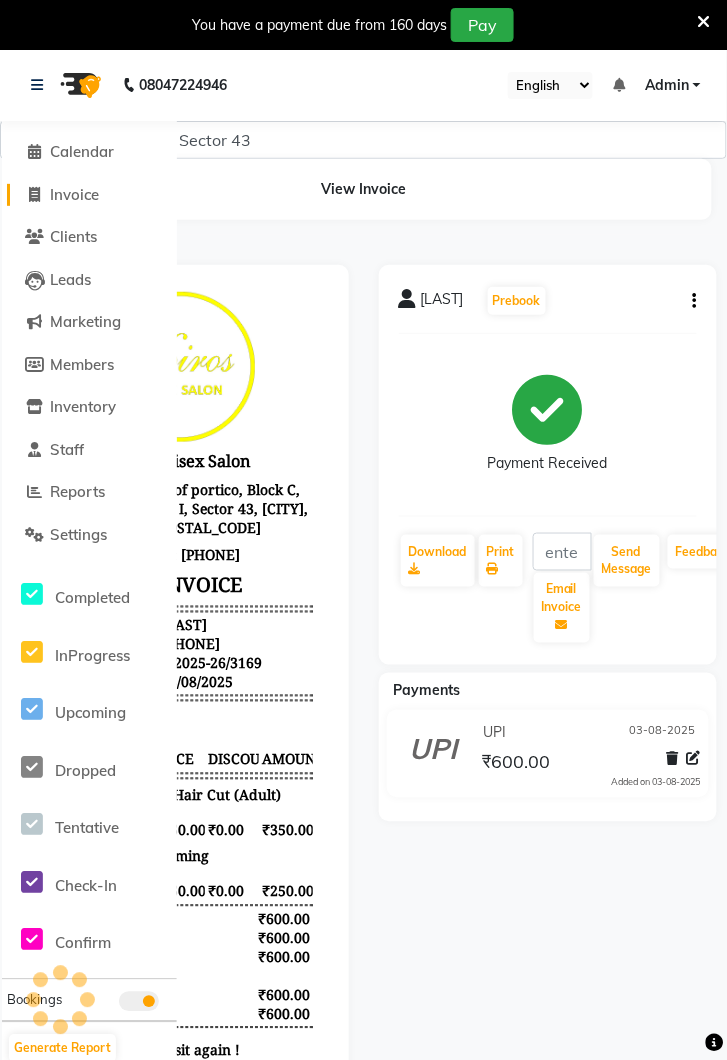 click on "Invoice" 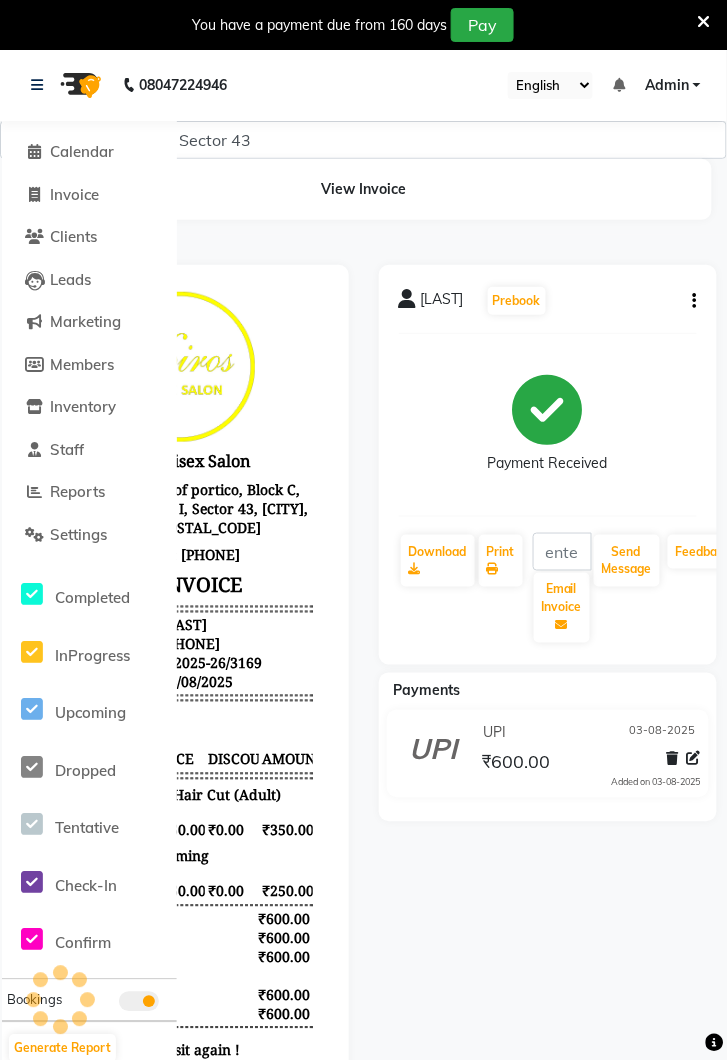 select on "service" 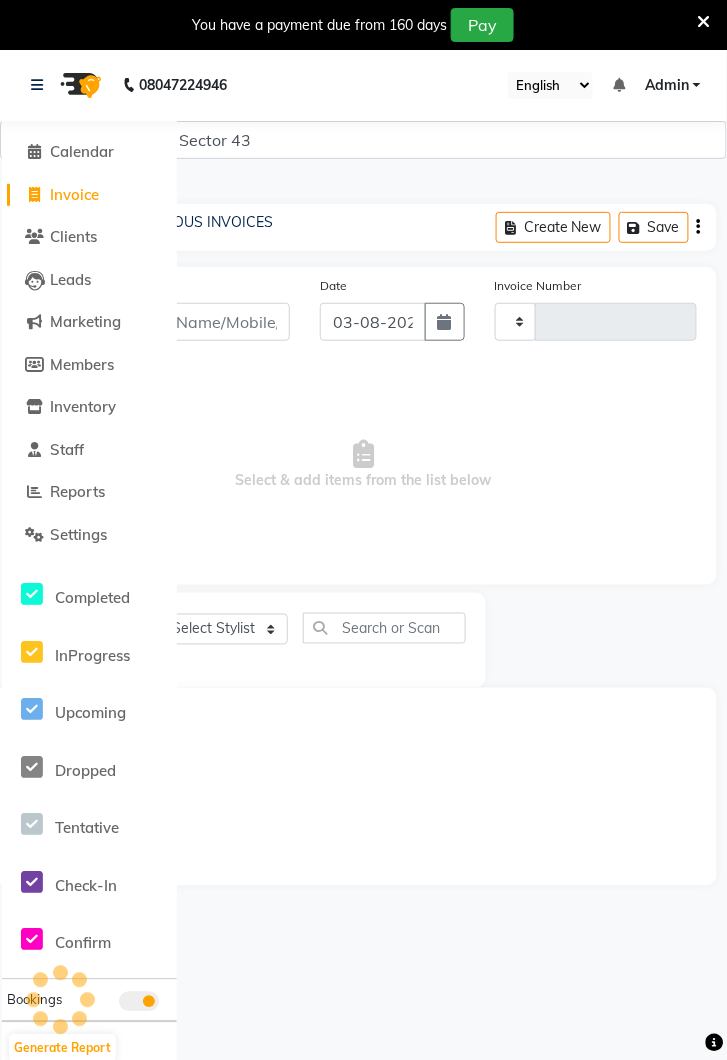 scroll, scrollTop: 49, scrollLeft: 0, axis: vertical 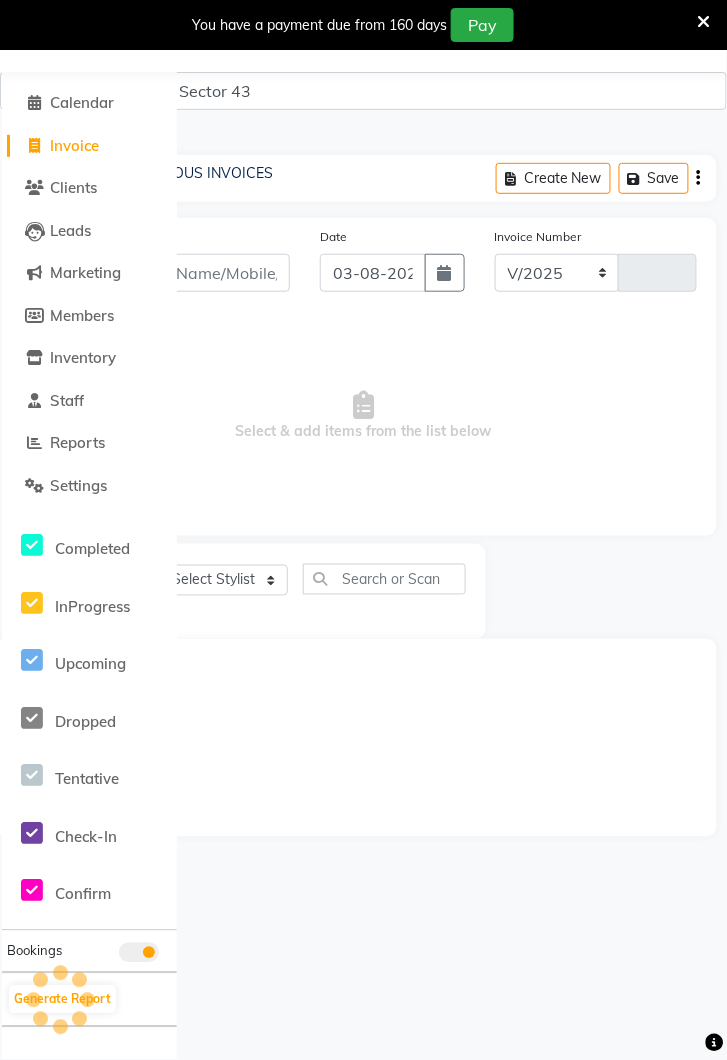 select on "5694" 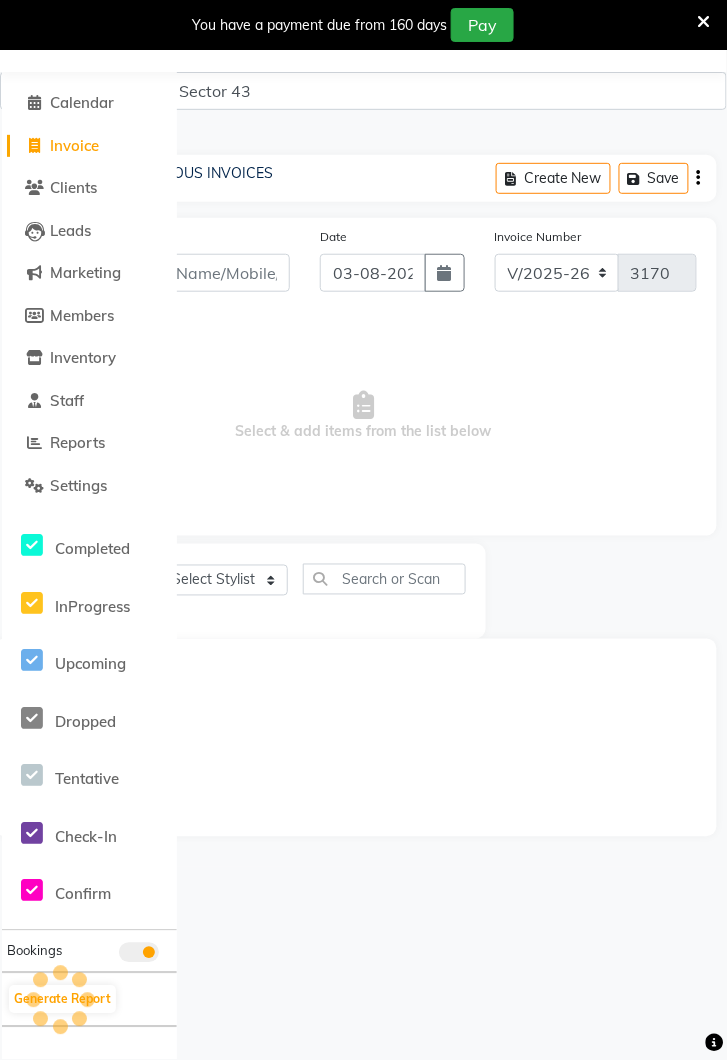 scroll, scrollTop: 0, scrollLeft: 0, axis: both 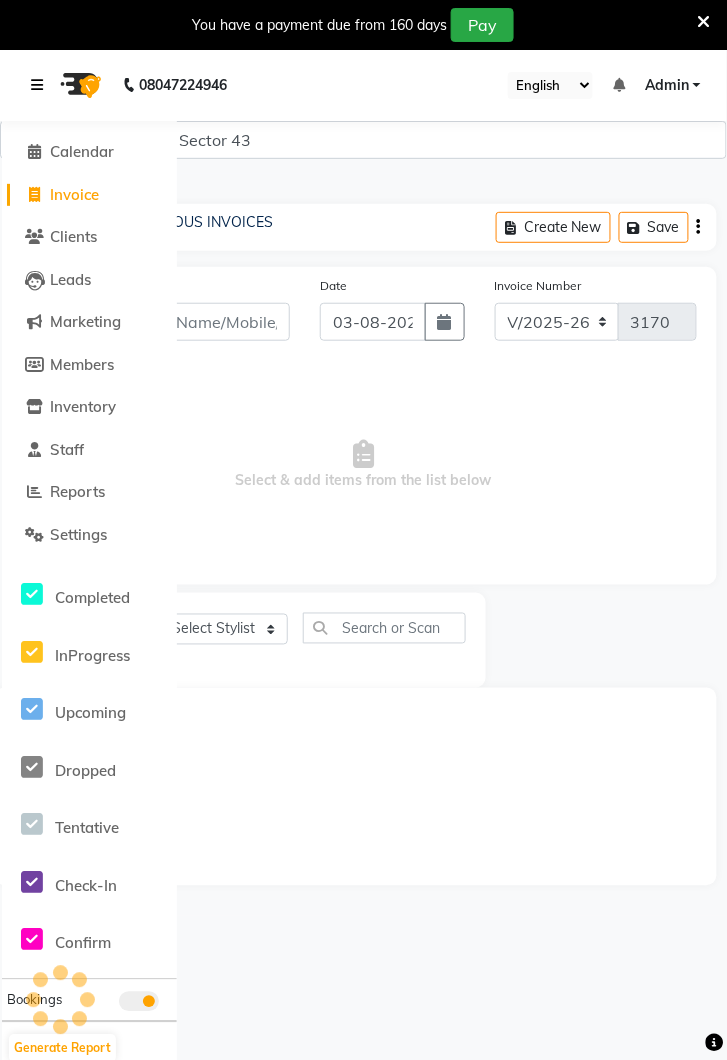 click at bounding box center (37, 85) 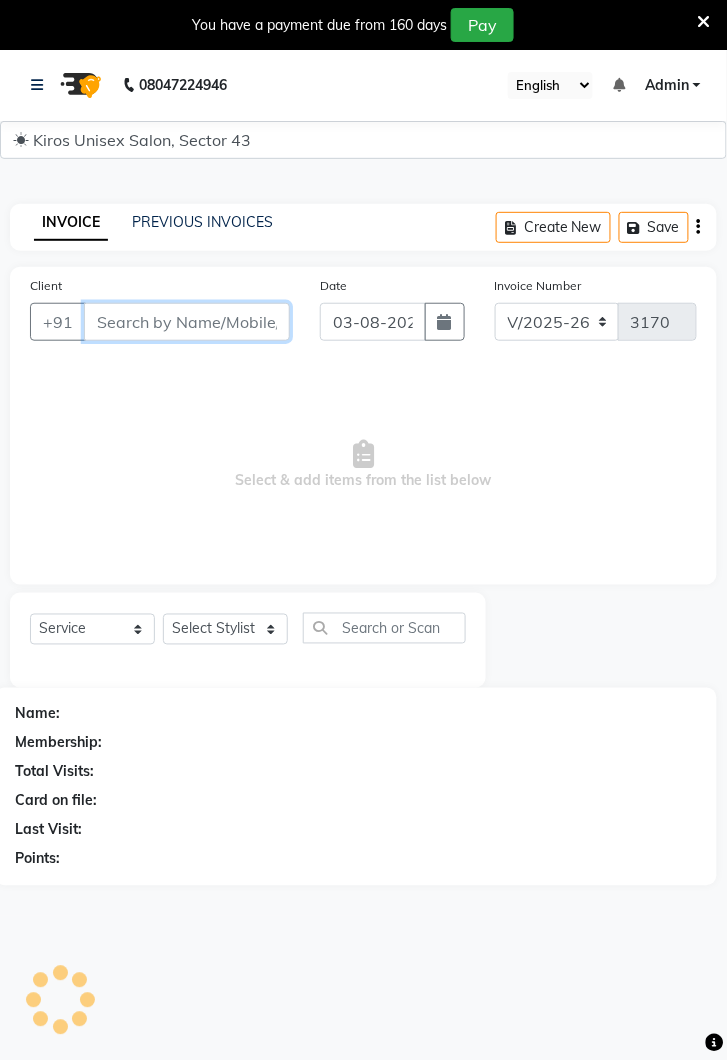 click on "Client" at bounding box center [187, 322] 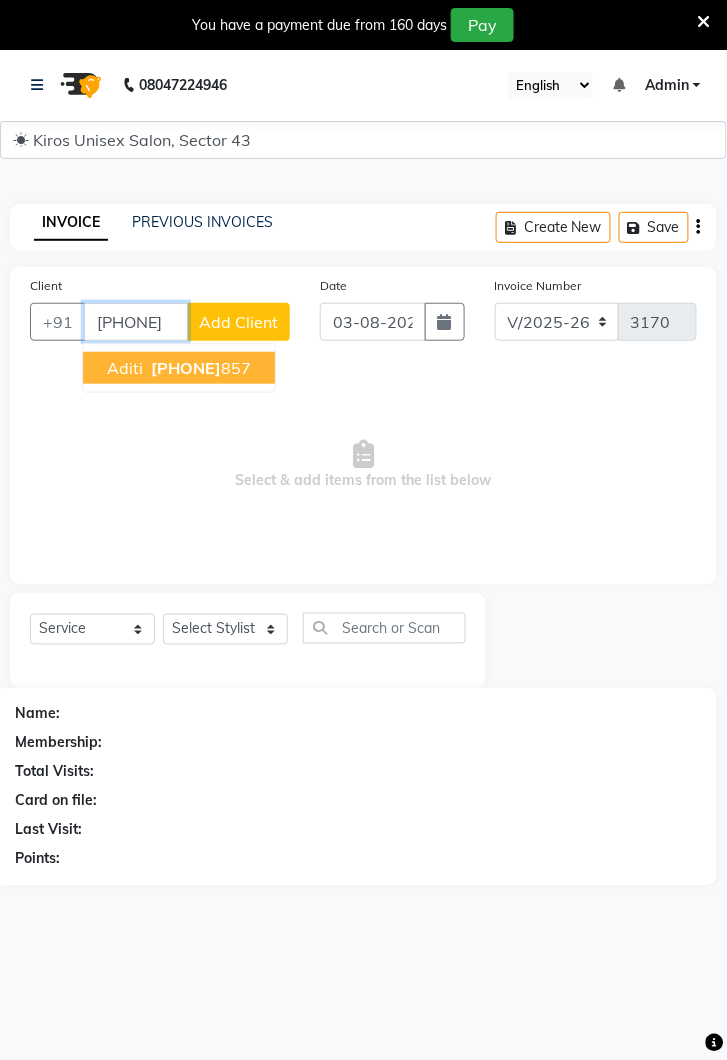 click on "Aditi   9899021 857" at bounding box center [179, 368] 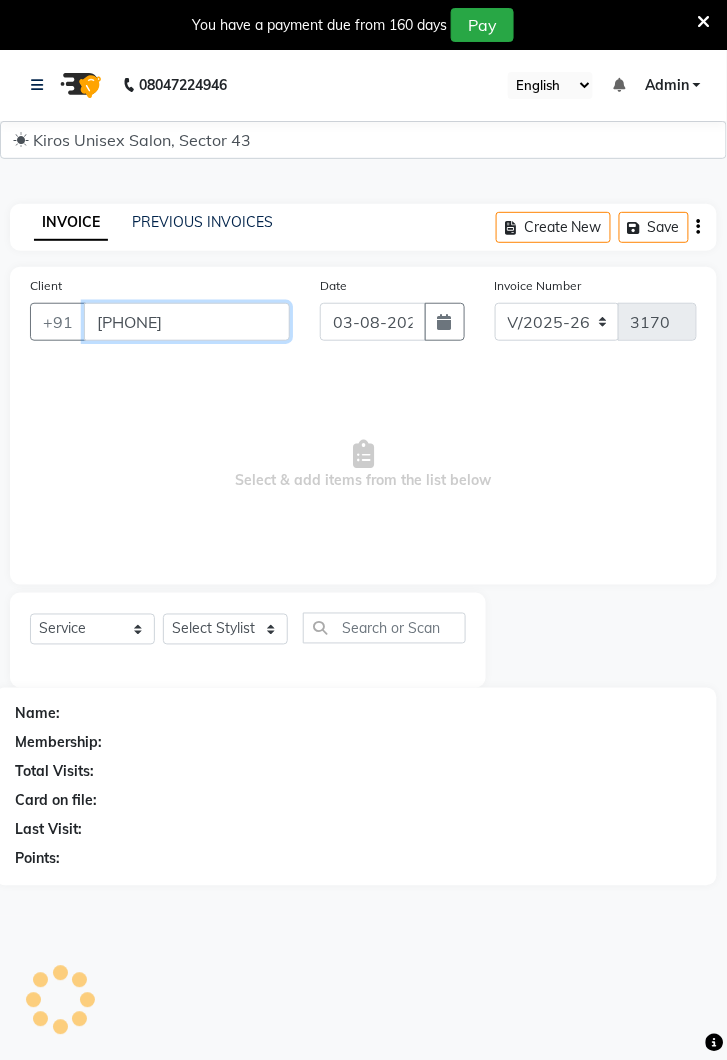 type on "9899021857" 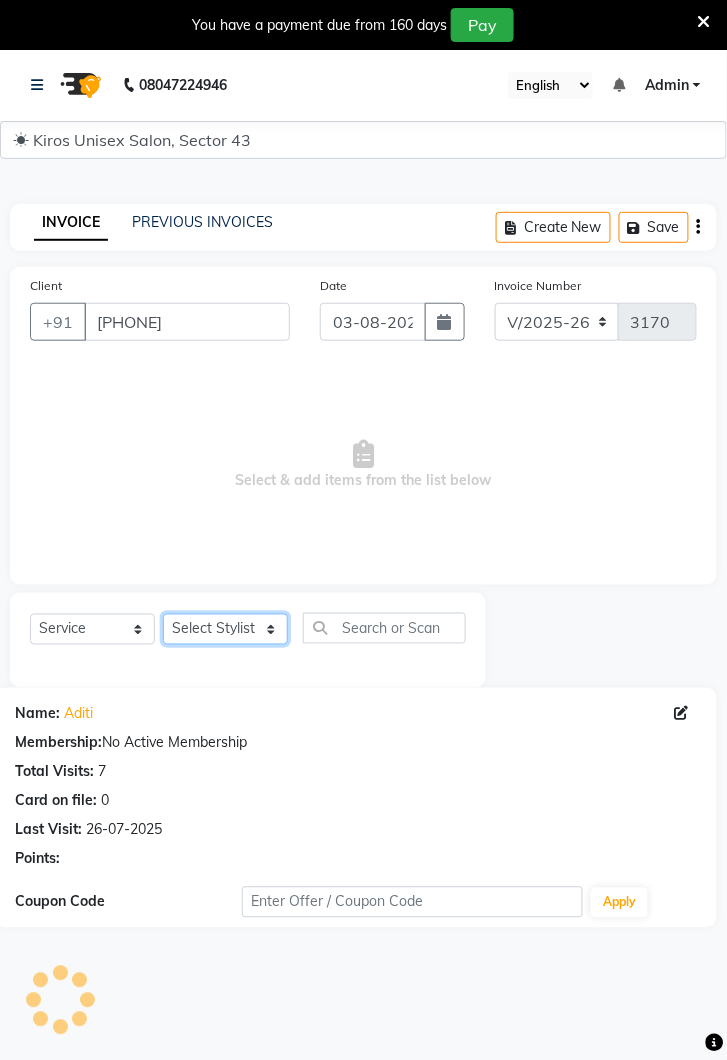 click on "Select Stylist Deepak Gunjan Habil Jeet Lalit Lamu Raj Rashmi Rony Sagar Suraj" 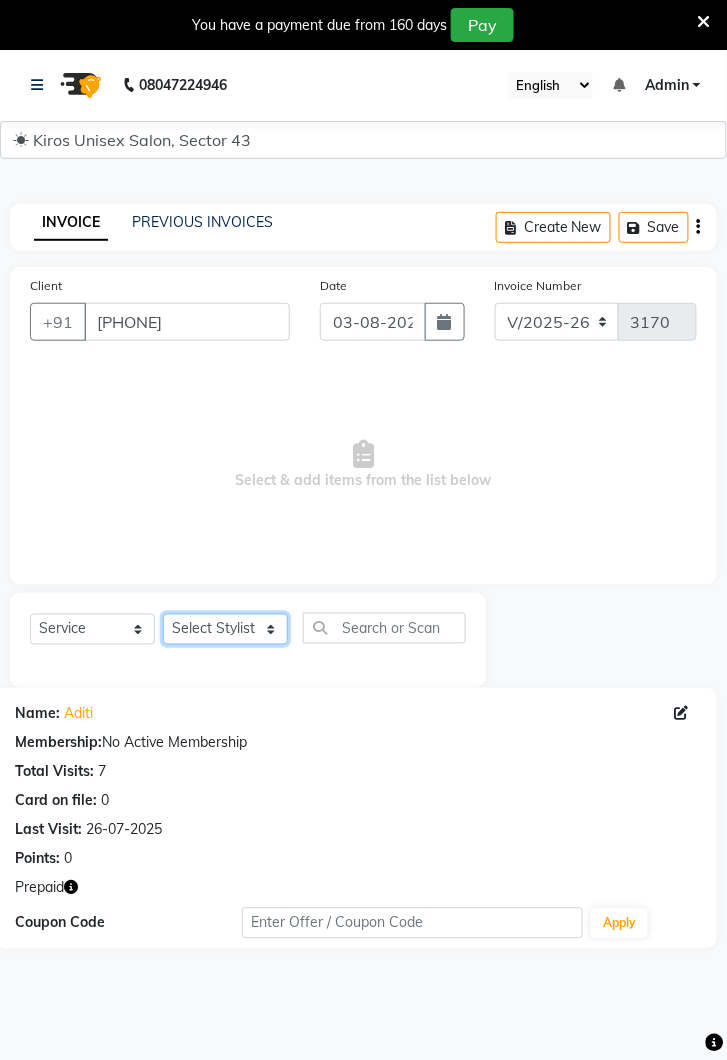 select on "39650" 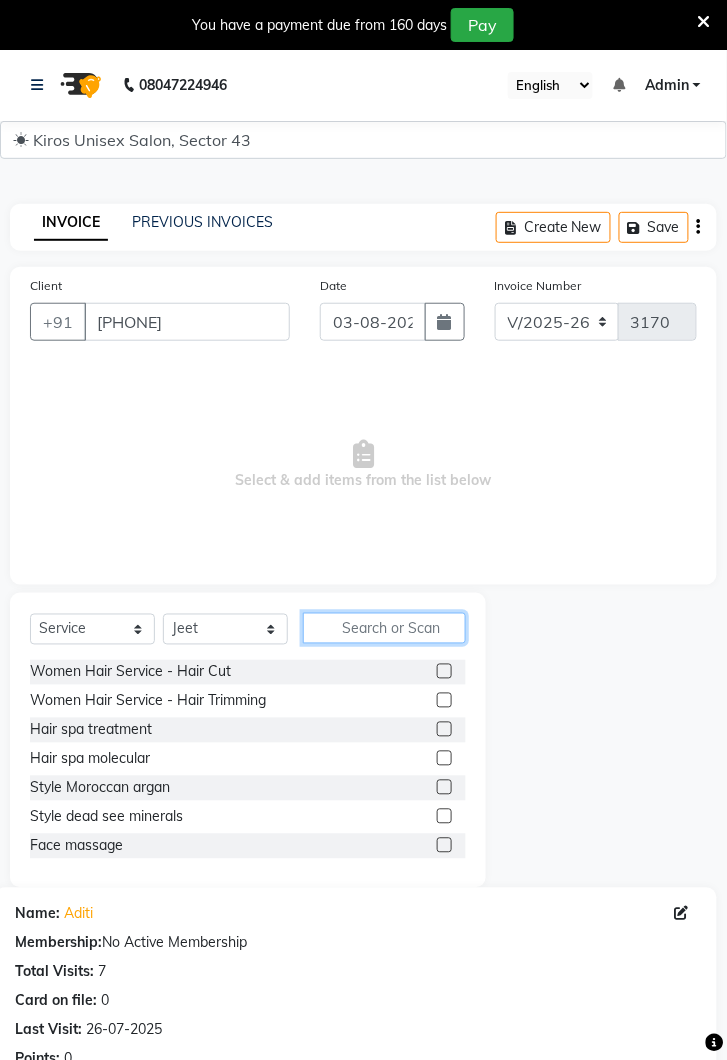 click 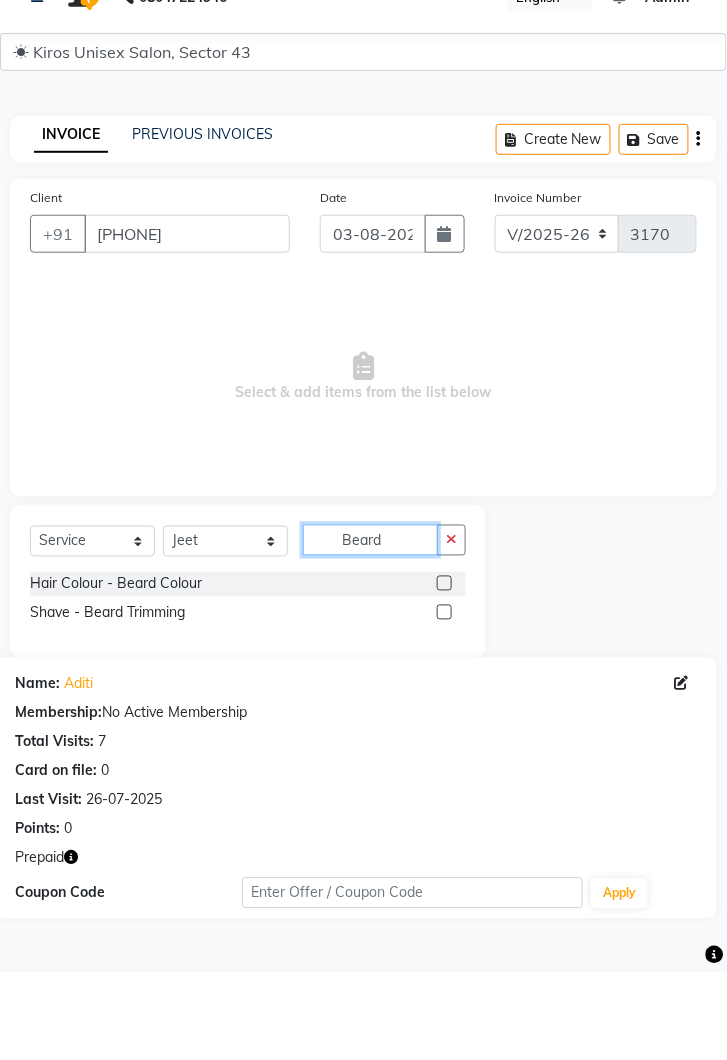 type on "Beard" 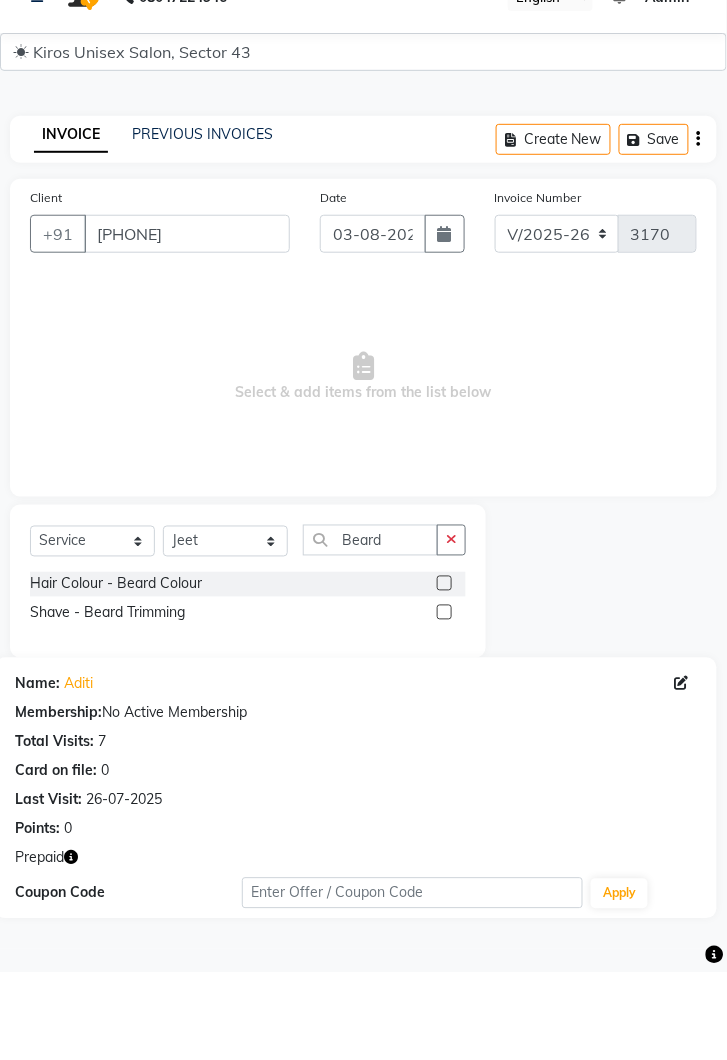 click 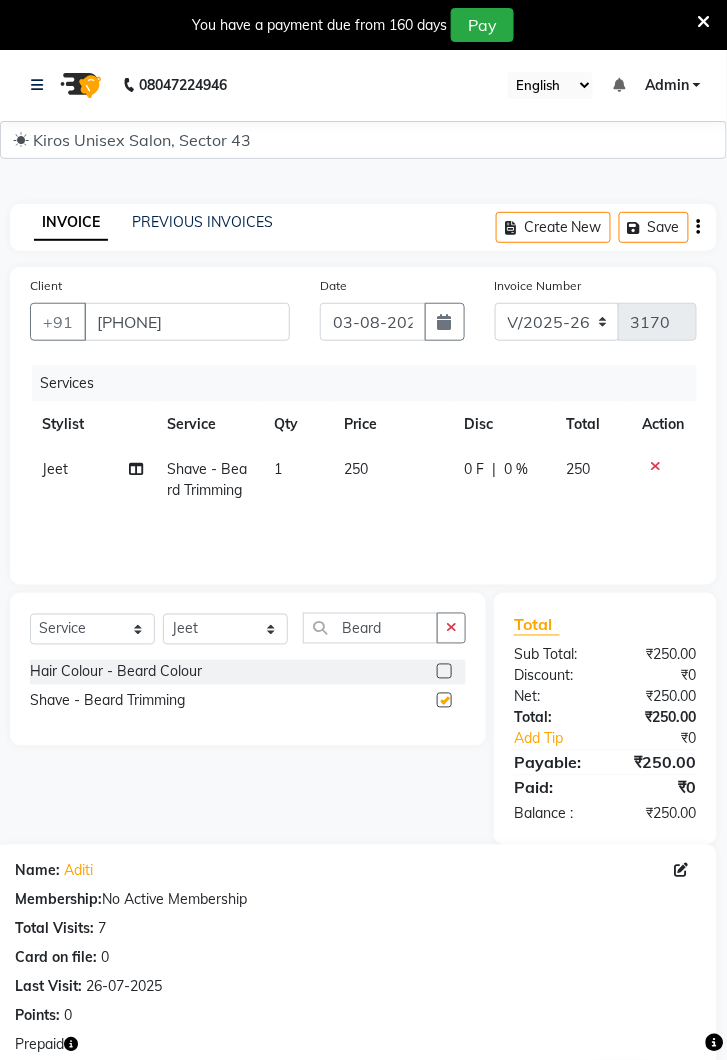 checkbox on "false" 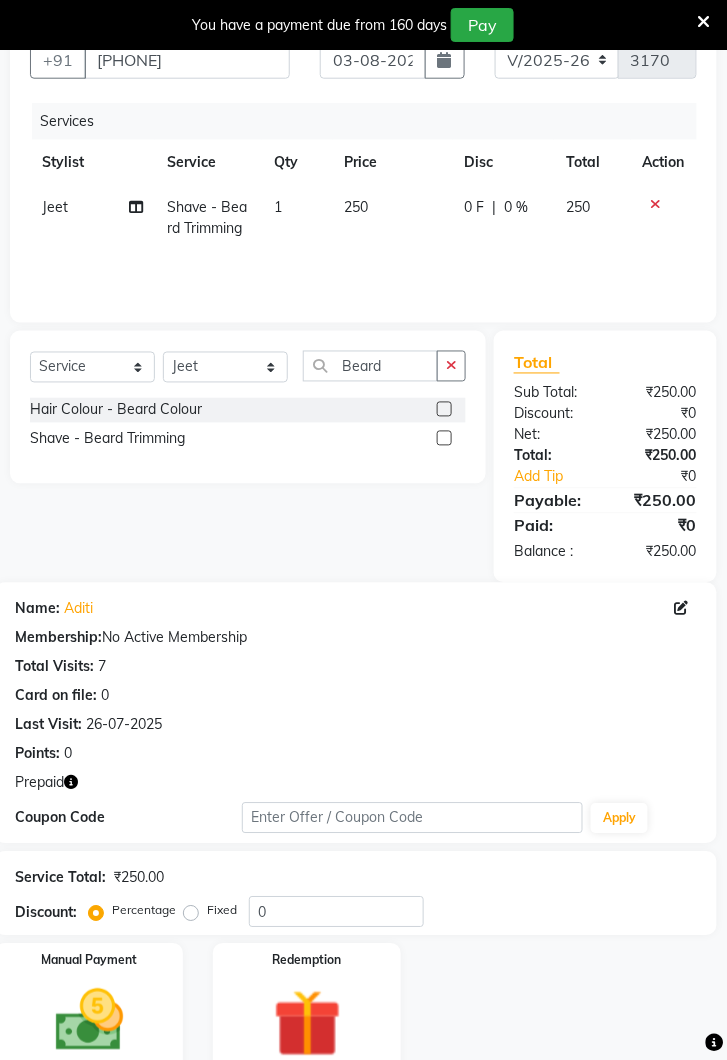 click 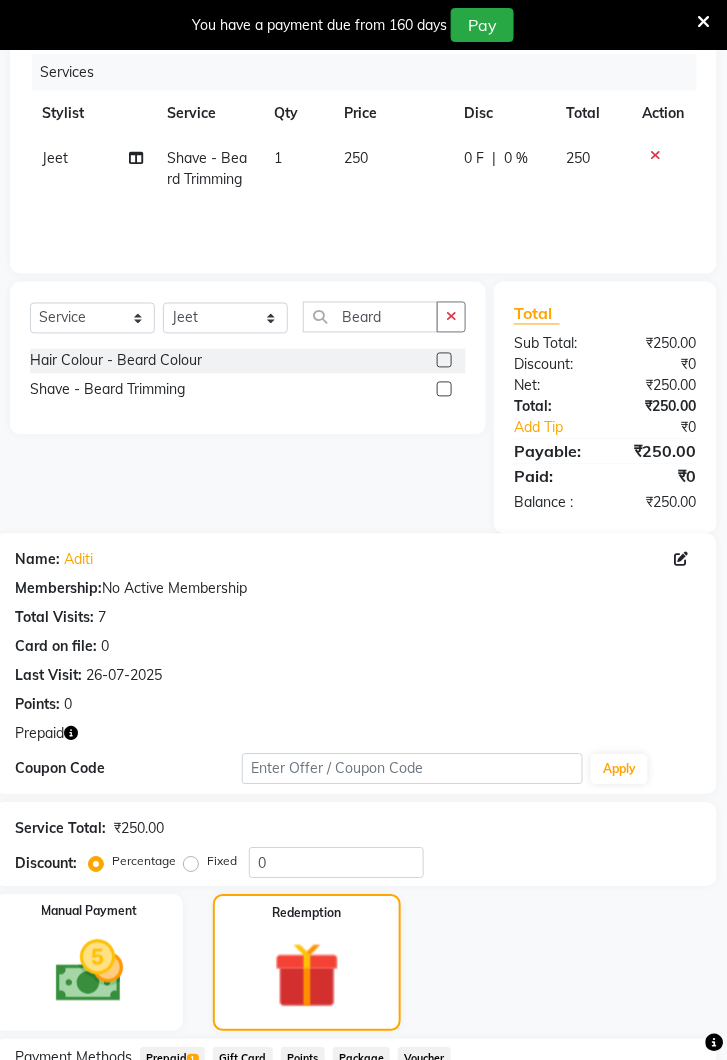 scroll, scrollTop: 392, scrollLeft: 0, axis: vertical 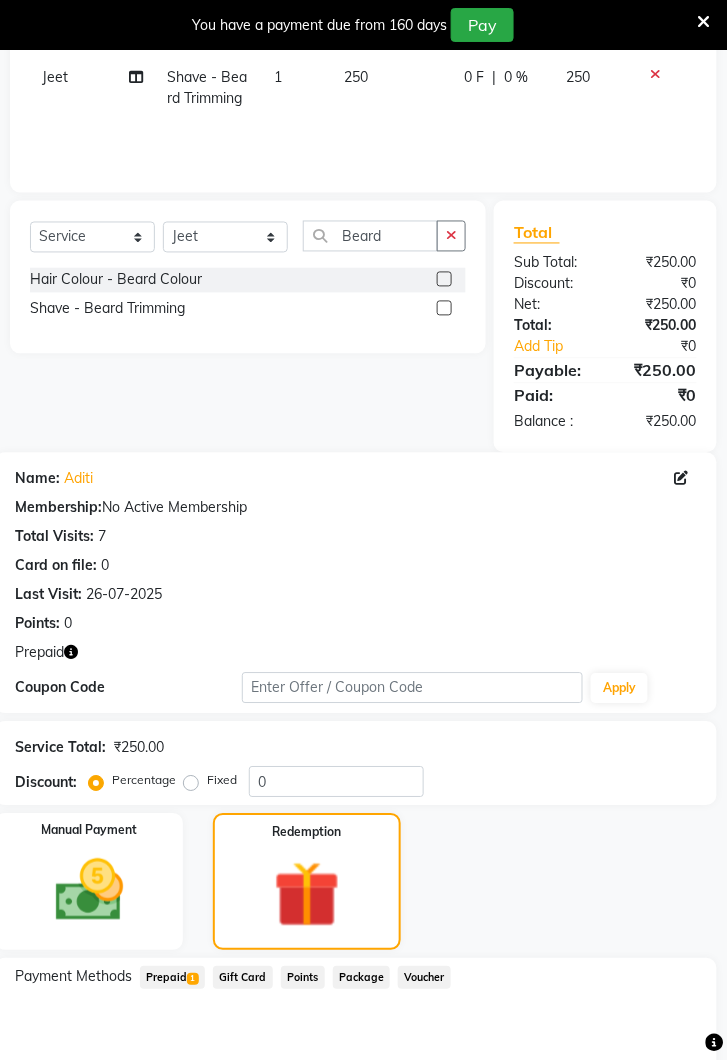 click on "Prepaid  1" 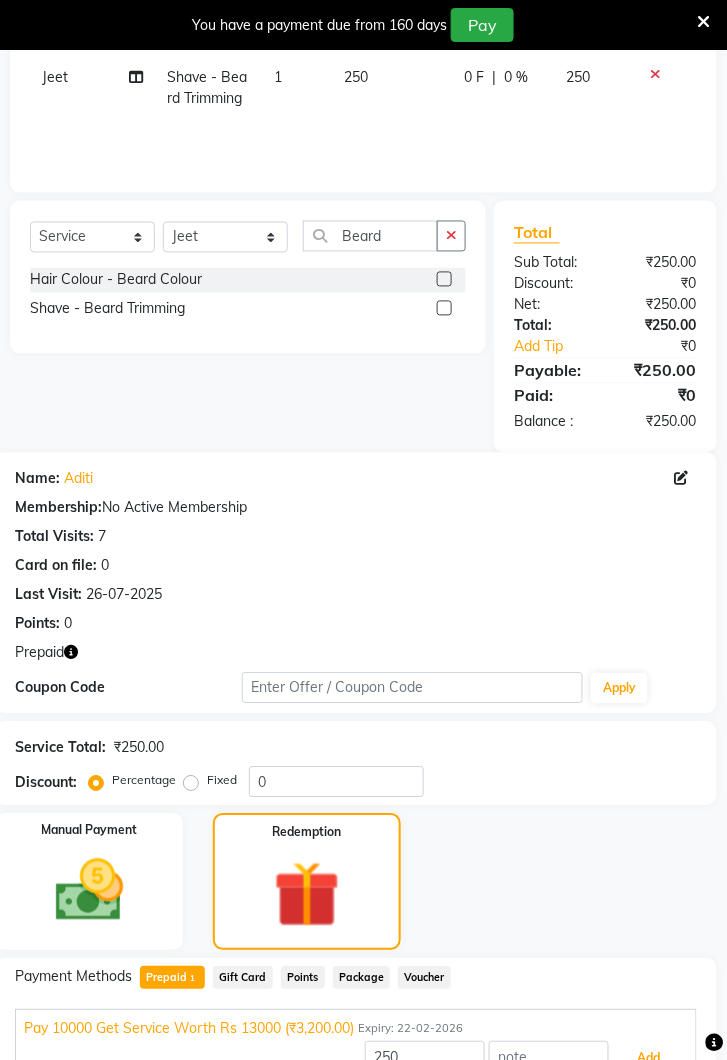 click on "Add" at bounding box center (649, 1059) 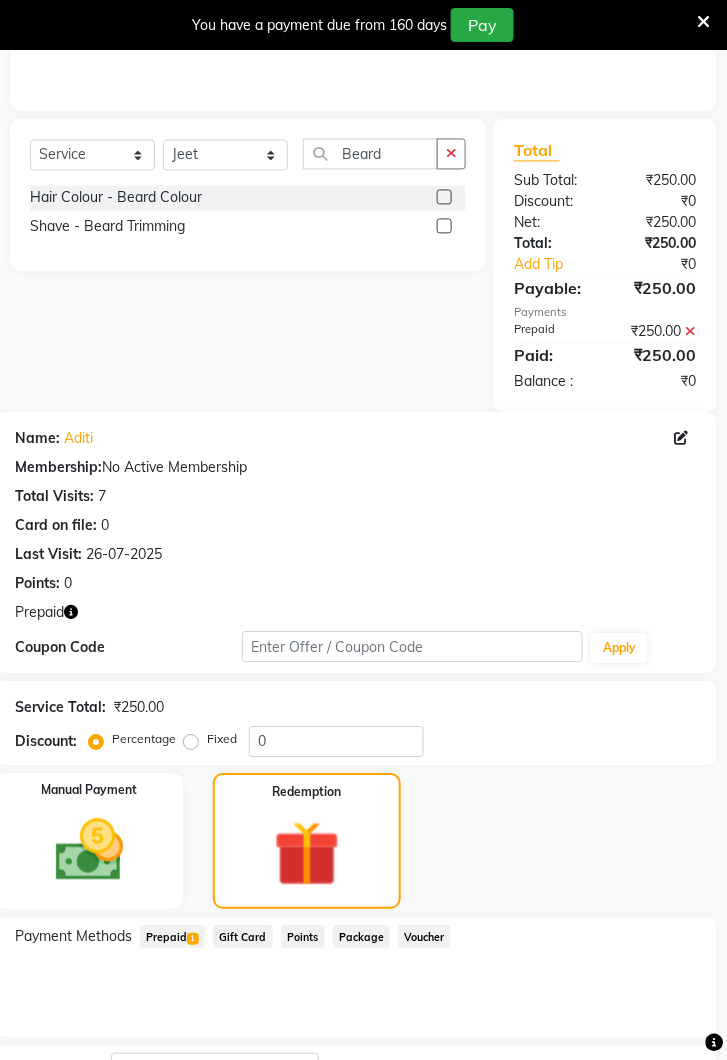 scroll, scrollTop: 546, scrollLeft: 0, axis: vertical 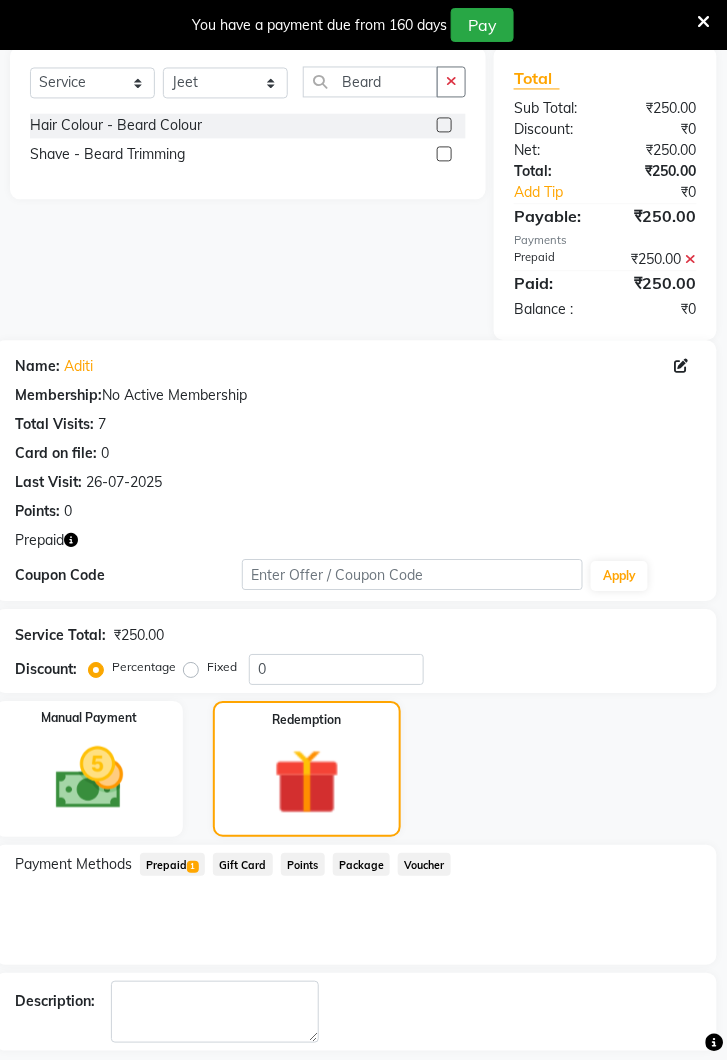 click on "Checkout" 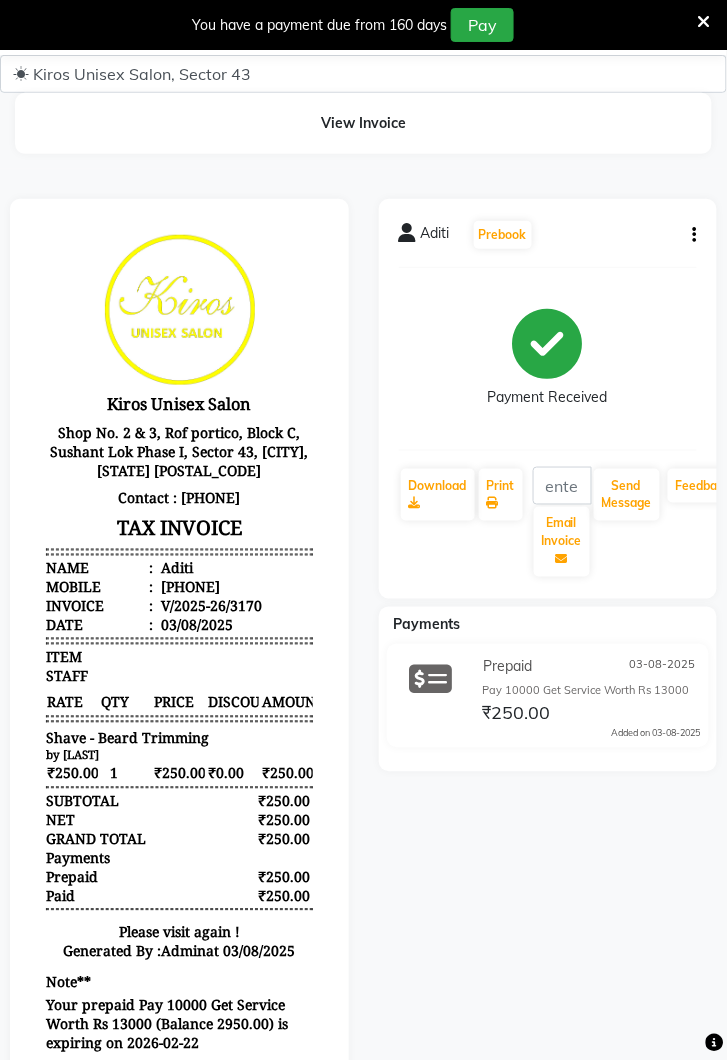 scroll, scrollTop: 0, scrollLeft: 0, axis: both 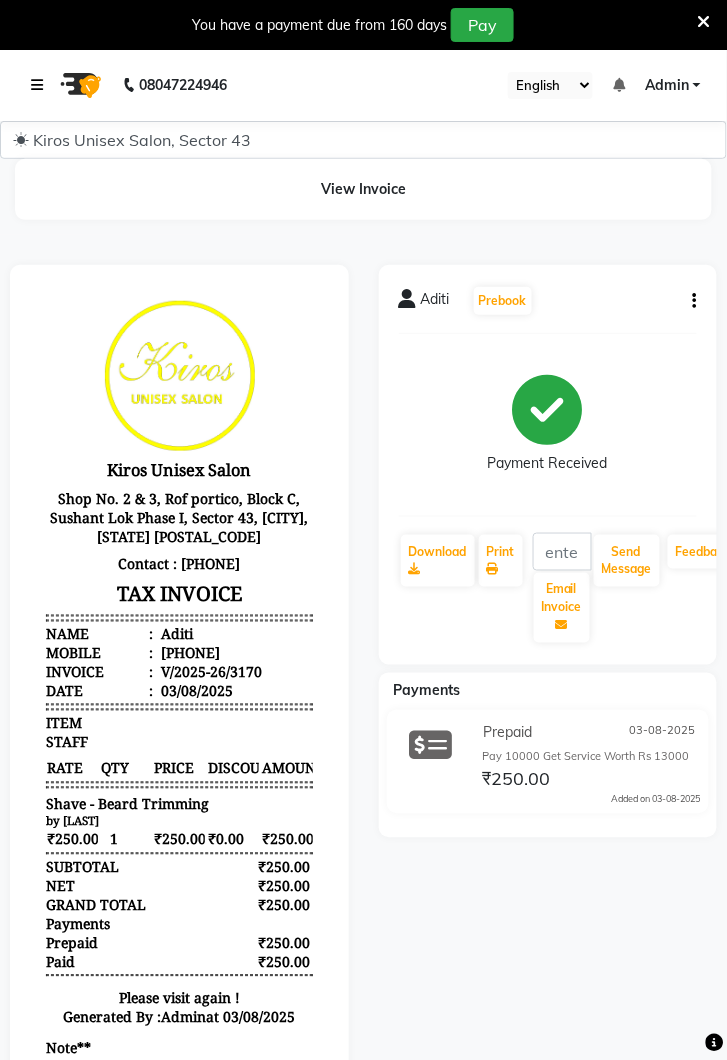click at bounding box center [37, 85] 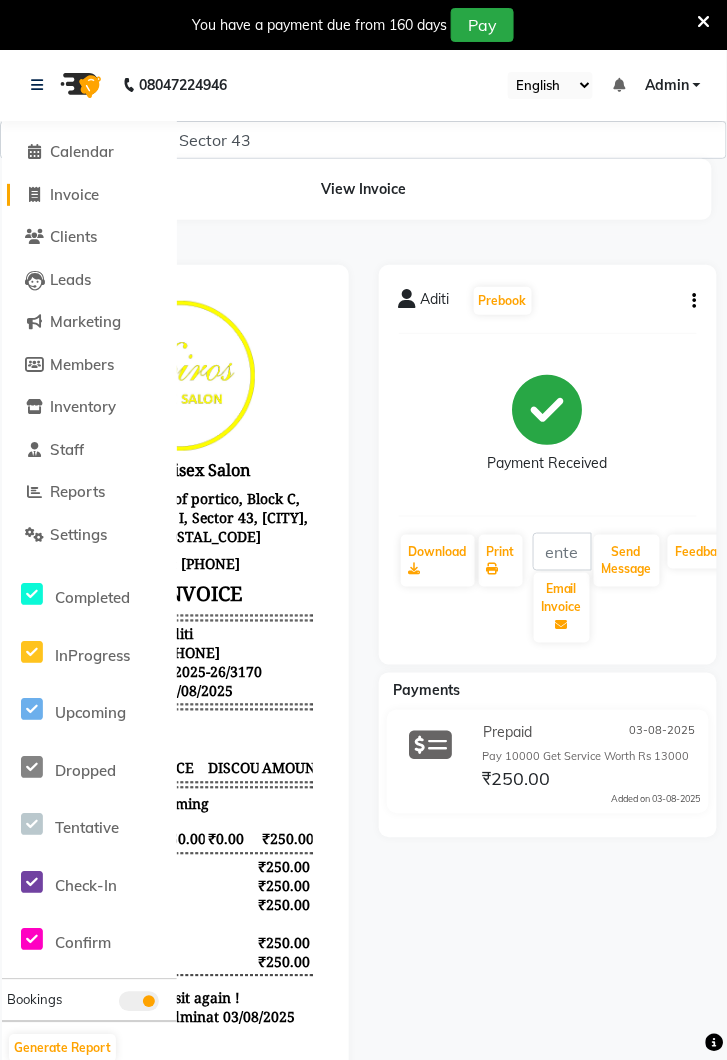 click on "Invoice" 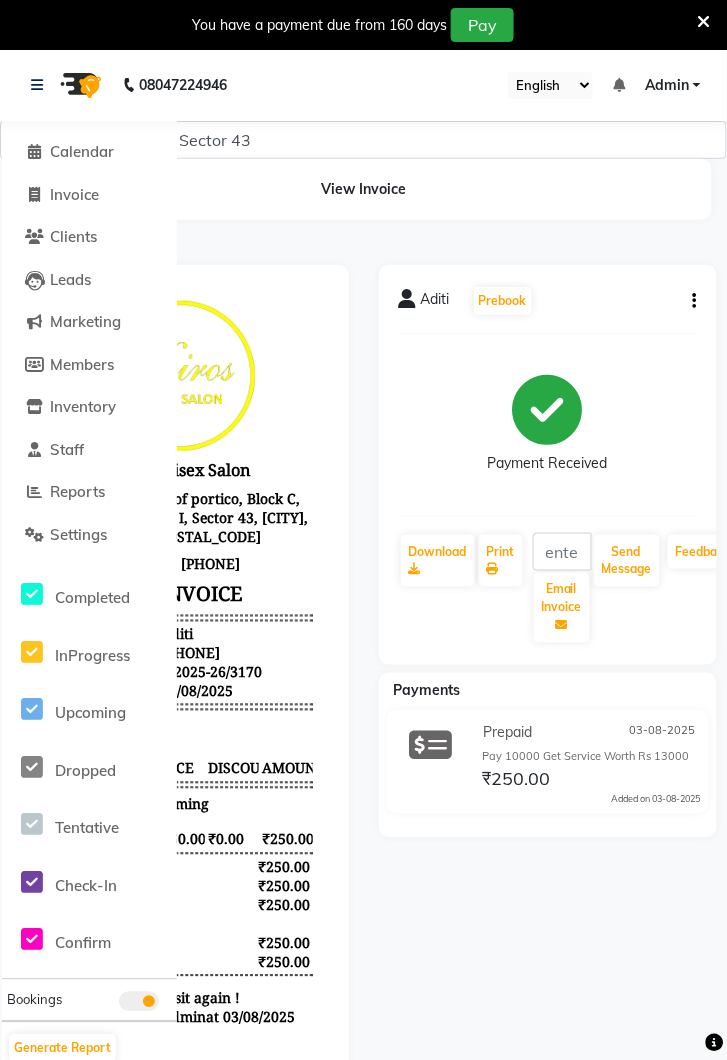 select on "service" 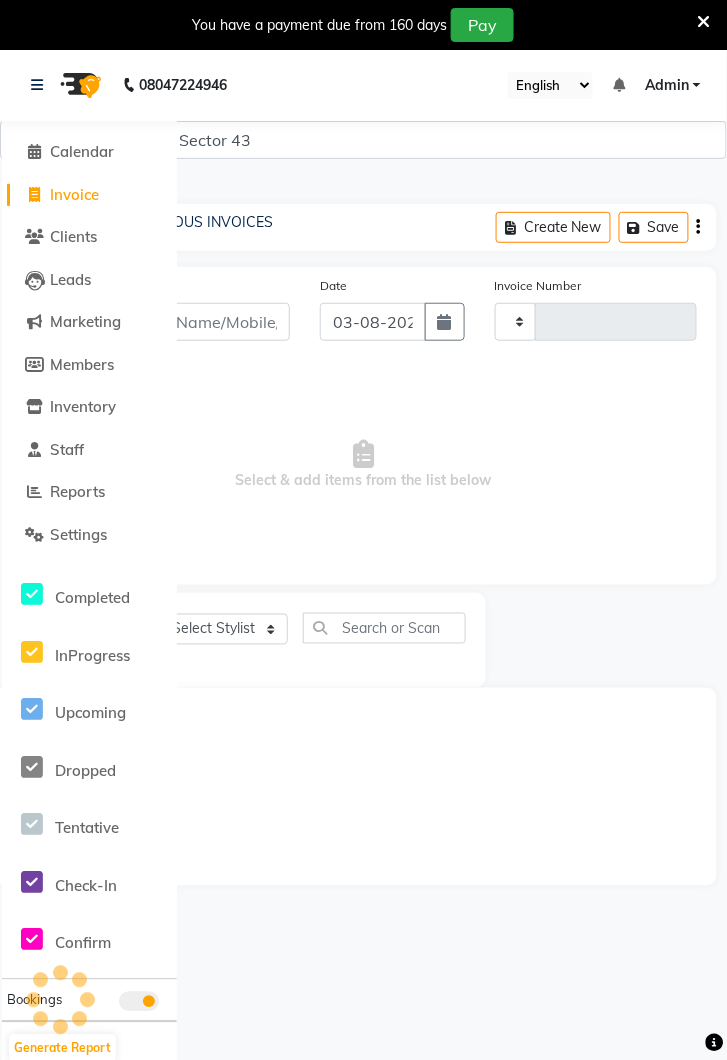 type on "3171" 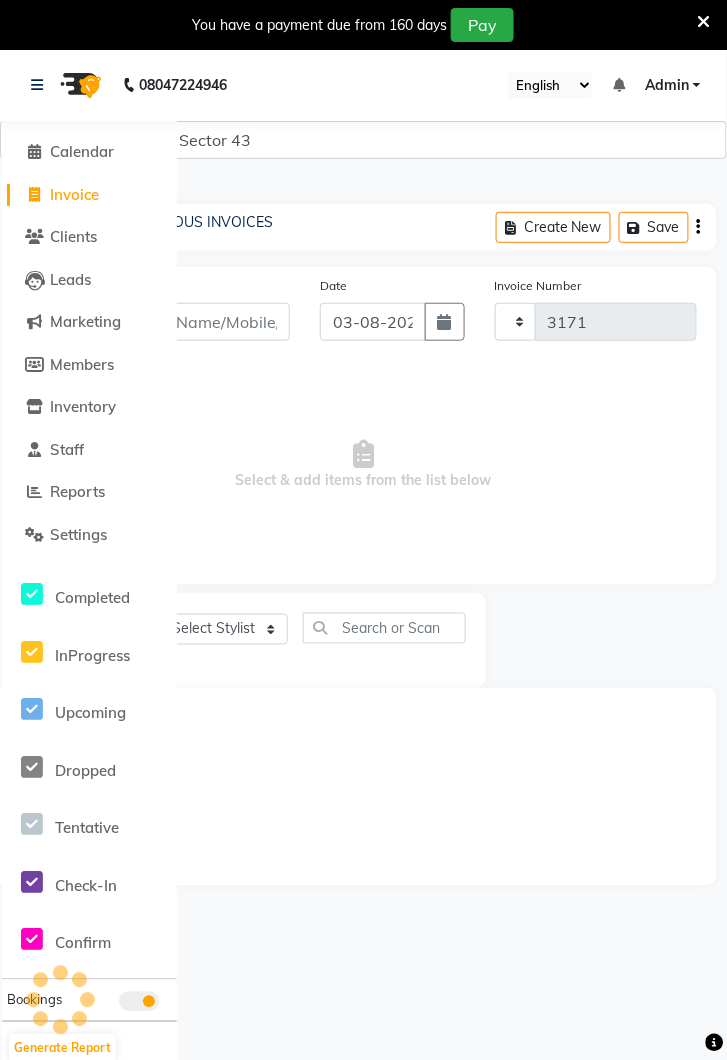 select on "5694" 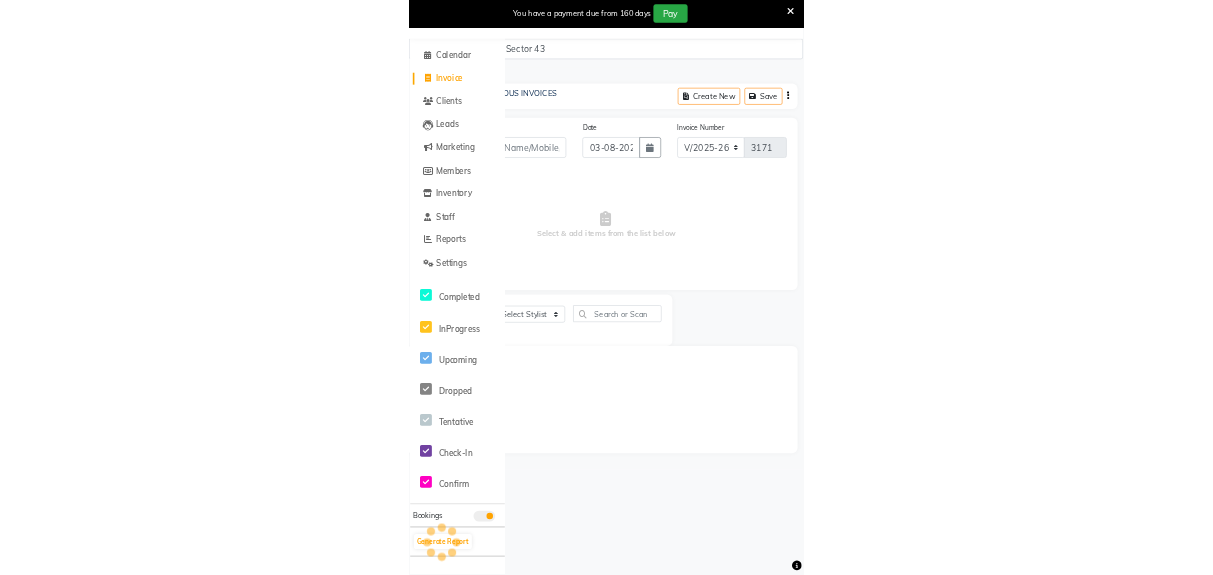 scroll, scrollTop: 0, scrollLeft: 0, axis: both 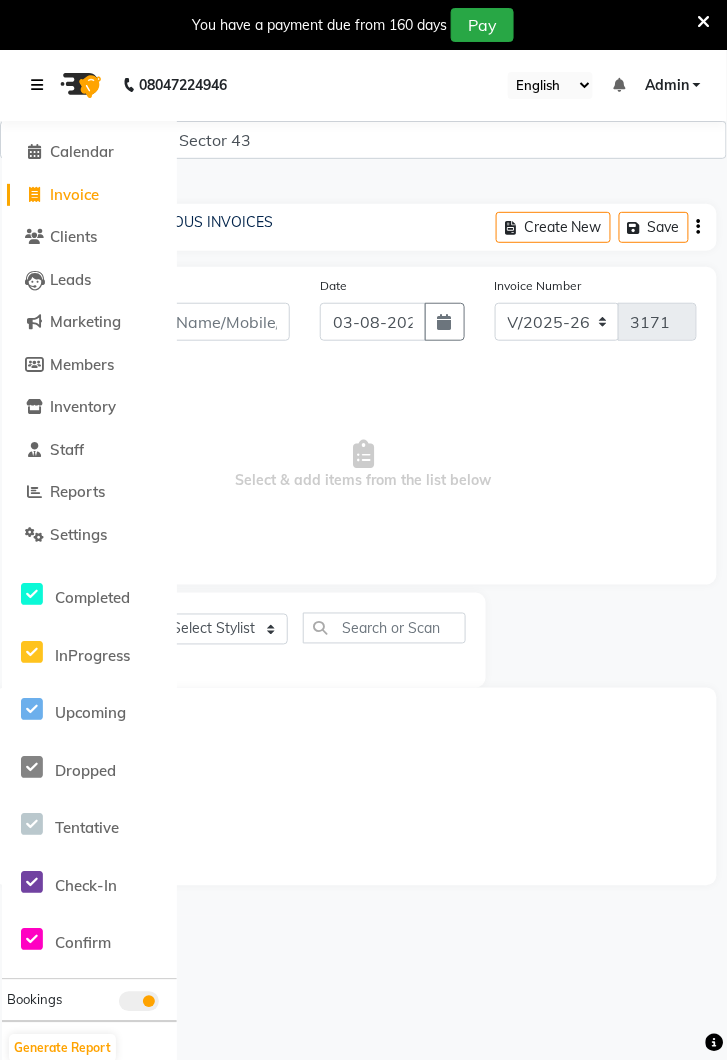 click at bounding box center [41, 85] 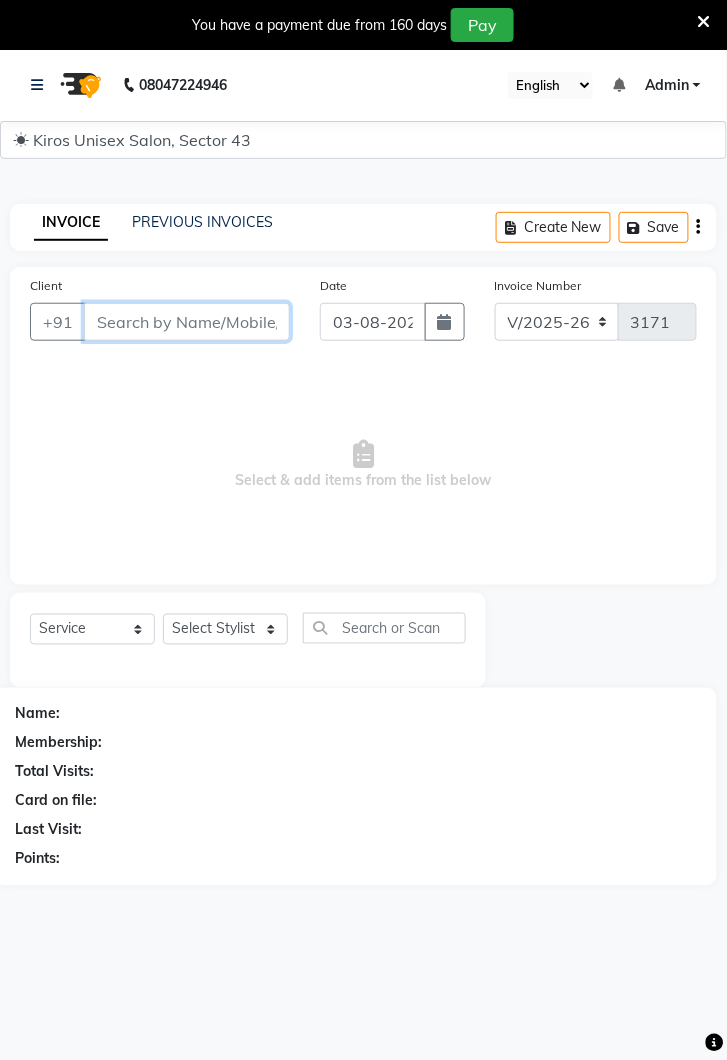 click on "Client" at bounding box center (187, 322) 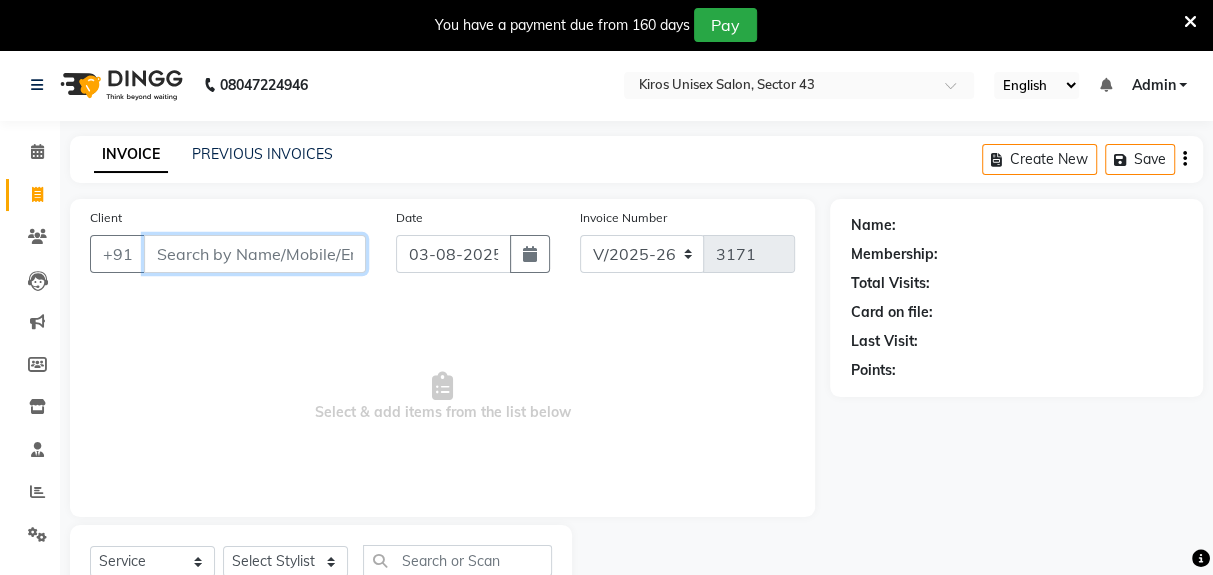 click on "Client" at bounding box center (255, 254) 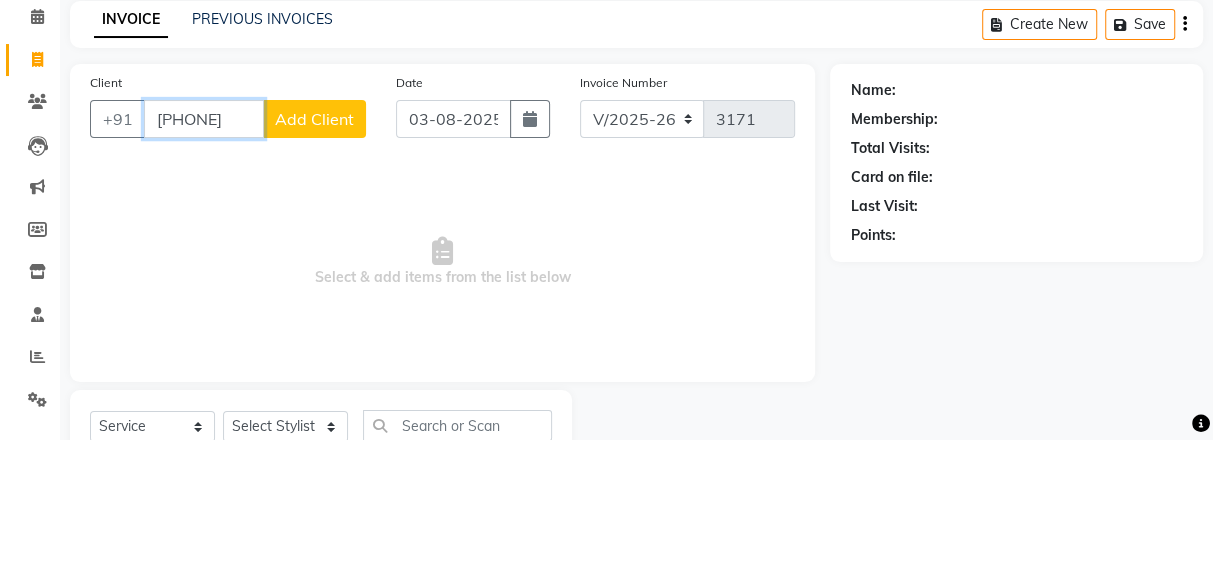 type on "9910564376" 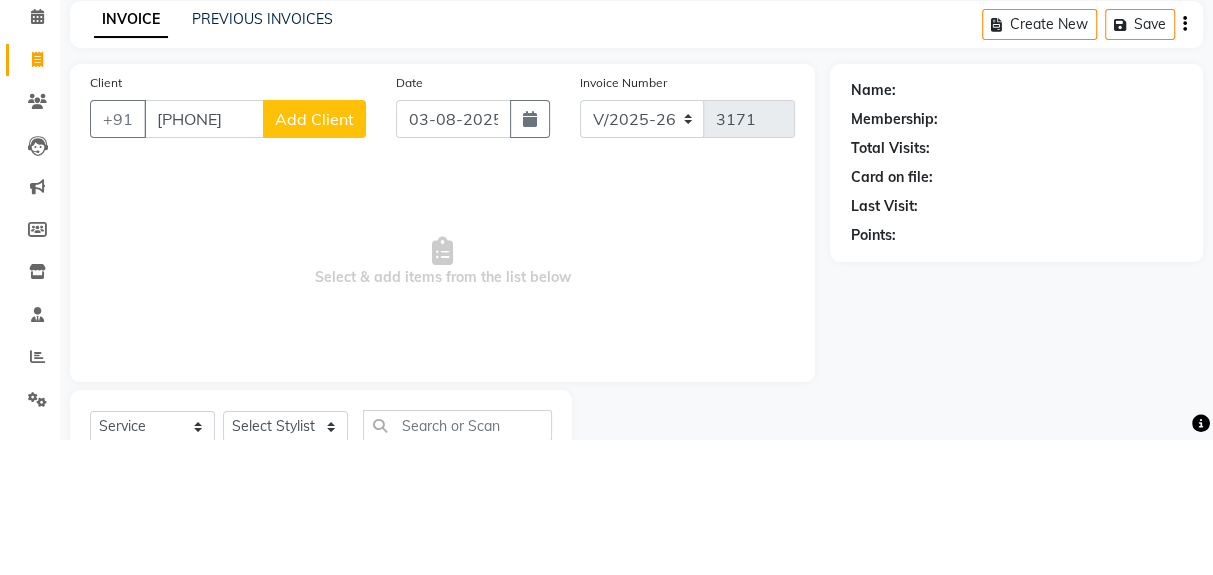 click on "Add Client" 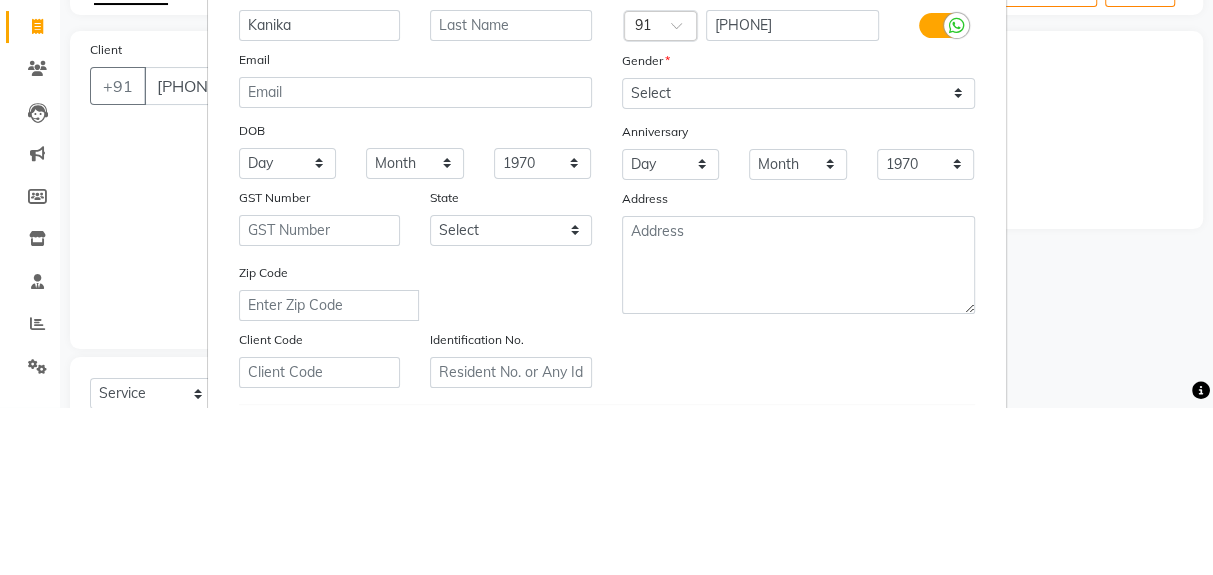type on "Kanika" 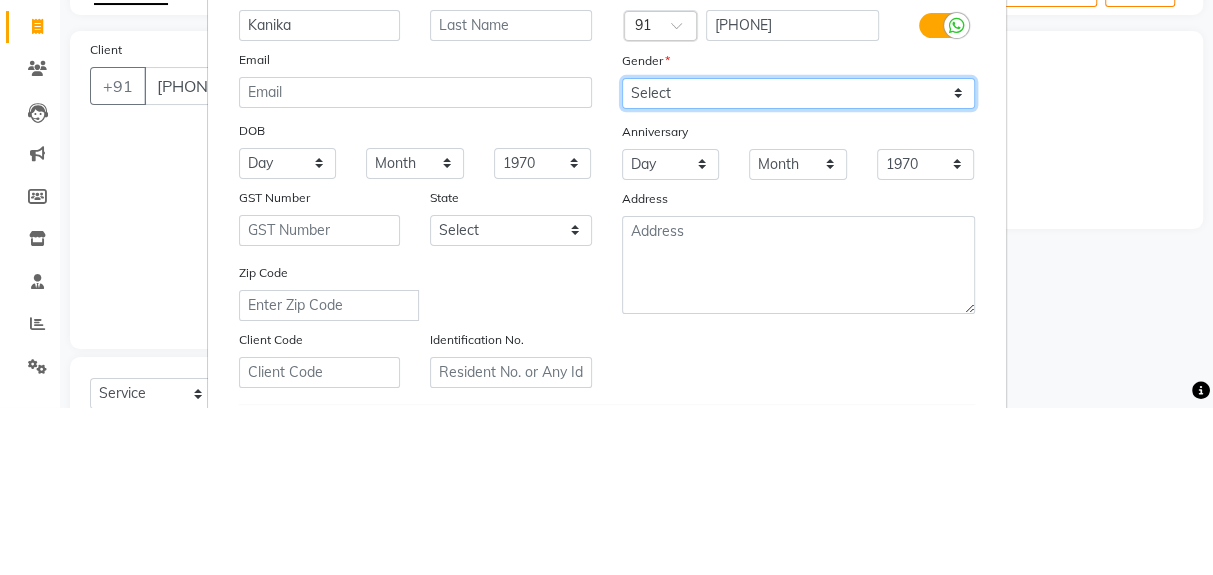 click on "Select Male Female Other Prefer Not To Say" at bounding box center (798, 261) 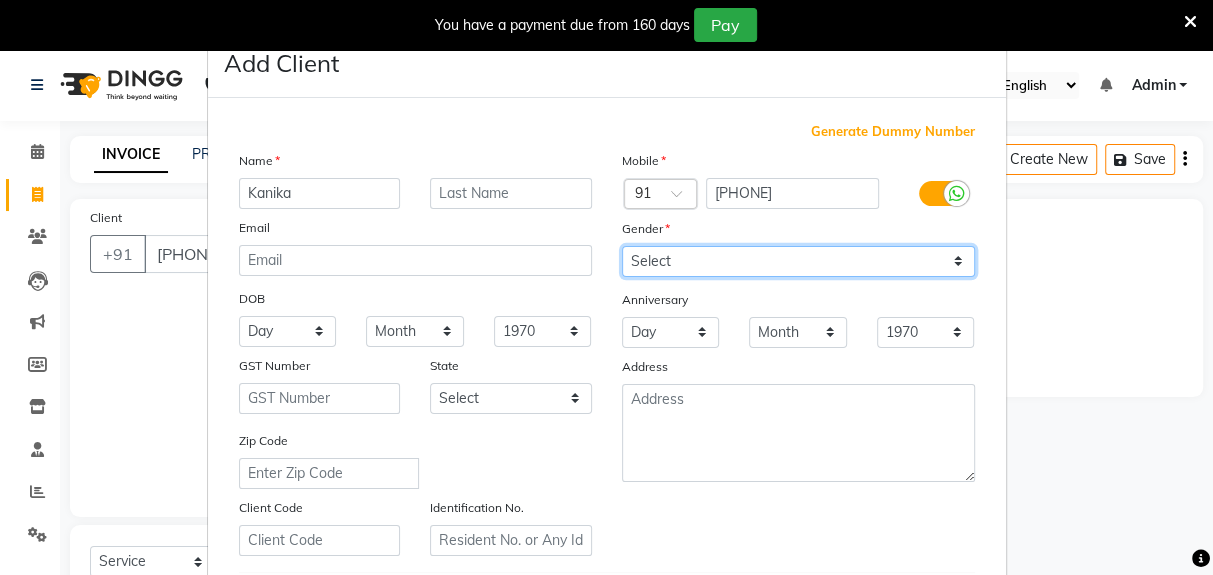 select on "female" 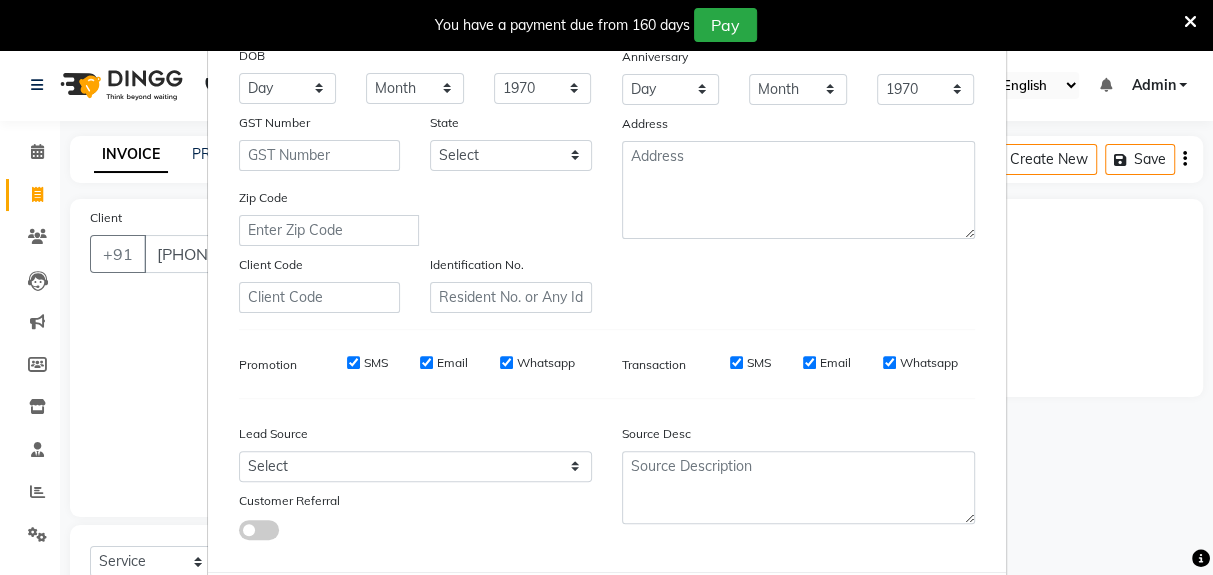 scroll, scrollTop: 255, scrollLeft: 0, axis: vertical 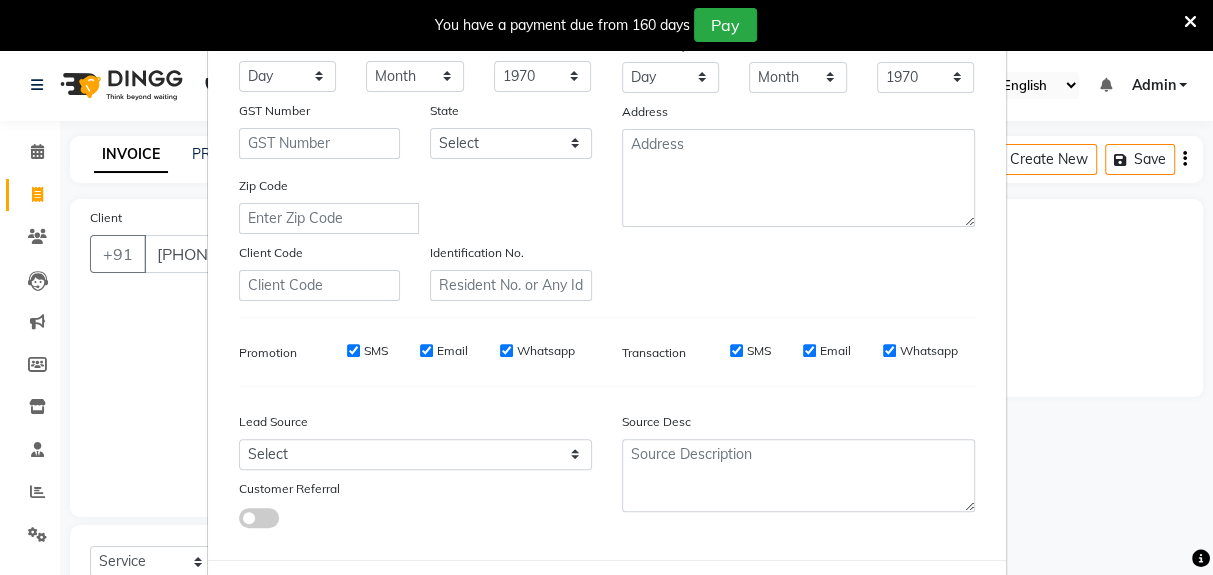 click on "Add" at bounding box center (873, 600) 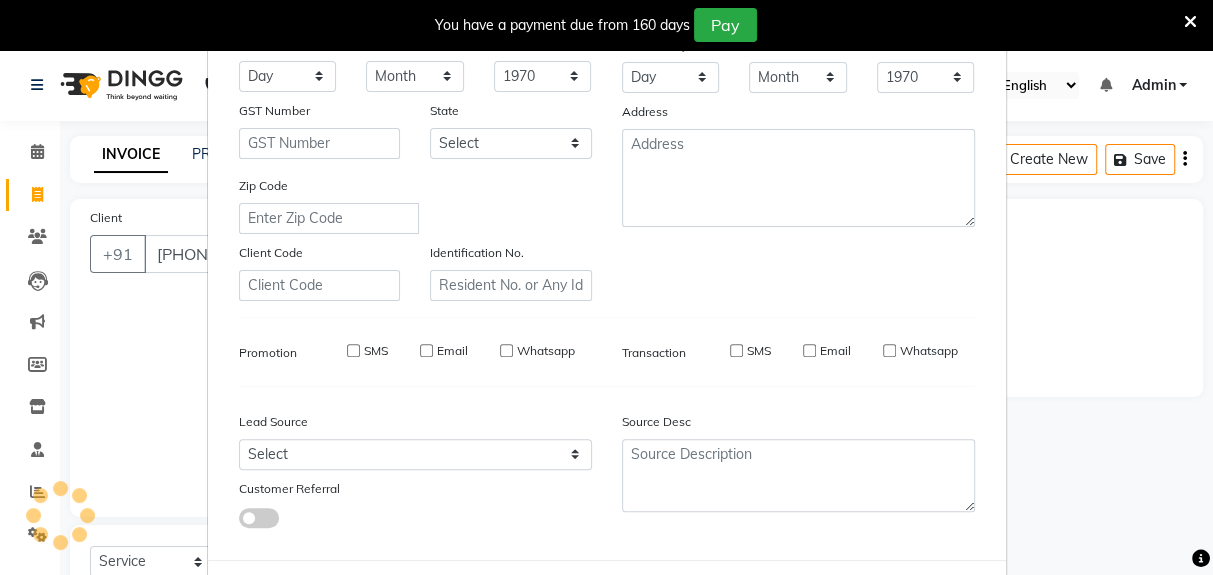 type 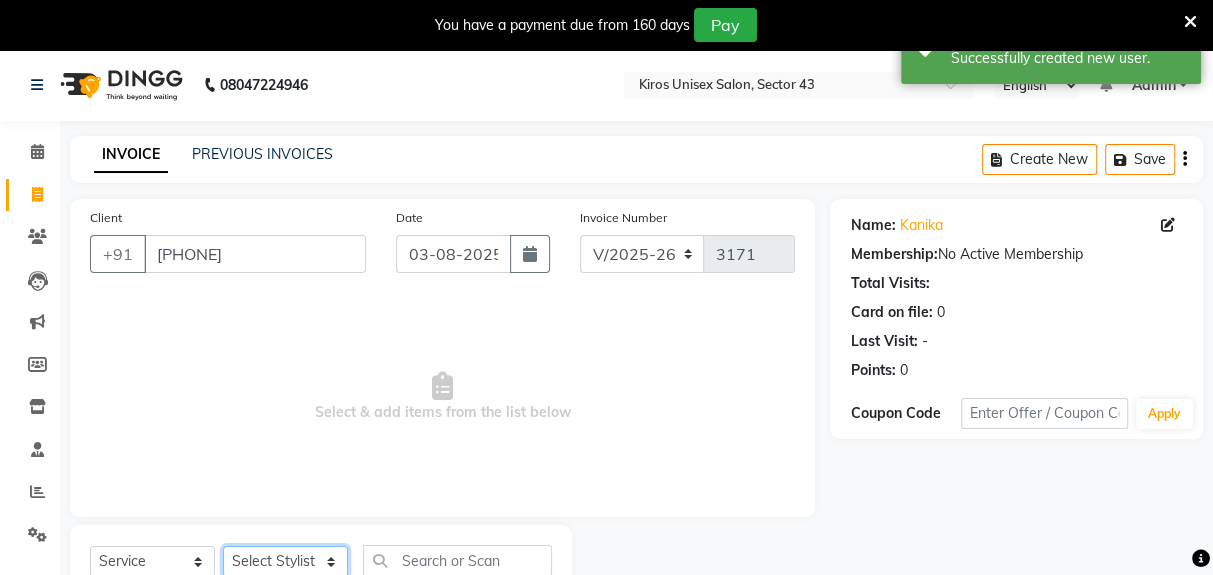 click on "Select Stylist Deepak Gunjan Habil Jeet Lalit Lamu Raj Rashmi Rony Sagar Suraj" 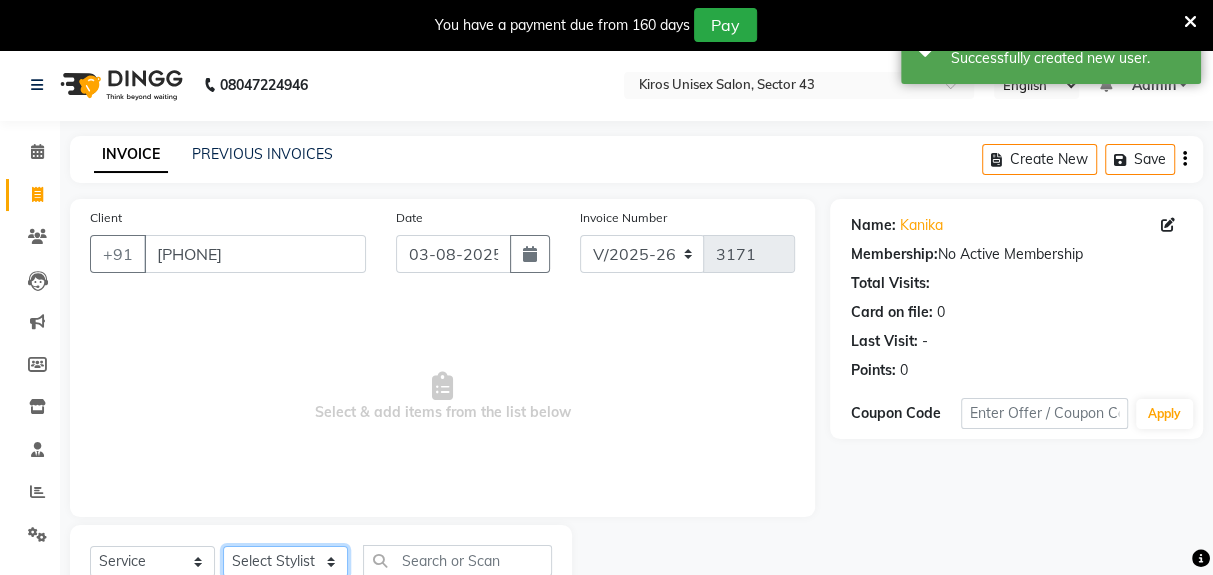 select on "39653" 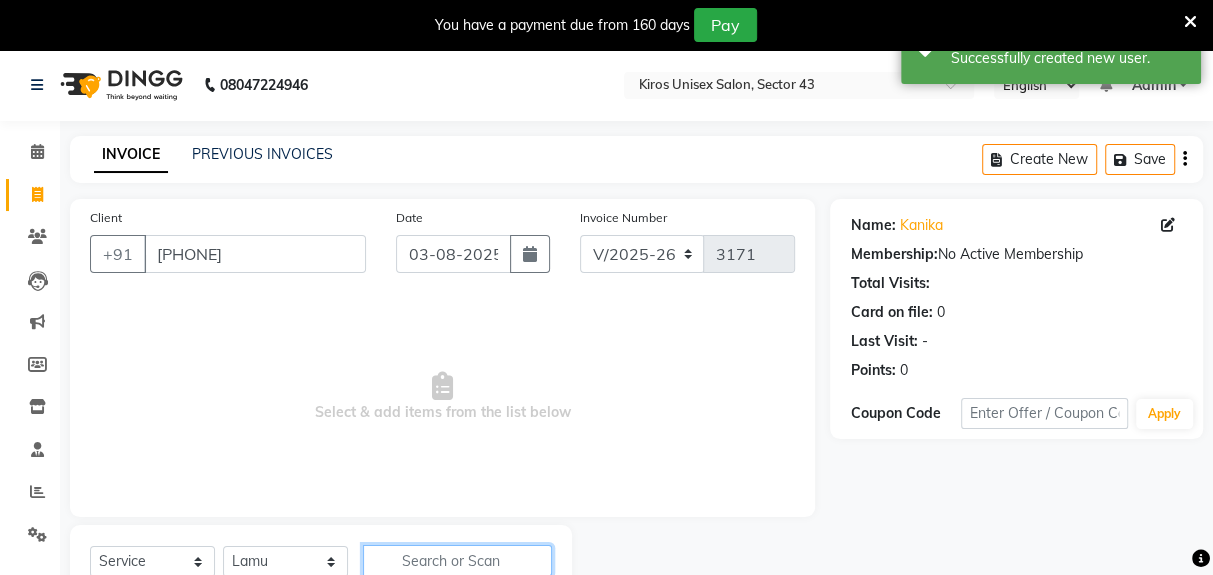 click 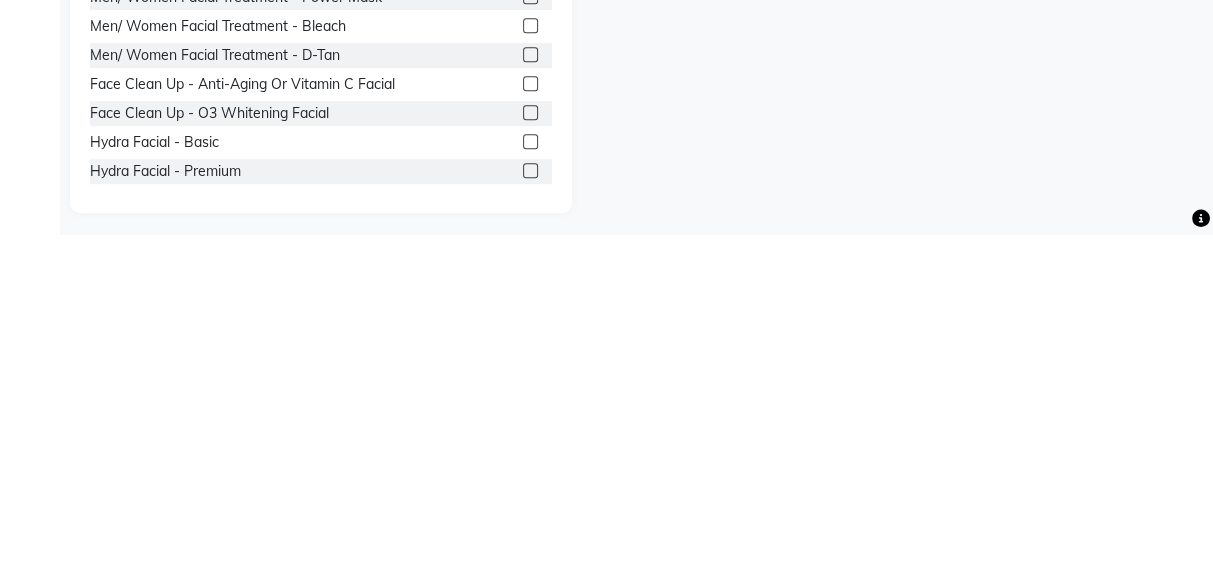 scroll, scrollTop: 274, scrollLeft: 0, axis: vertical 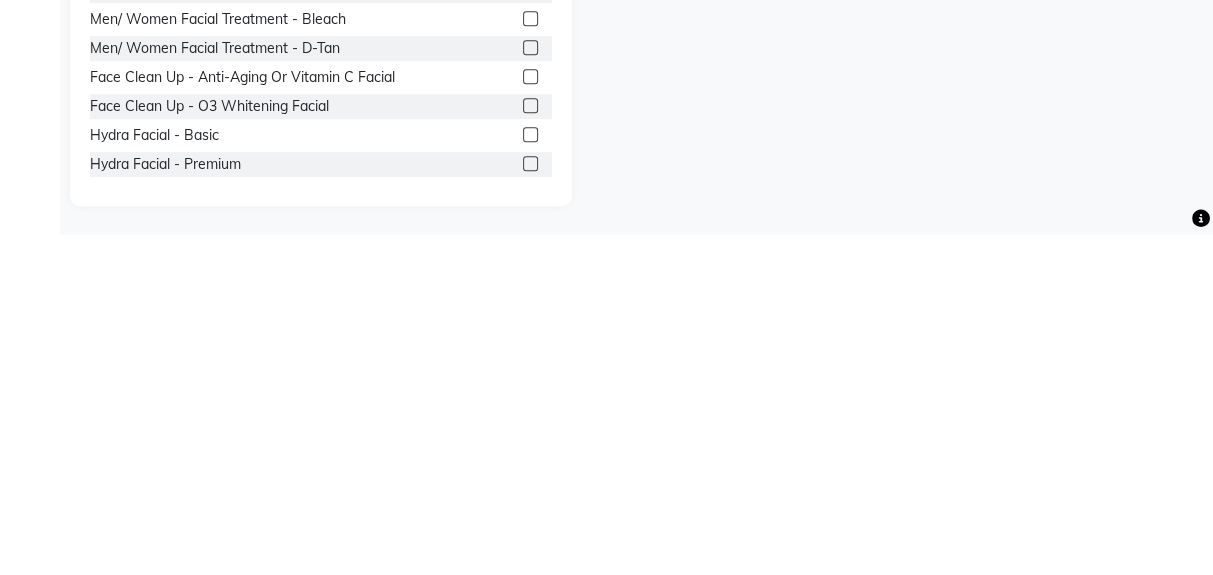 type on "Faci" 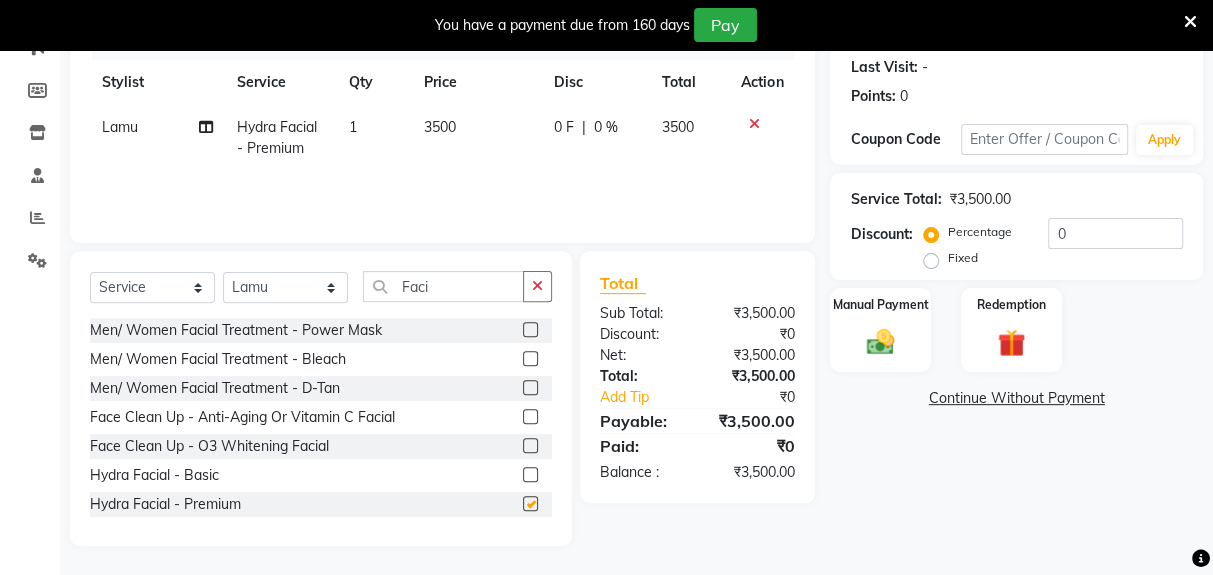 checkbox on "false" 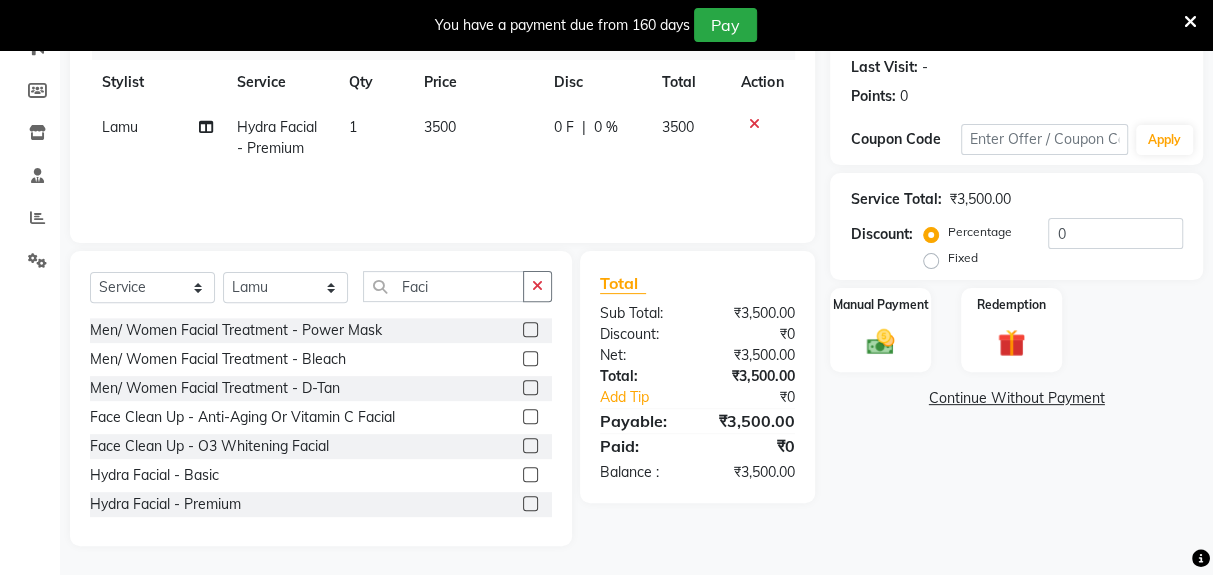 click on "3500" 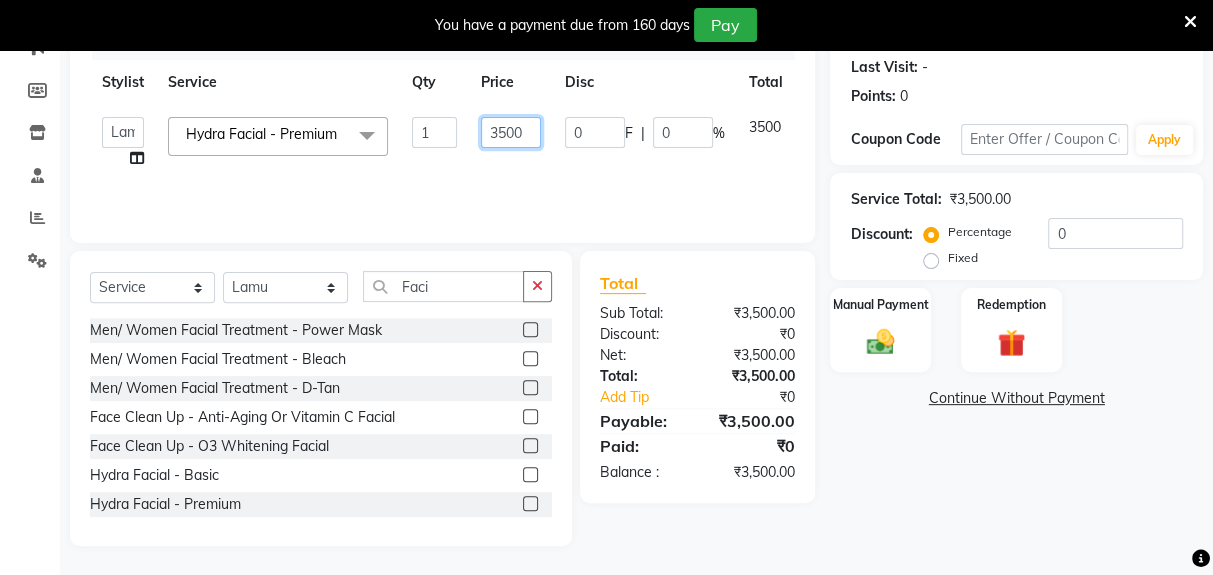 click on "3500" 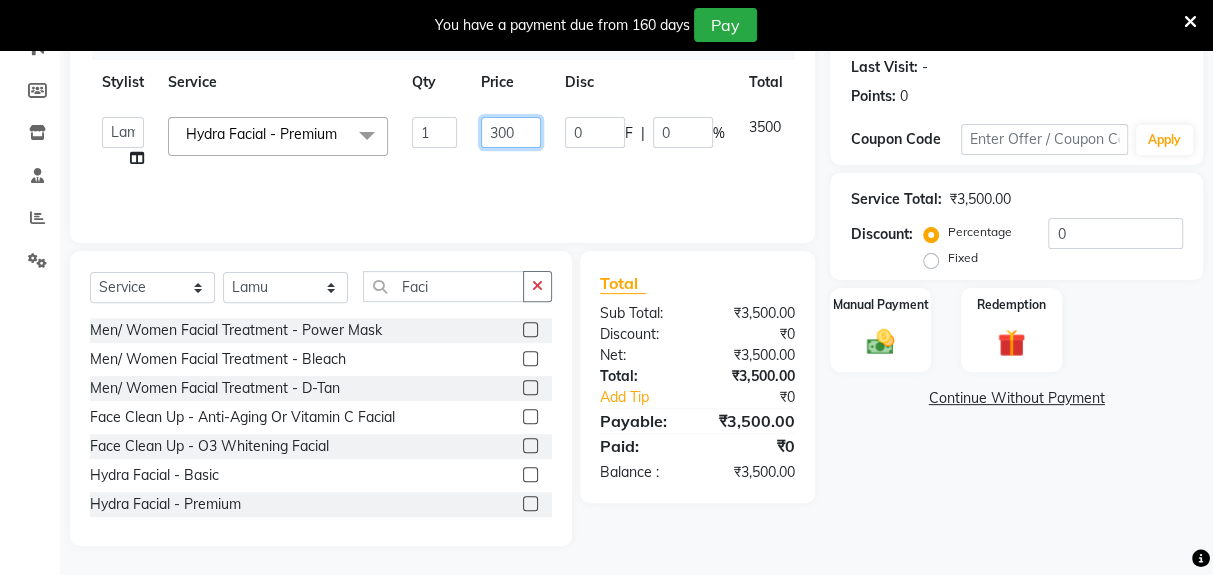 type on "3000" 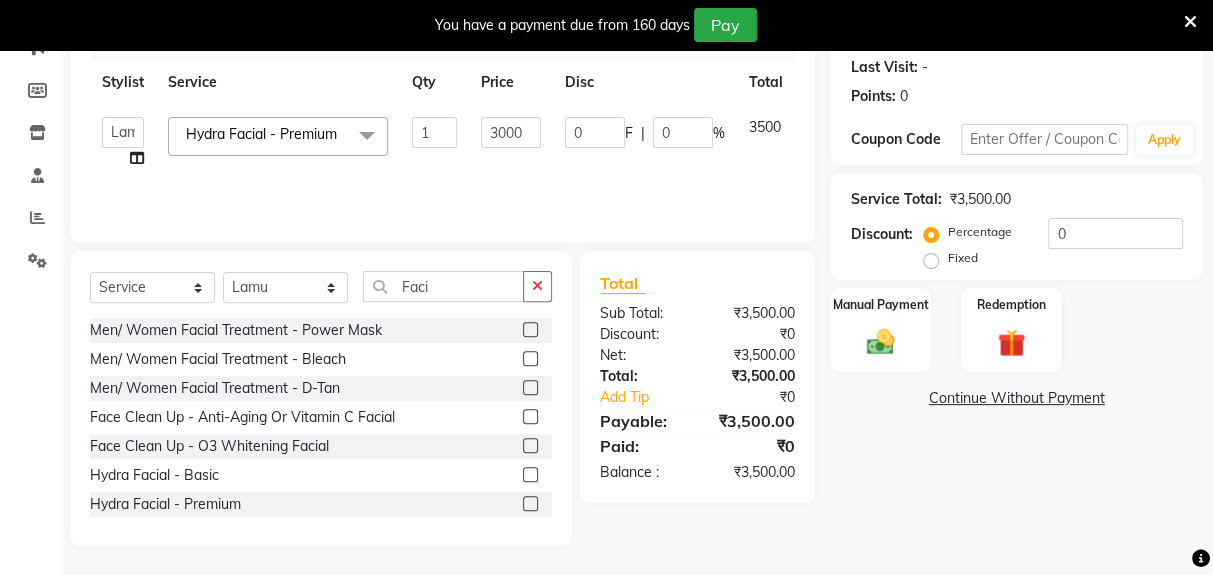 click on "Services Stylist Service Qty Price Disc Total Action  Deepak   Gunjan   Habil   Jeet   Lalit   Lamu   Raj   Rashmi   Rony   Sagar   Suraj  Hydra Facial - Premium  x Women Hair Service - Hair Cut Women Hair Service - Hair Trimming Hair spa treatment Hair spa molecular  Style Moroccan argan Style dead see minerals Face massage Under arms waxing Head Wash - L’Oréal Head Wash - Sulphate Free Head Wash - Gk Styling - Blow Dry Styling - Ironing Styling - Curls Styling - Combo: Head Wash (L’Oréal) And Blow Dry Threading - Eyebrow/ Upper Lip/ Chin/ Forehead Threading - Side Locks Threading - Full Face Hair Colour - Majirel Female Hair Colour - Inoa Female Hair Colour - Application Female Hair Colour - Majirel Hair Colour - Inoa Hair Colour - Application Hair Colour - Beard Colour Hair Spa - L’Oréal Basic Hair Spa - Mythic Spa Hair Spa - Macadamia Spa / Moroccan Hair Treatment Hair Spa - Ola Plex Hair Treatment - Dandruff/ Hair Fall Treatment Hair Treatment - Smoothening Hair Treatment - Keratin 1 3000 0 F |" 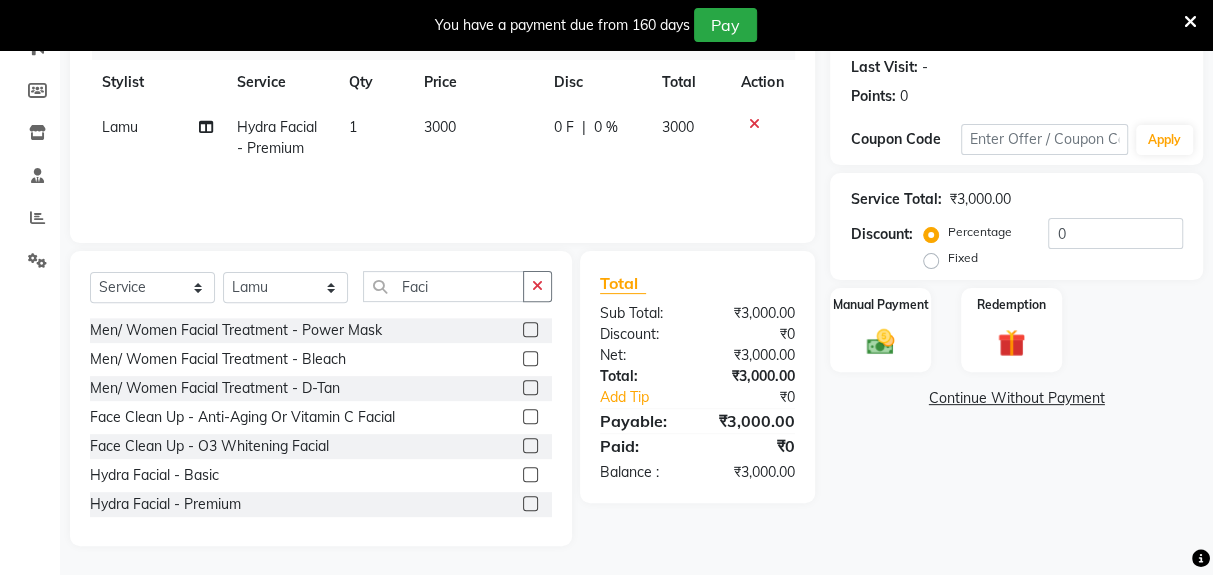 click on "3000" 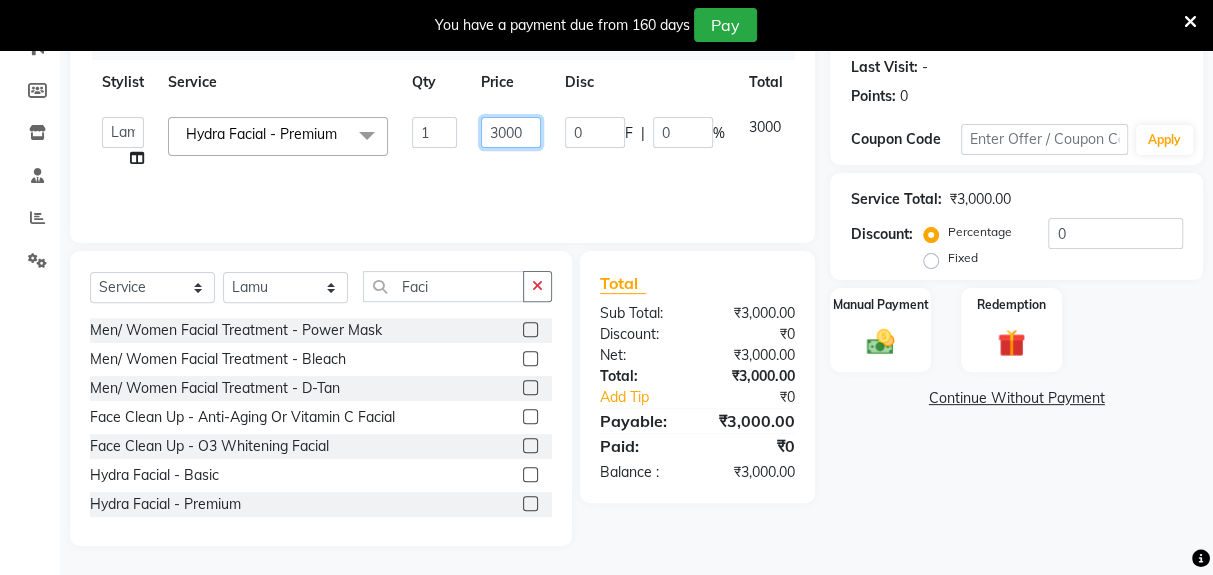 click on "3000" 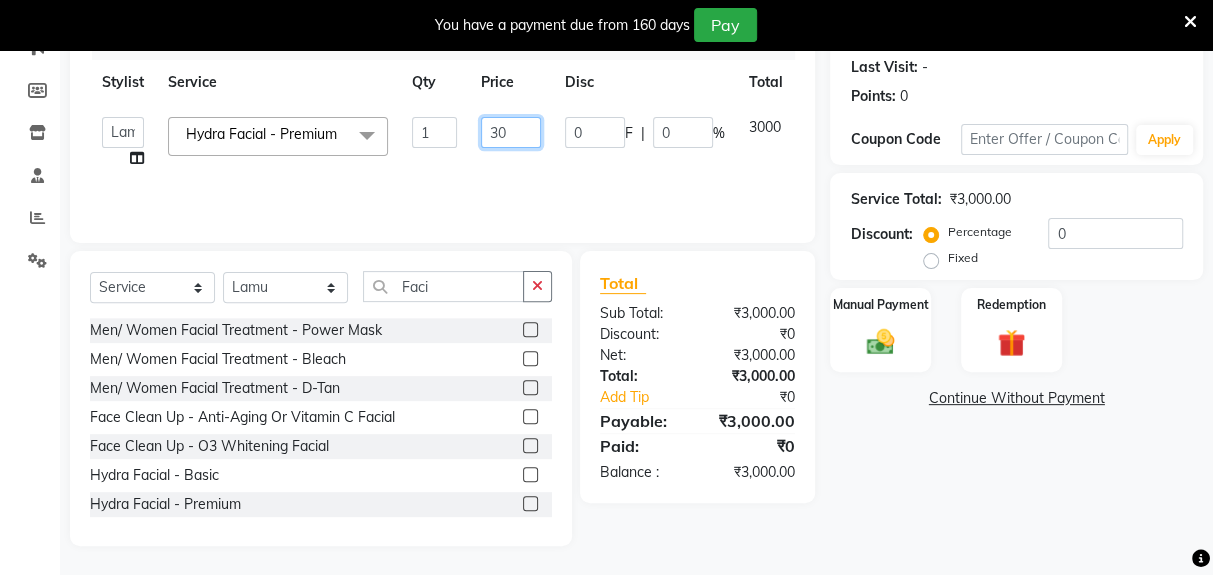 type on "3" 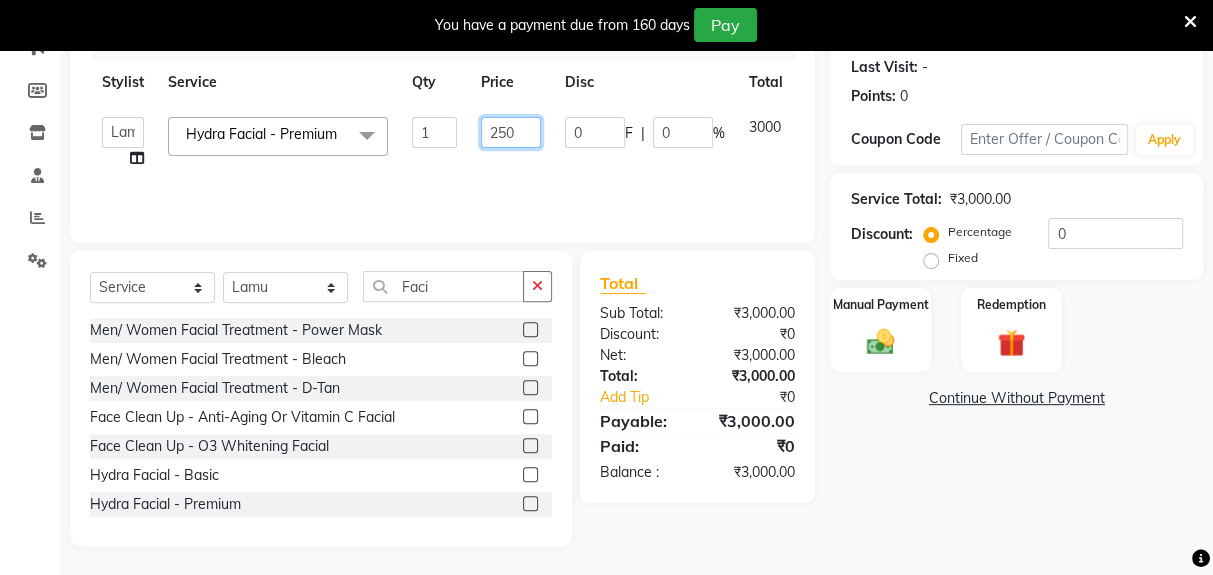 type on "2500" 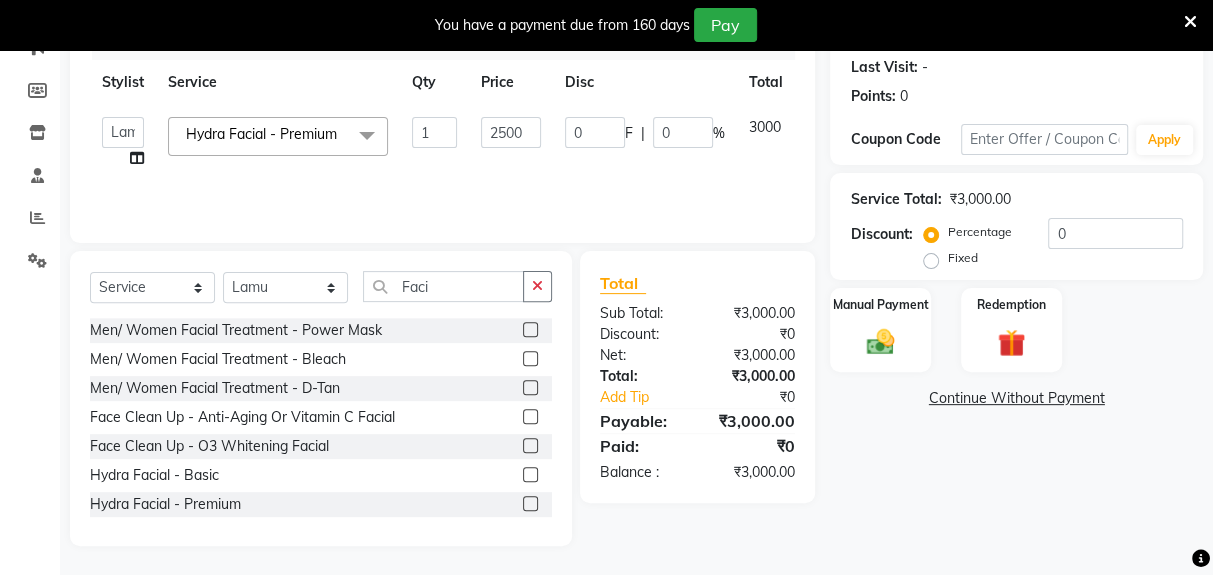 click on "Services Stylist Service Qty Price Disc Total Action  Deepak   Gunjan   Habil   Jeet   Lalit   Lamu   Raj   Rashmi   Rony   Sagar   Suraj  Hydra Facial - Premium  x Women Hair Service - Hair Cut Women Hair Service - Hair Trimming Hair spa treatment Hair spa molecular  Style Moroccan argan Style dead see minerals Face massage Under arms waxing Head Wash - L’Oréal Head Wash - Sulphate Free Head Wash - Gk Styling - Blow Dry Styling - Ironing Styling - Curls Styling - Combo: Head Wash (L’Oréal) And Blow Dry Threading - Eyebrow/ Upper Lip/ Chin/ Forehead Threading - Side Locks Threading - Full Face Hair Colour - Majirel Female Hair Colour - Inoa Female Hair Colour - Application Female Hair Colour - Majirel Hair Colour - Inoa Hair Colour - Application Hair Colour - Beard Colour Hair Spa - L’Oréal Basic Hair Spa - Mythic Spa Hair Spa - Macadamia Spa / Moroccan Hair Treatment Hair Spa - Ola Plex Hair Treatment - Dandruff/ Hair Fall Treatment Hair Treatment - Smoothening Hair Treatment - Keratin 1 2500 0 F |" 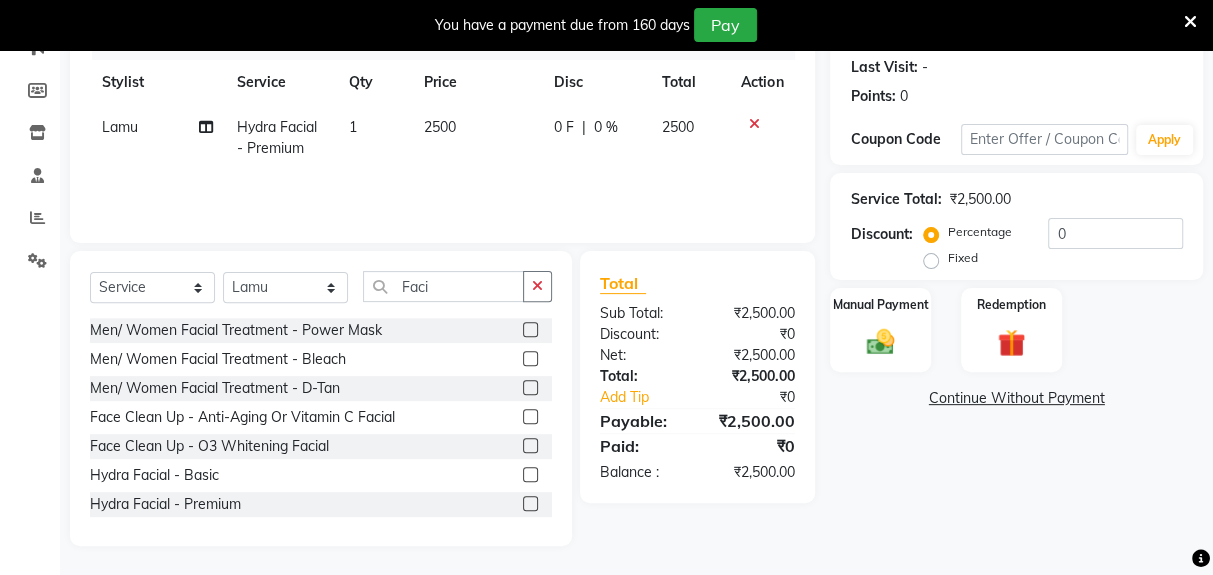 click 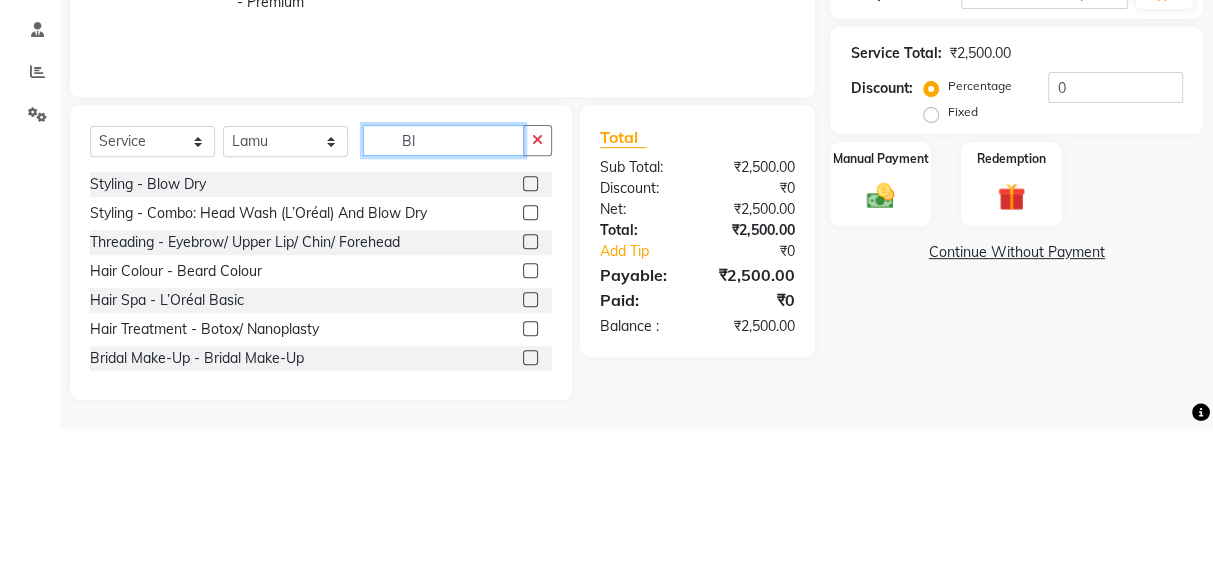 scroll, scrollTop: 230, scrollLeft: 0, axis: vertical 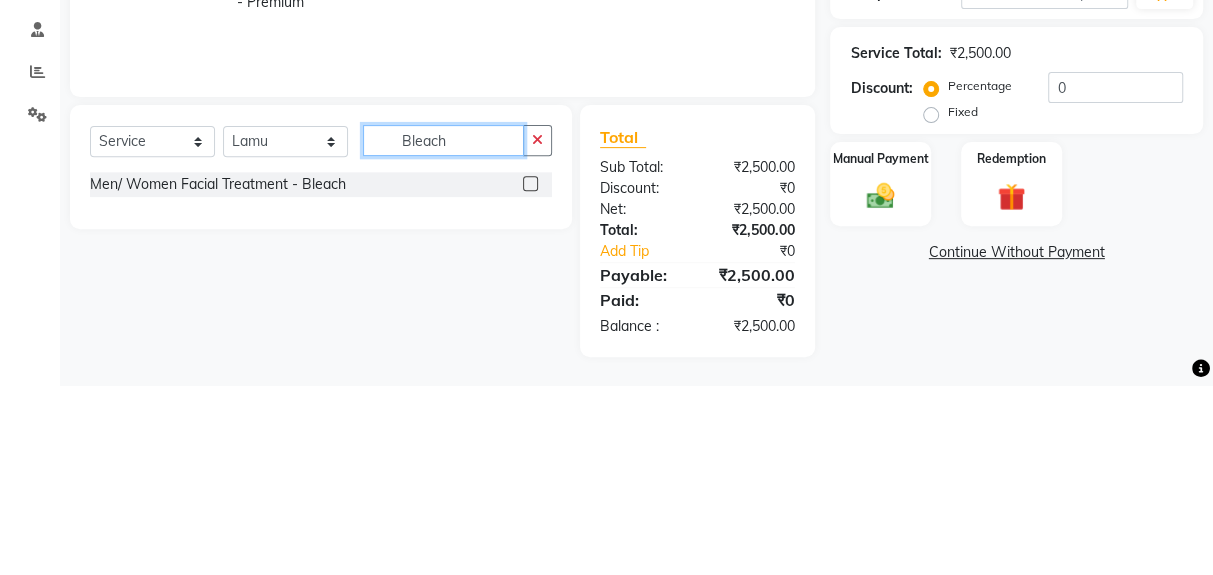 type on "Bleach" 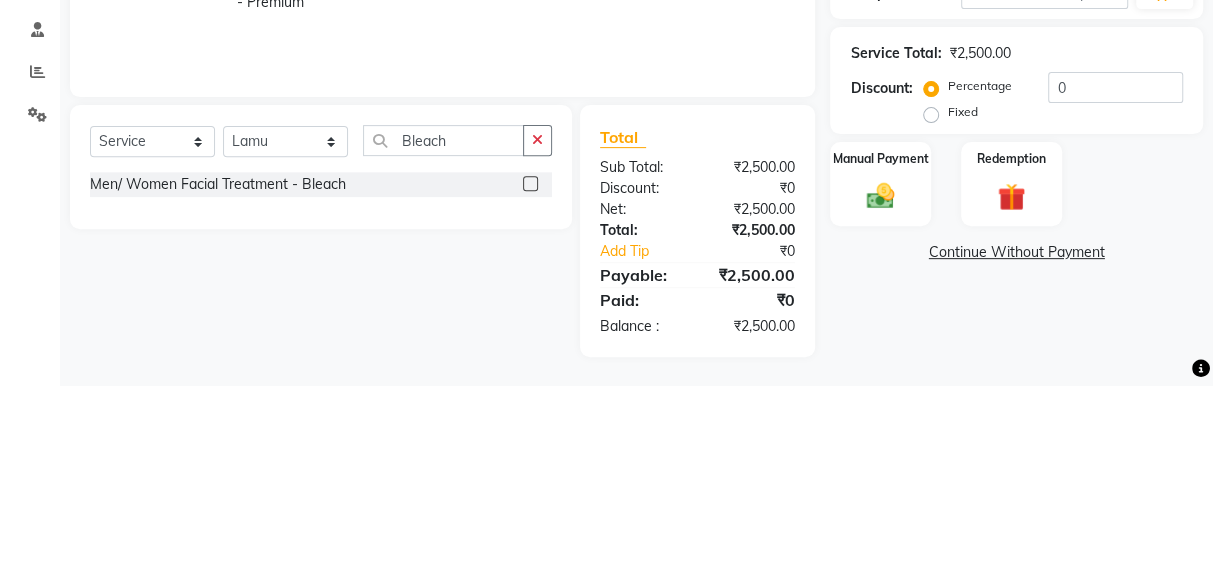 click 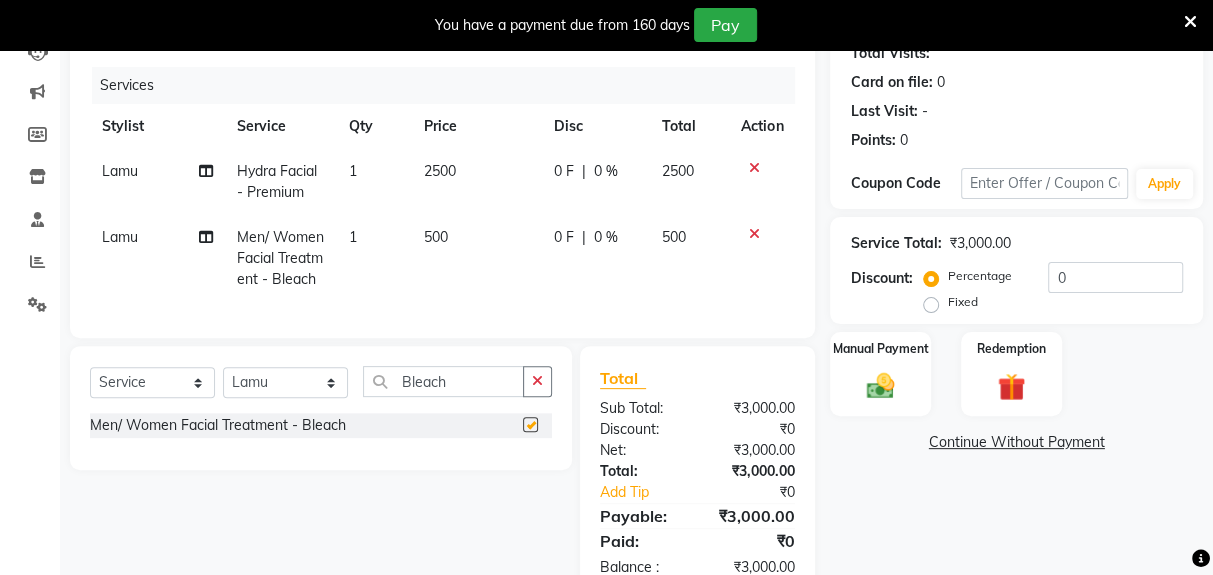 checkbox on "false" 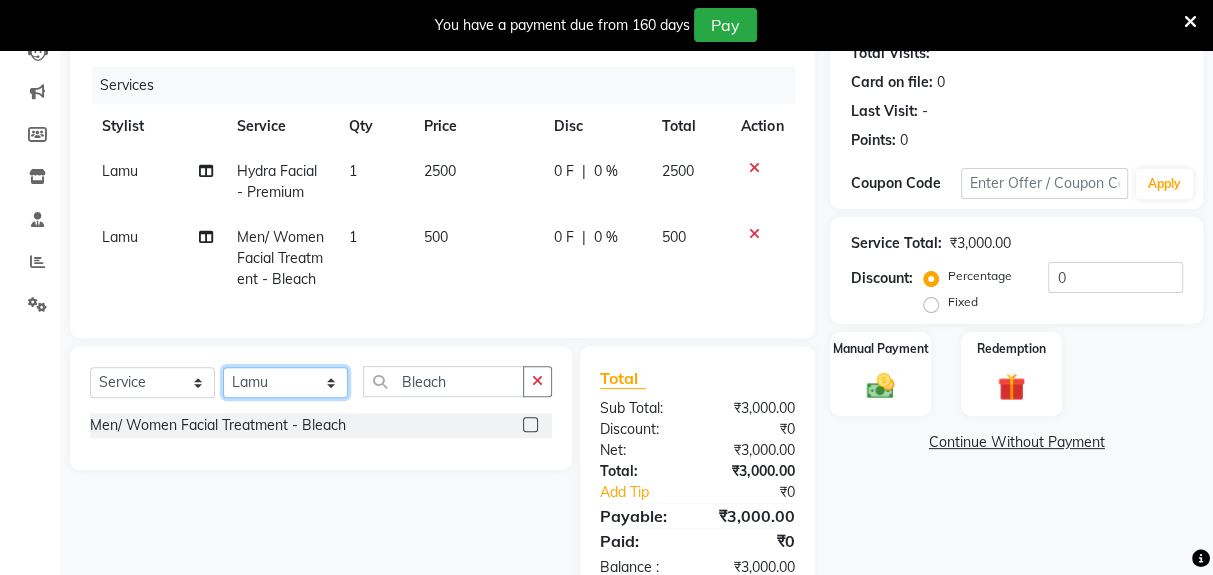 click on "Select Stylist Deepak Gunjan Habil Jeet Lalit Lamu Raj Rashmi Rony Sagar Suraj" 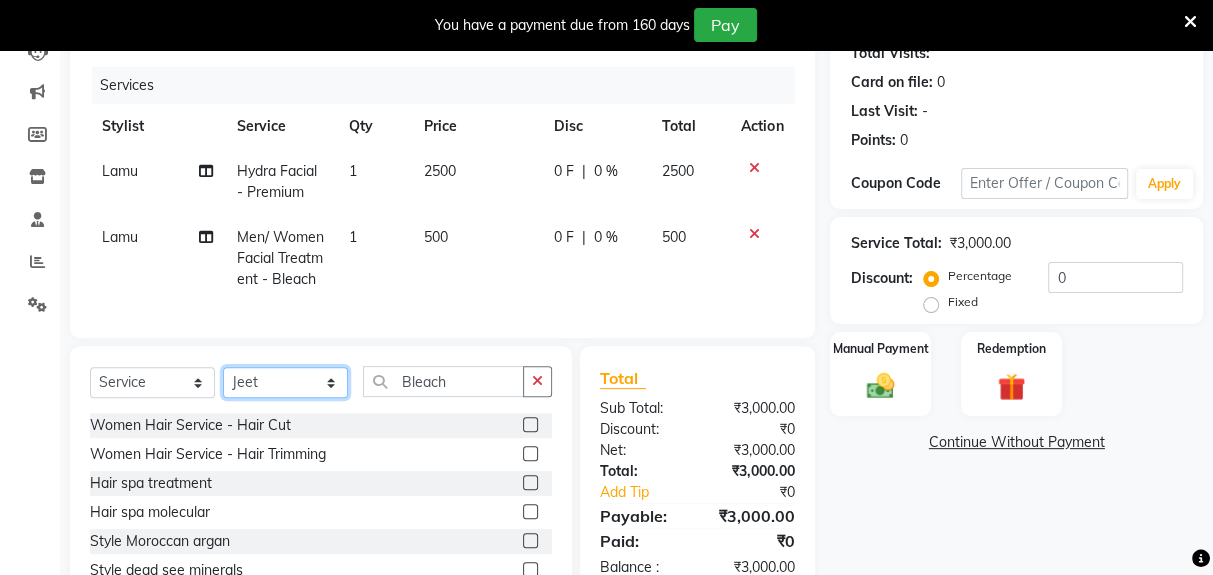 click on "Select Stylist Deepak Gunjan Habil Jeet Lalit Lamu Raj Rashmi Rony Sagar Suraj" 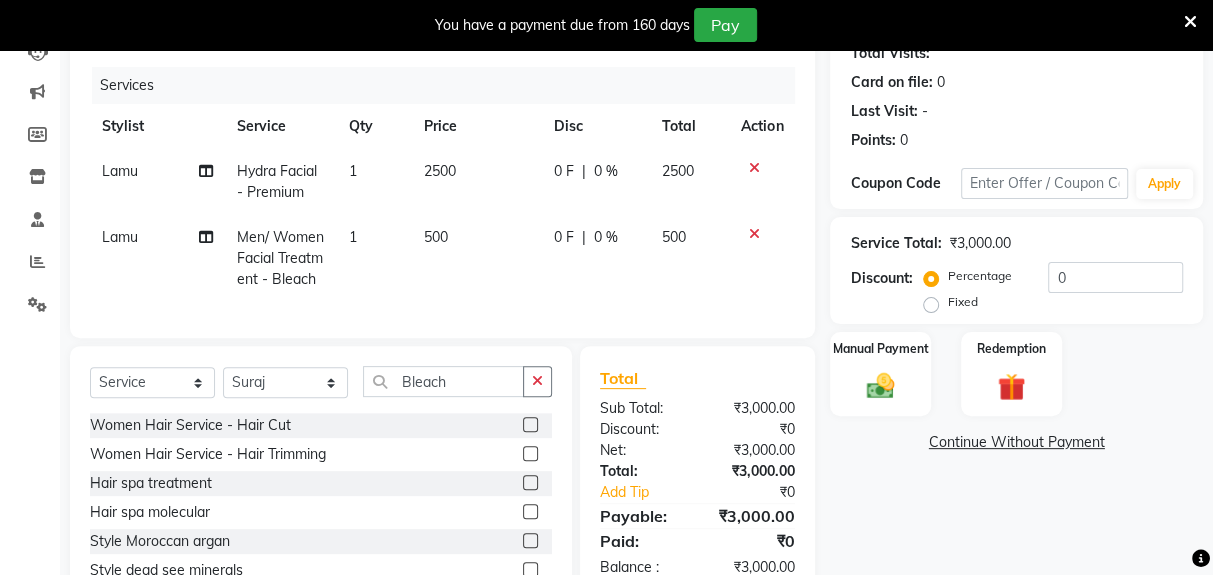 click 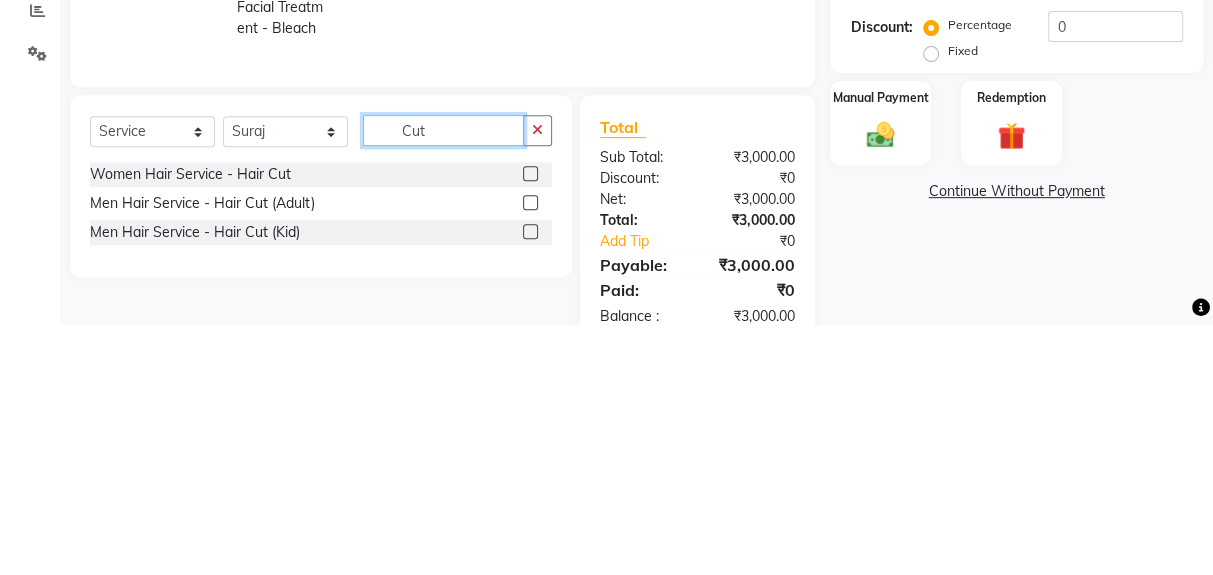scroll, scrollTop: 230, scrollLeft: 0, axis: vertical 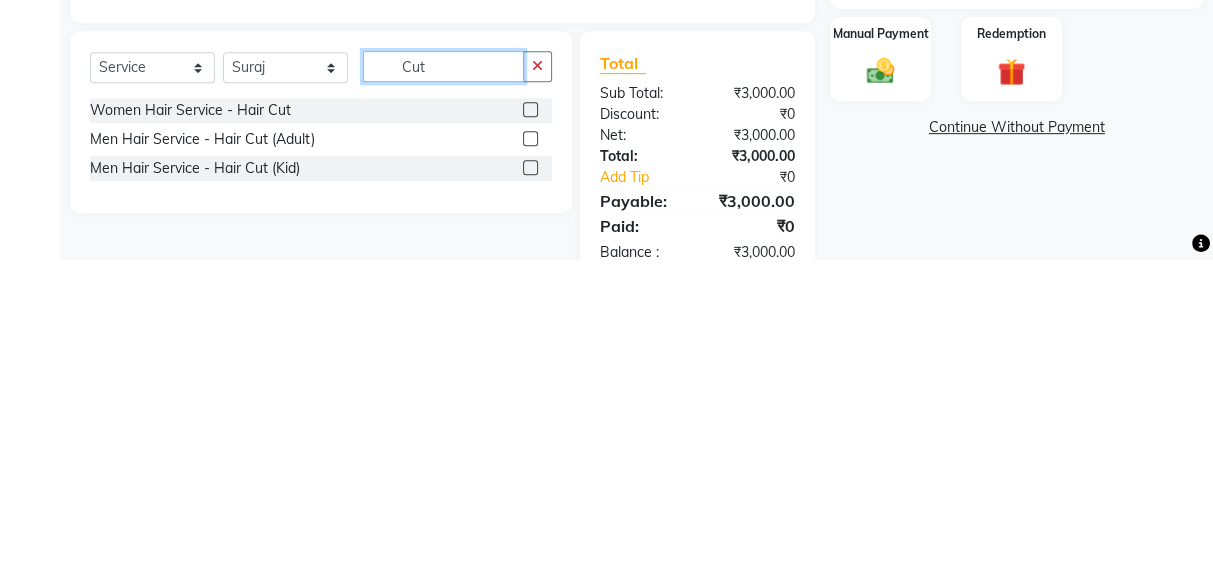 type on "Cut" 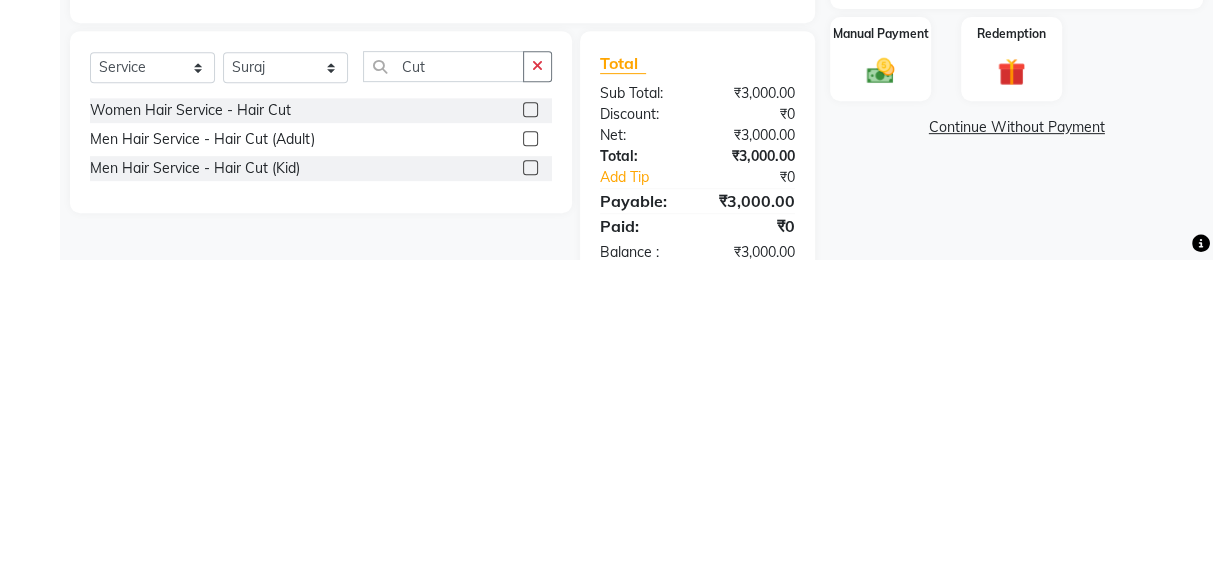 click 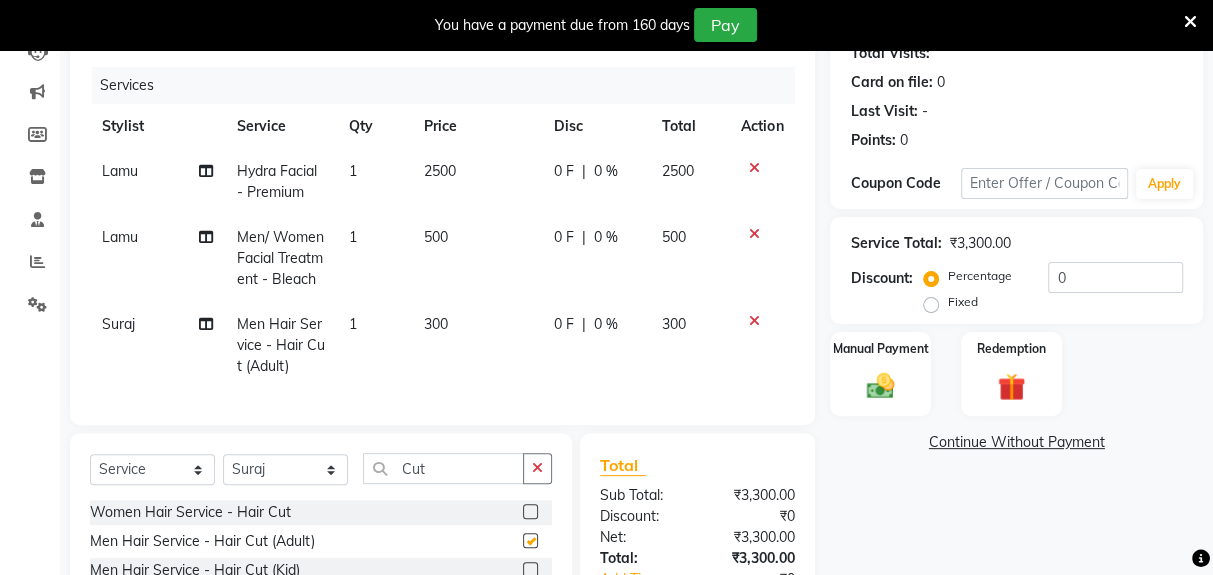 checkbox on "false" 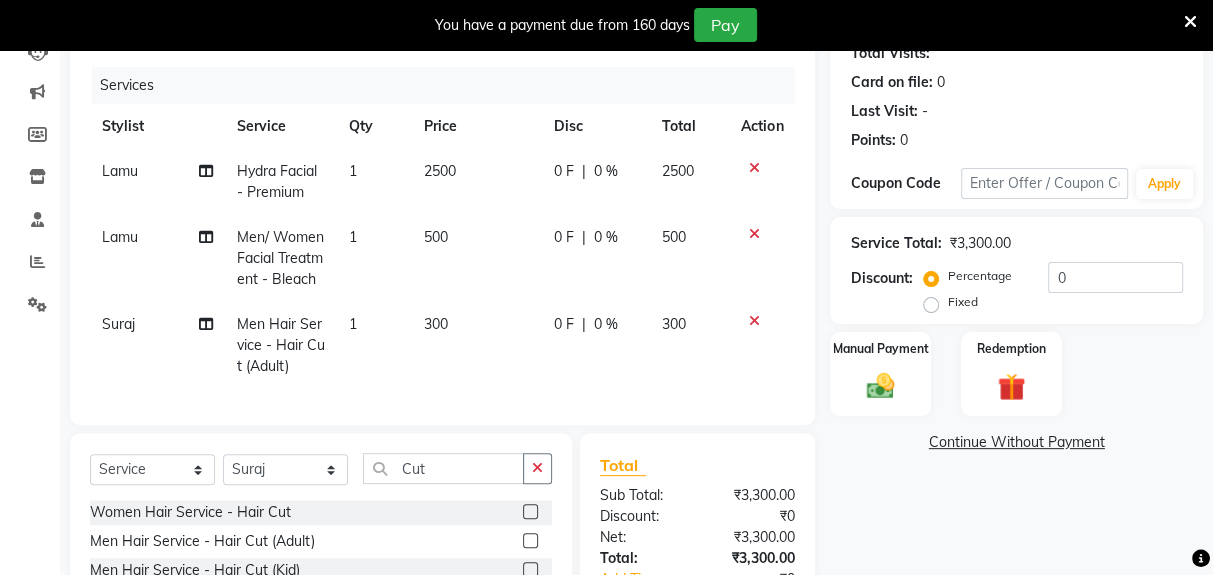 click on "300" 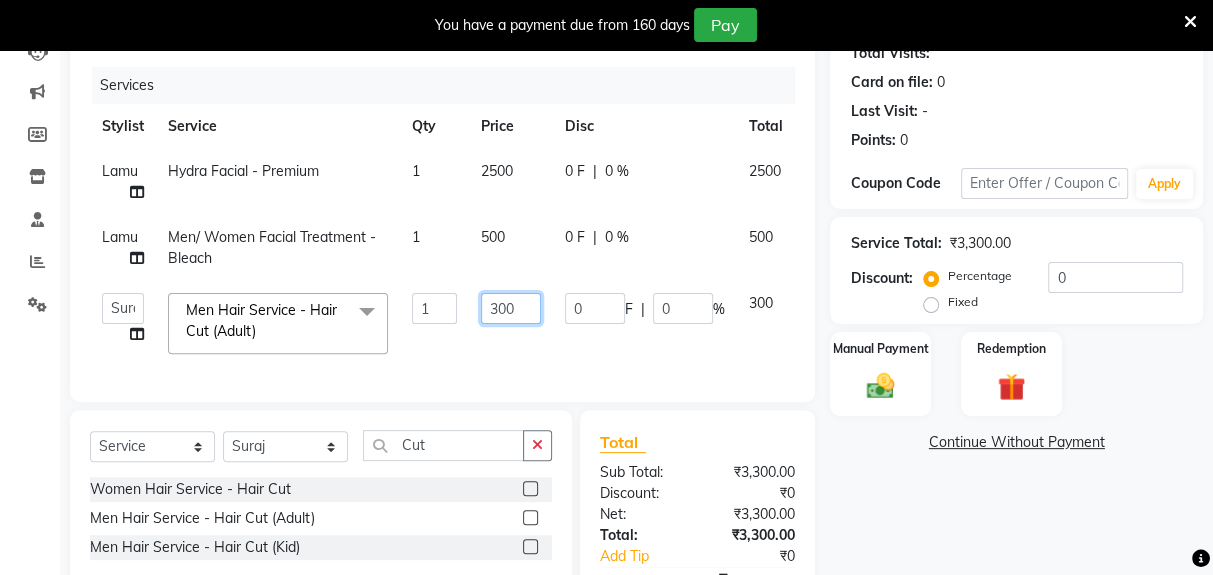 click on "300" 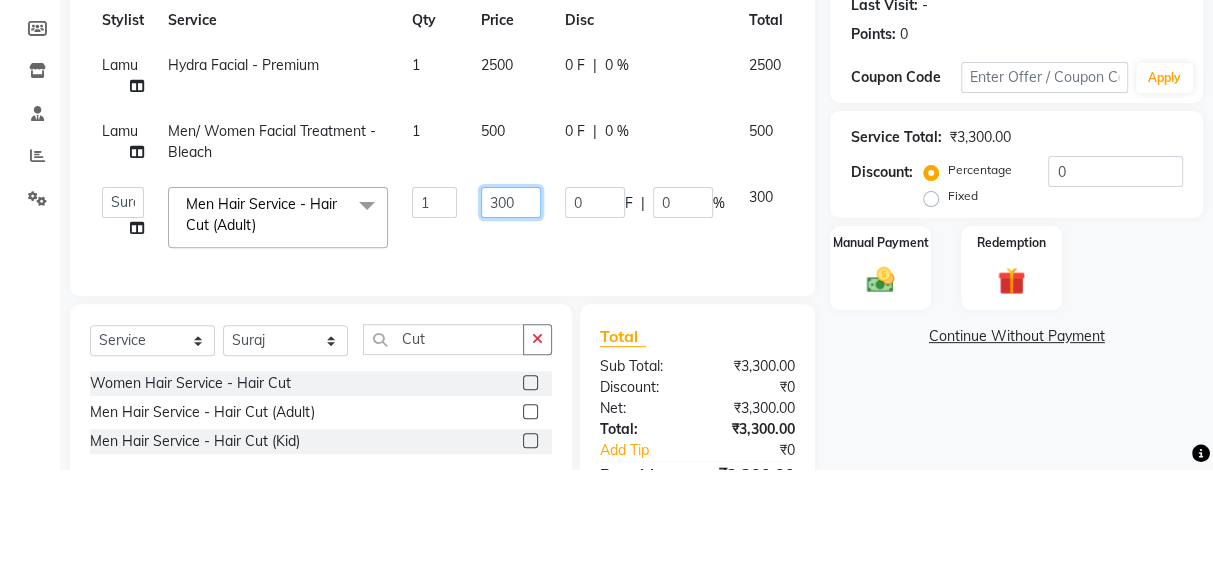scroll, scrollTop: 230, scrollLeft: 0, axis: vertical 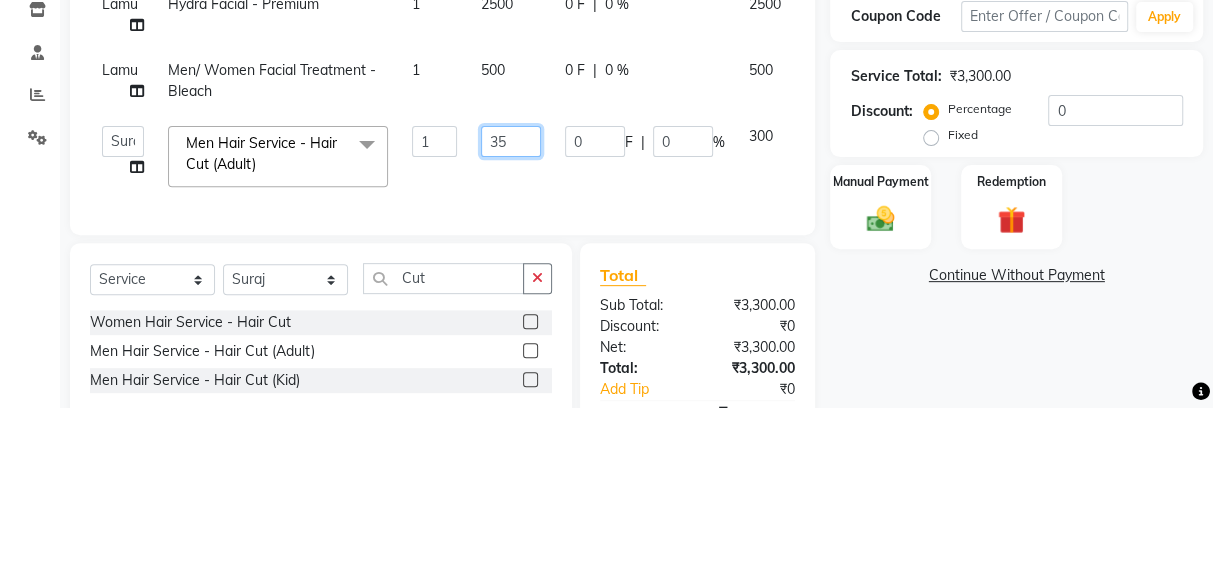 type on "350" 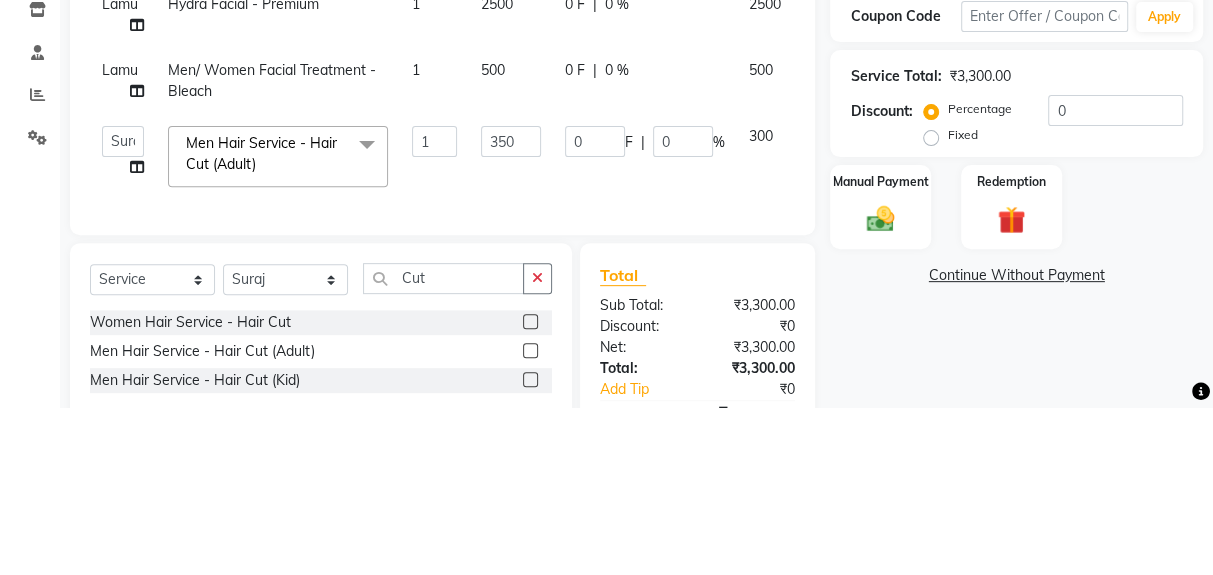 click on "Deepak   Gunjan   Habil   Jeet   Lalit   Lamu   Raj   Rashmi   Rony   Sagar   Suraj  Men Hair Service - Hair Cut (Adult)  x Women Hair Service - Hair Cut Women Hair Service - Hair Trimming Hair spa treatment Hair spa molecular  Style Moroccan argan Style dead see minerals Face massage Under arms waxing Head Wash - L’Oréal Head Wash - Sulphate Free Head Wash - Gk Styling - Blow Dry Styling - Ironing Styling - Curls Styling - Combo: Head Wash (L’Oréal) And Blow Dry Threading - Eyebrow/ Upper Lip/ Chin/ Forehead Threading - Side Locks Threading - Full Face Hair Colour - Majirel Female Hair Colour - Inoa Female Hair Colour - Application Female Hair Colour - Majirel Hair Colour - Inoa Hair Colour - Application Hair Colour - Beard Colour Hair Spa - L’Oréal Basic Hair Spa - Mythic Spa Hair Spa - Macadamia Spa / Moroccan Hair Treatment Hair Spa - Ola Plex Hair Treatment - Dandruff/ Hair Fall Treatment Hair Treatment - Smoothening Hair Treatment - Keratin Hair Treatment - Botox/ Nanoplasty Nail Paint - Hand" 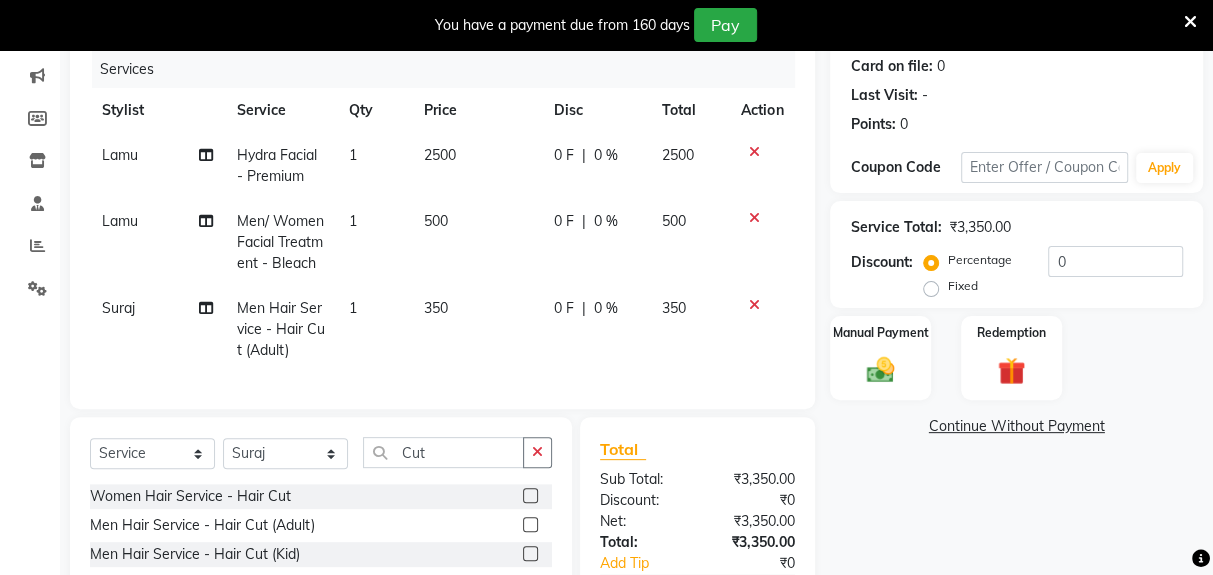 scroll, scrollTop: 280, scrollLeft: 0, axis: vertical 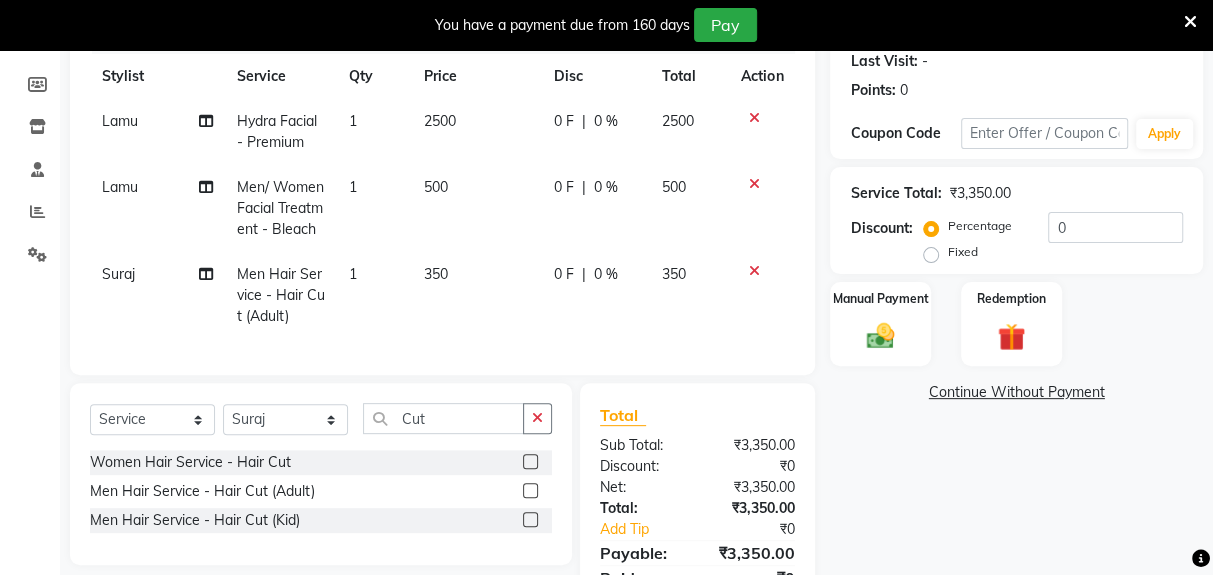 click 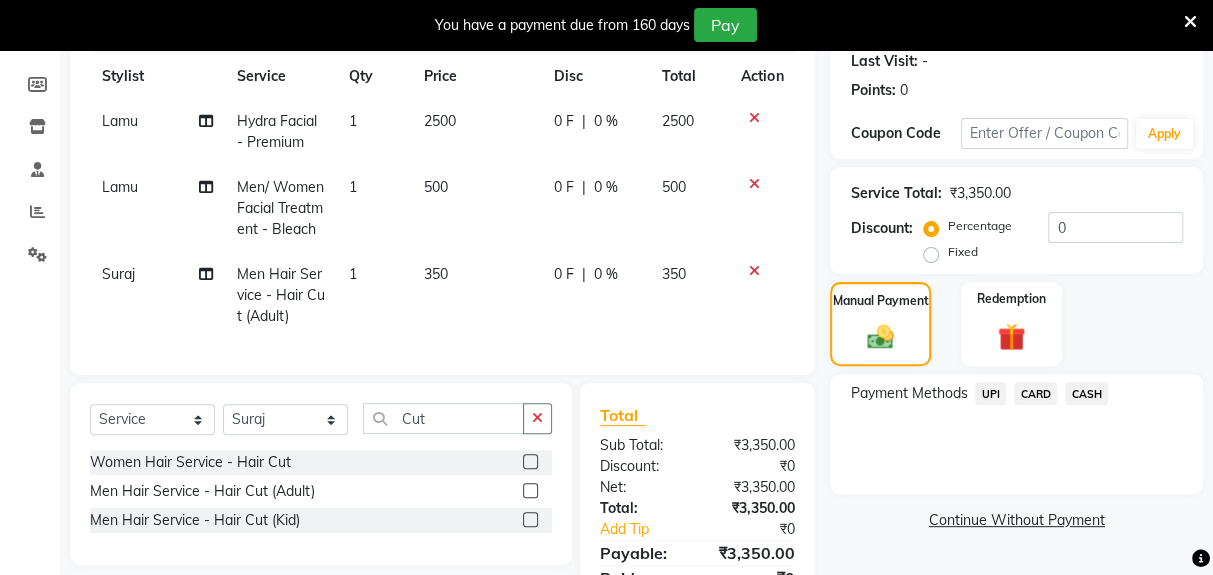 click on "CASH" 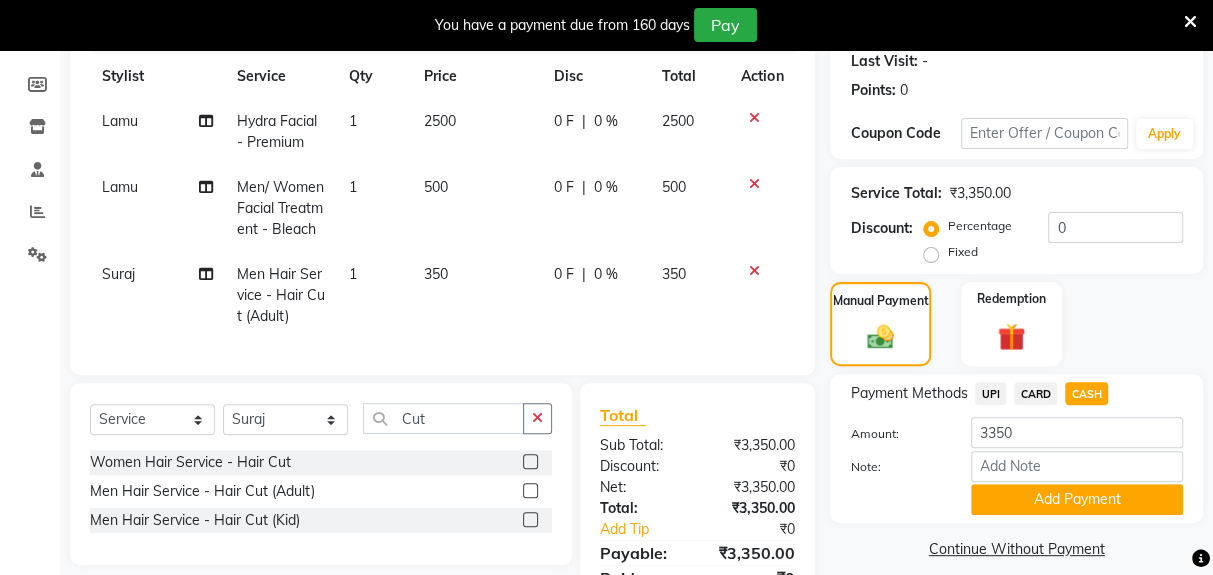 click on "Add Payment" 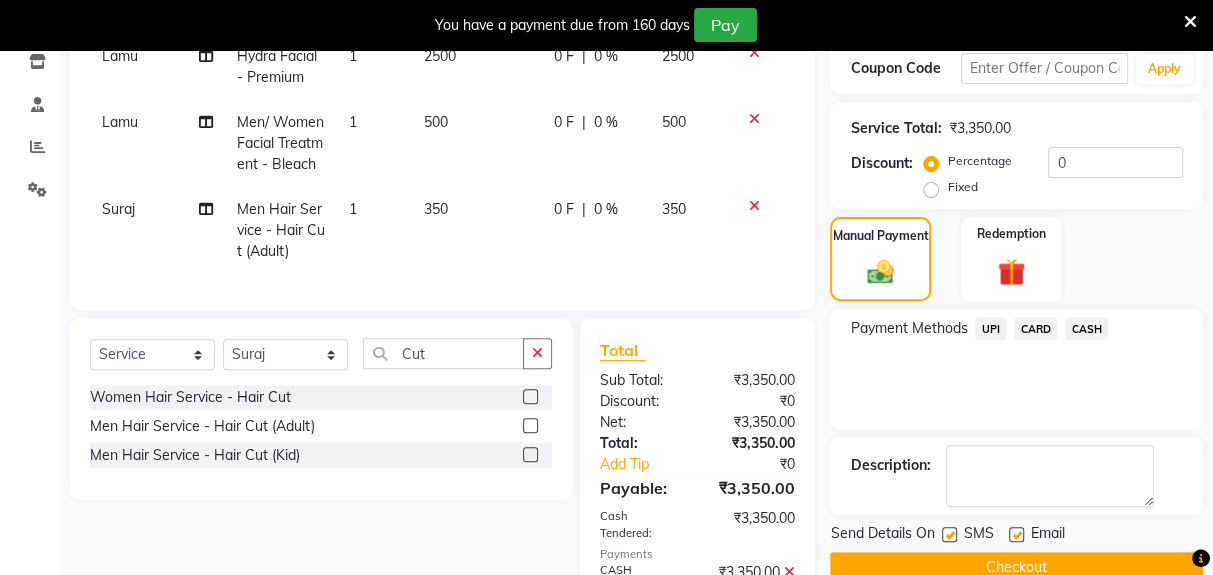 scroll, scrollTop: 372, scrollLeft: 0, axis: vertical 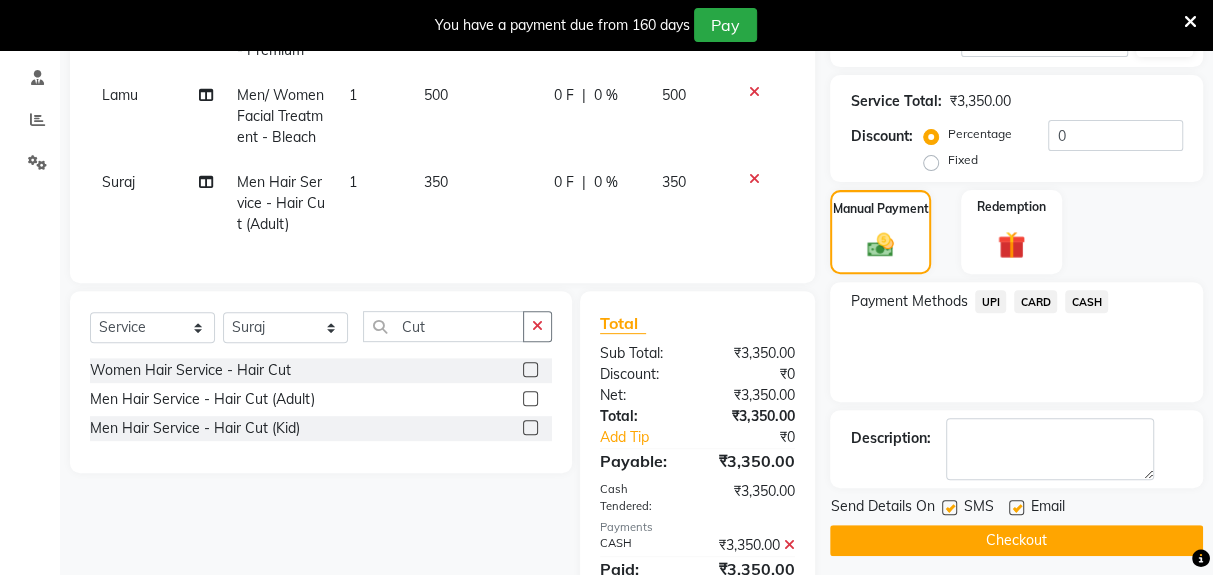 click on "Checkout" 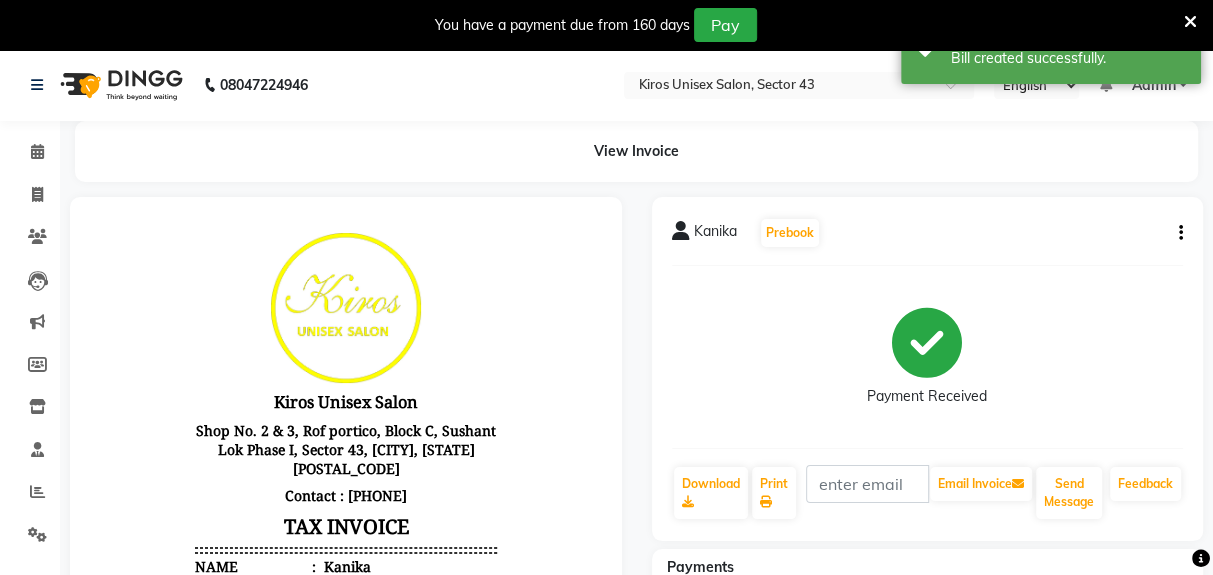 scroll, scrollTop: 0, scrollLeft: 0, axis: both 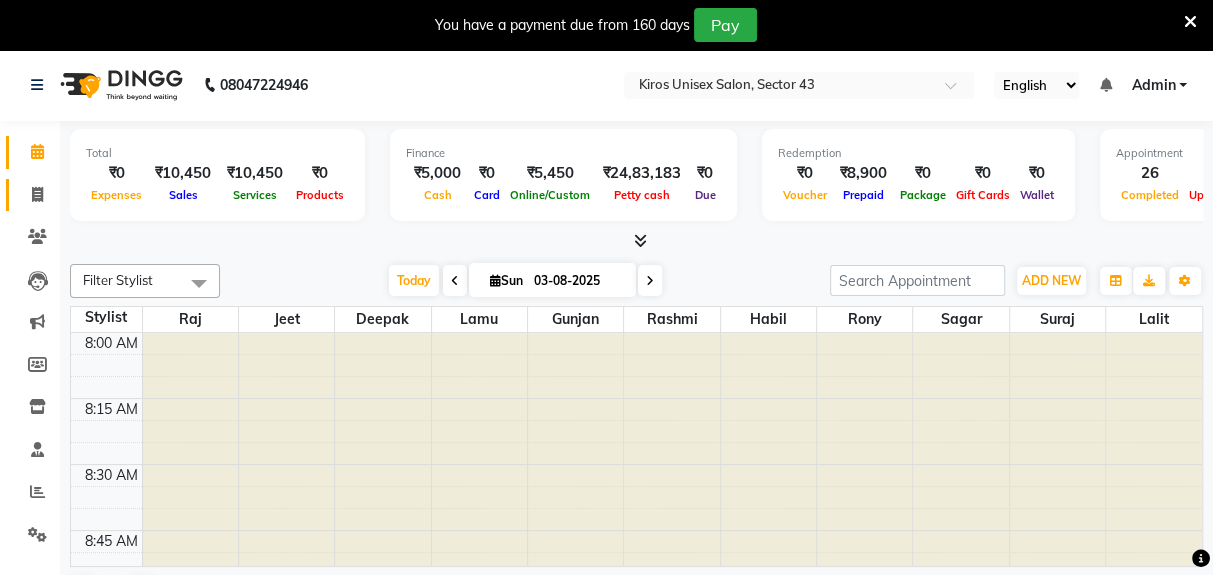 click 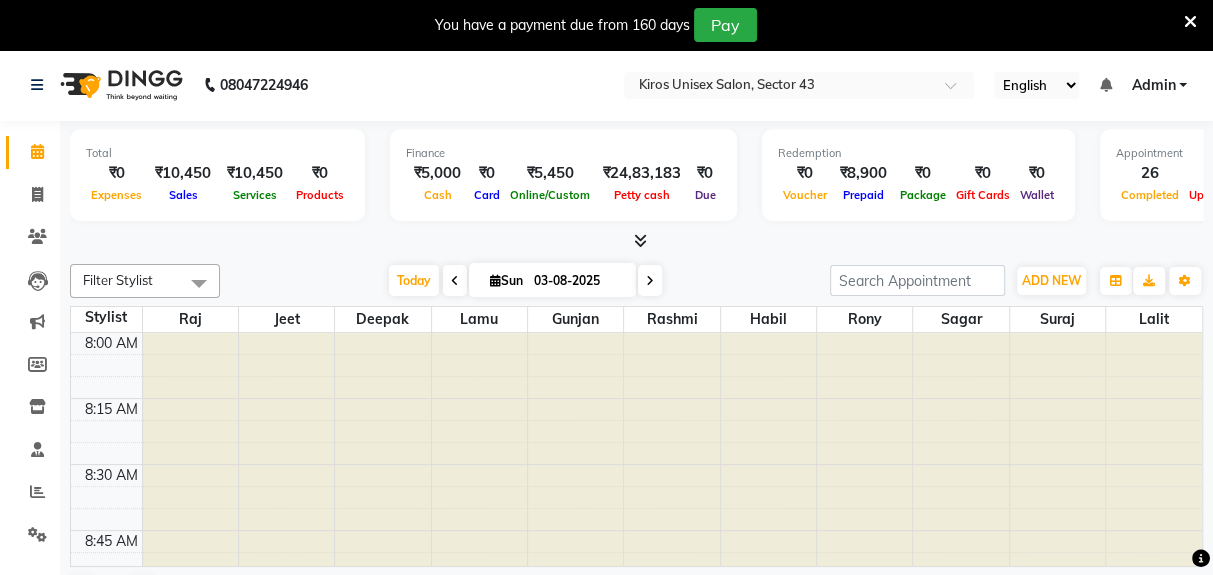 select on "5694" 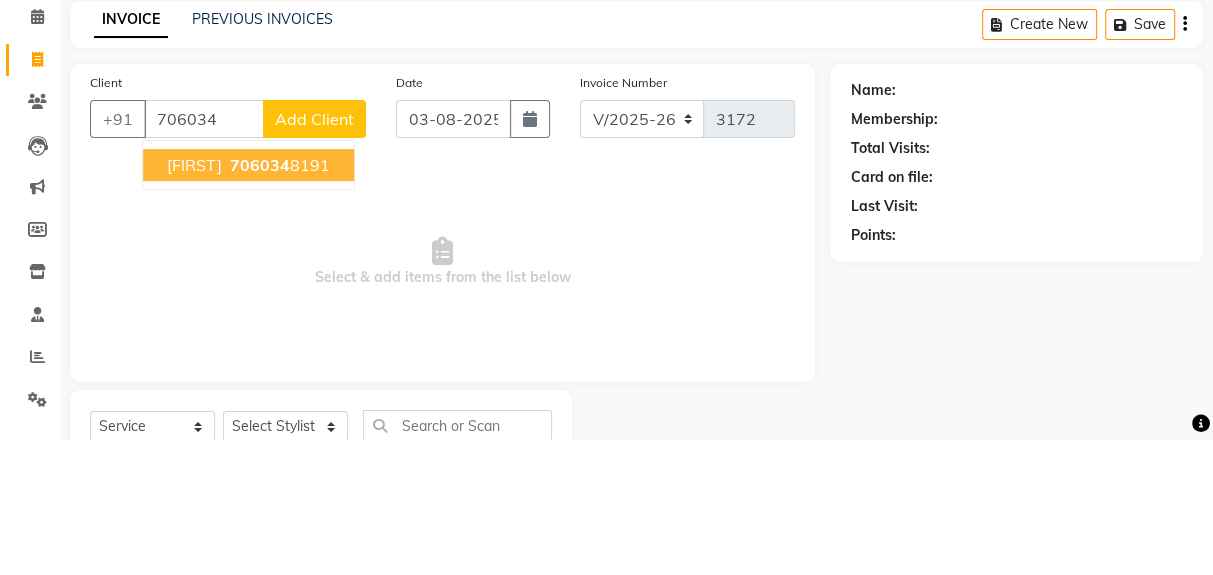 click on "[NUMBER] [NUMBER]" at bounding box center [278, 300] 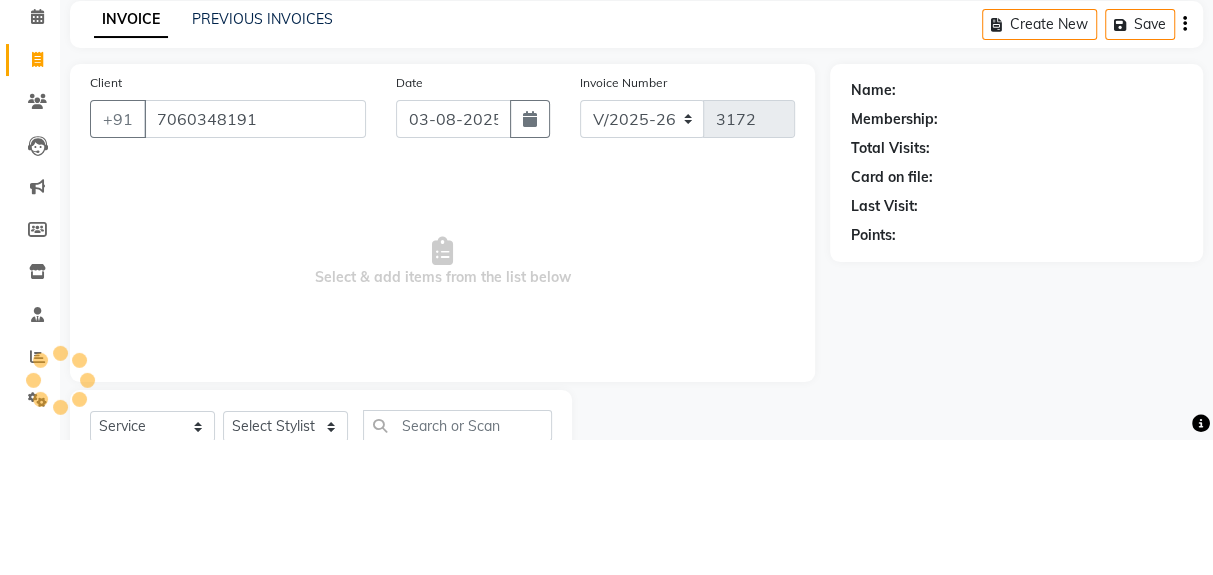 type on "7060348191" 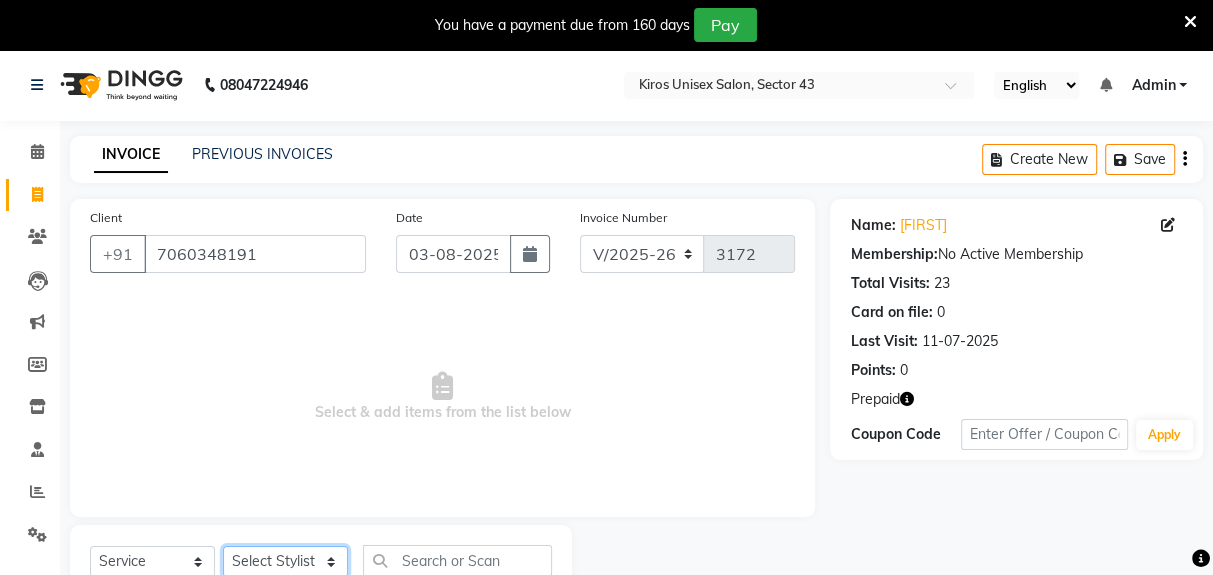 click on "Select Stylist Deepak Gunjan Habil Jeet Lalit Lamu Raj Rashmi Rony Sagar Suraj" 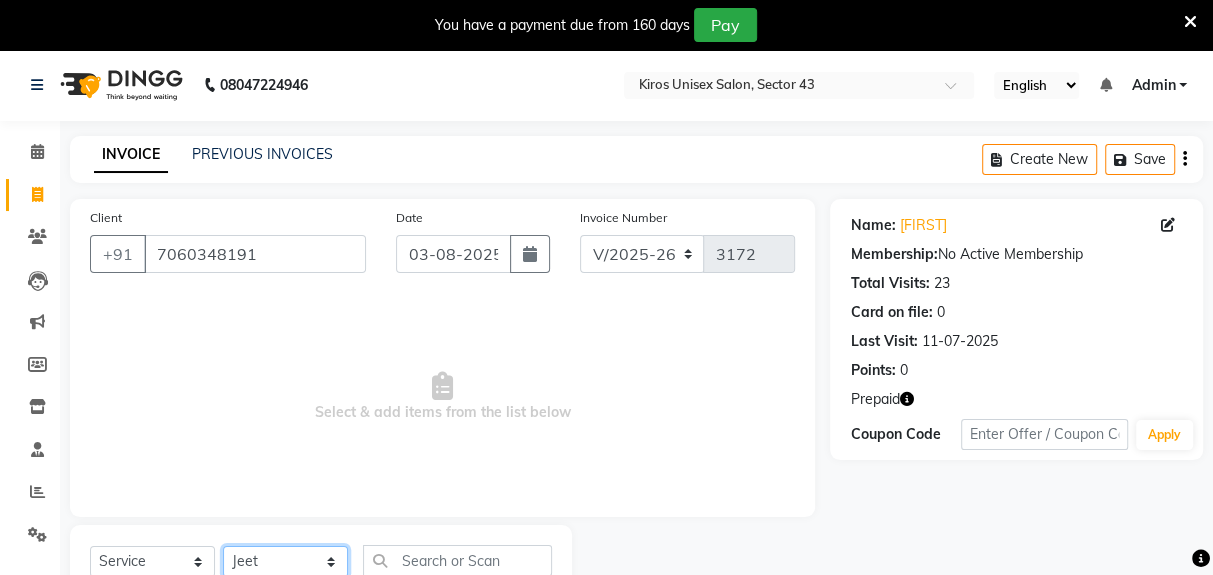 click on "Select Stylist Deepak Gunjan Habil Jeet Lalit Lamu Raj Rashmi Rony Sagar Suraj" 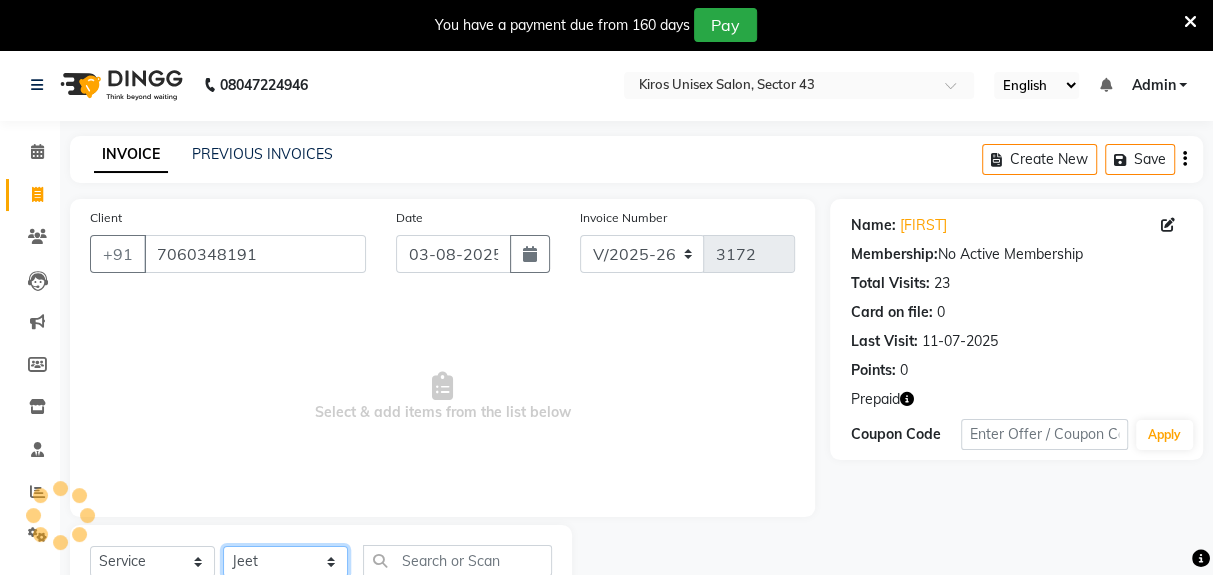 select on "39653" 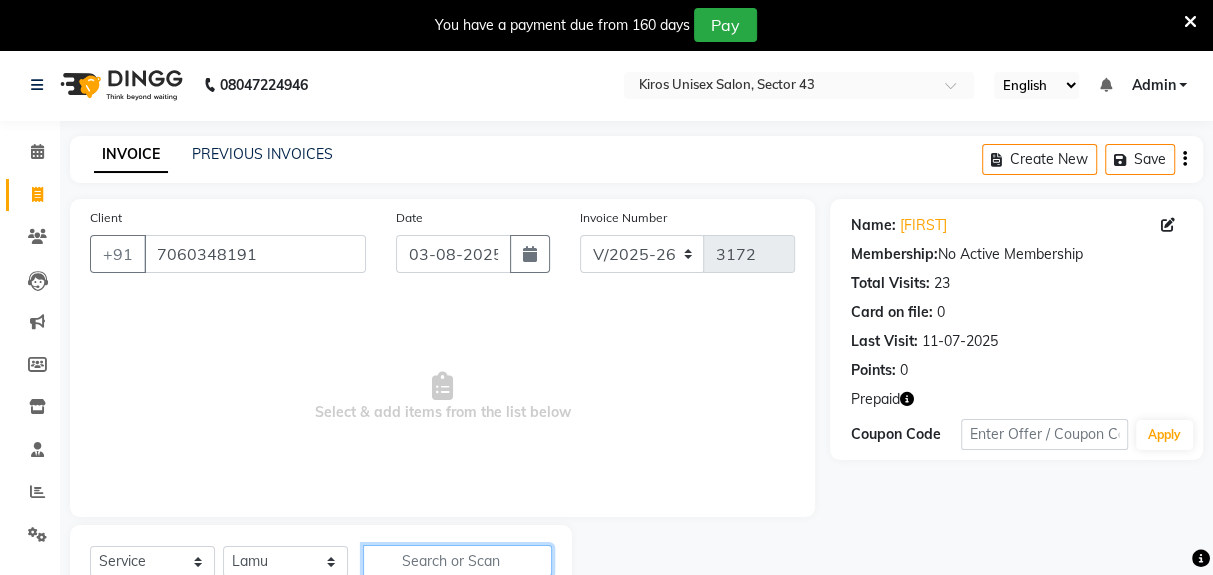 click 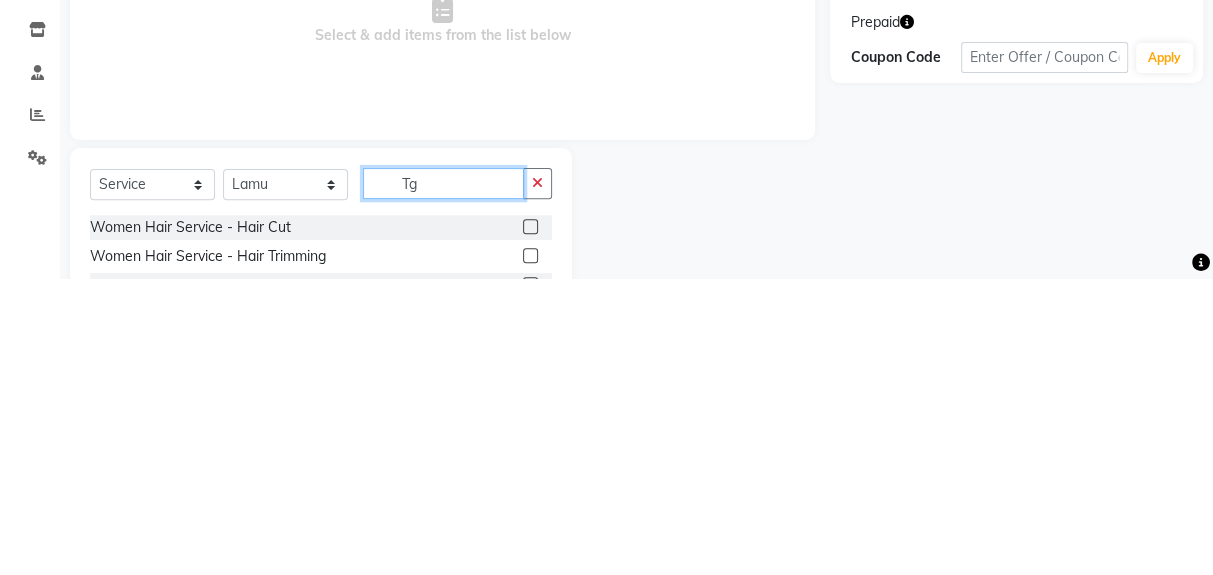 scroll, scrollTop: 73, scrollLeft: 0, axis: vertical 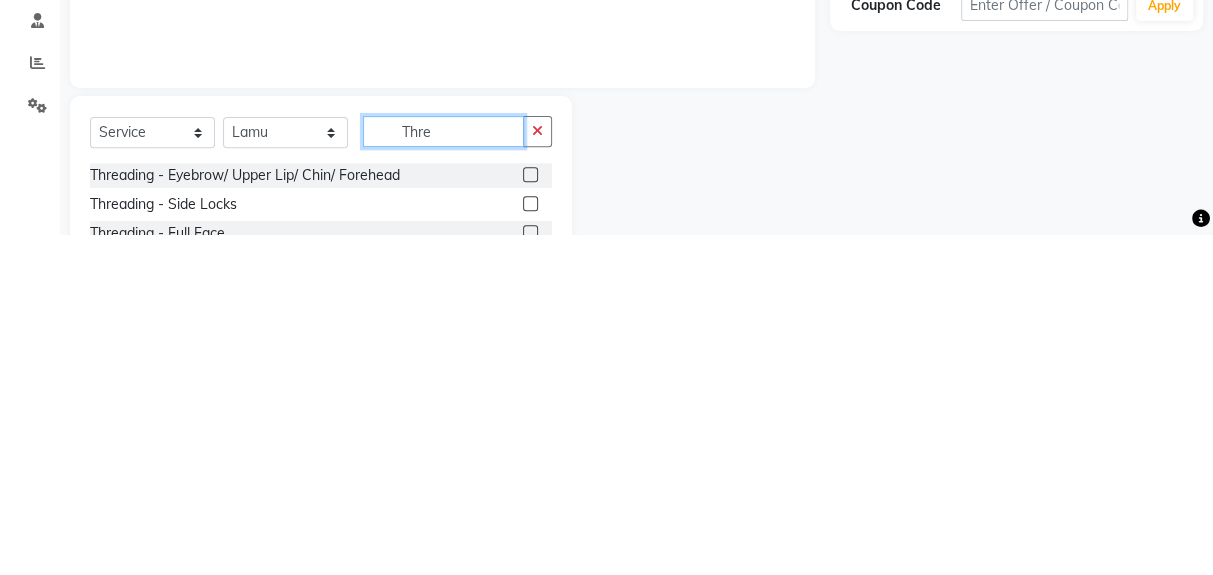 type on "Thre" 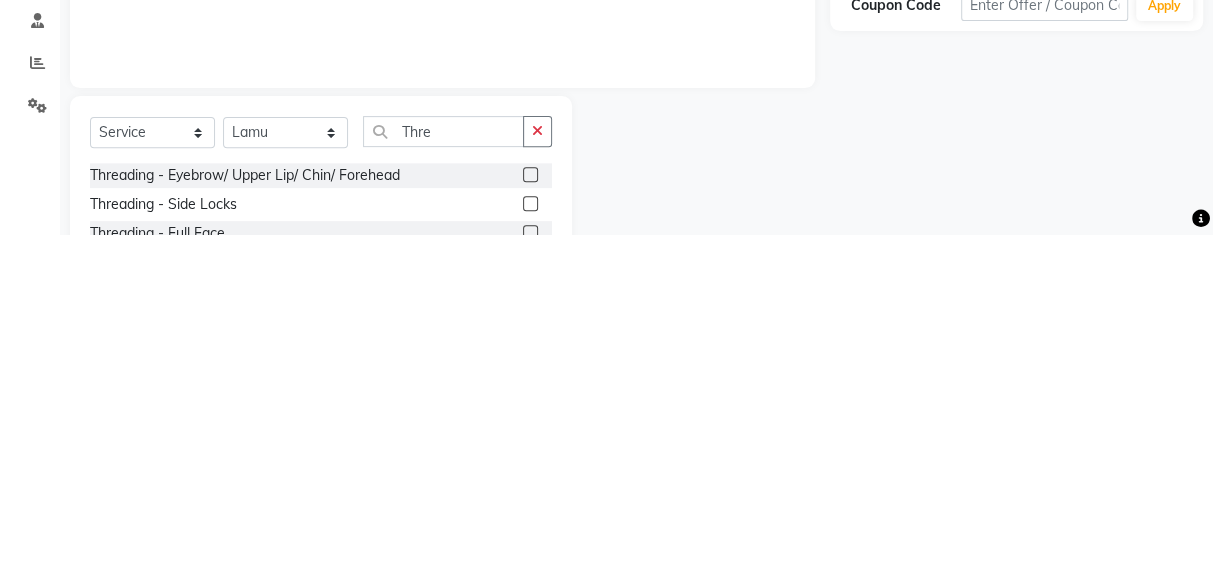 click 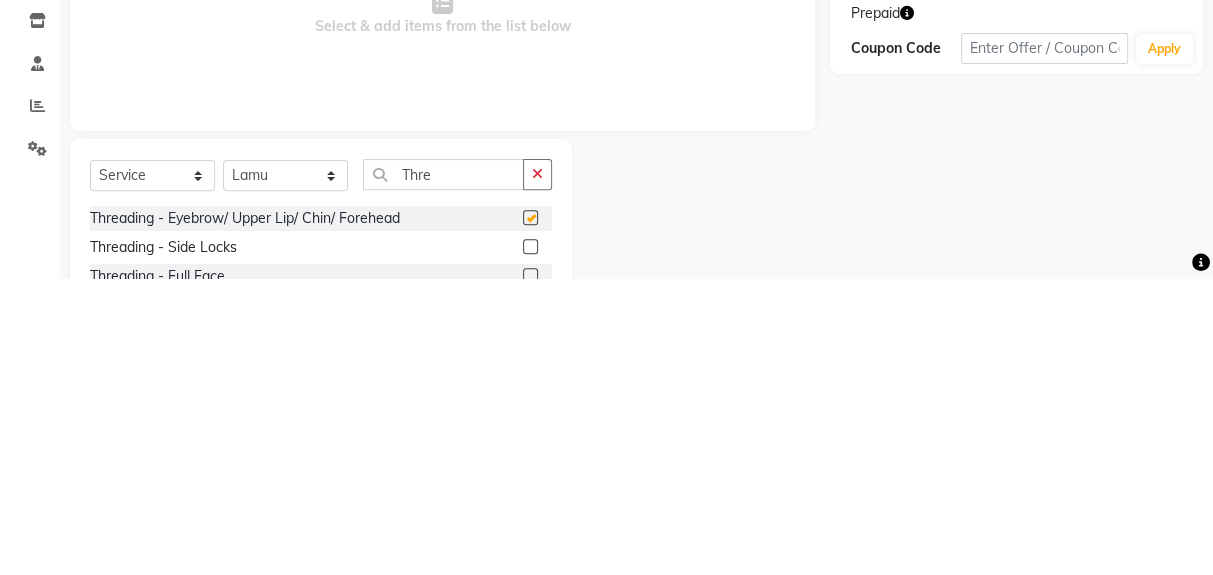 scroll, scrollTop: 89, scrollLeft: 0, axis: vertical 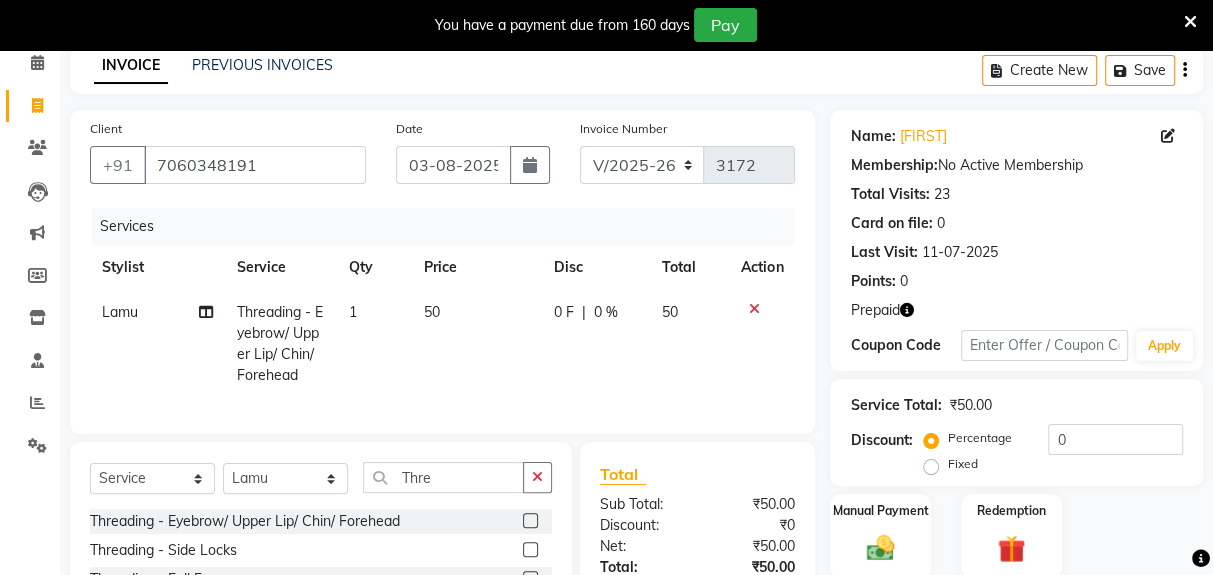 checkbox on "false" 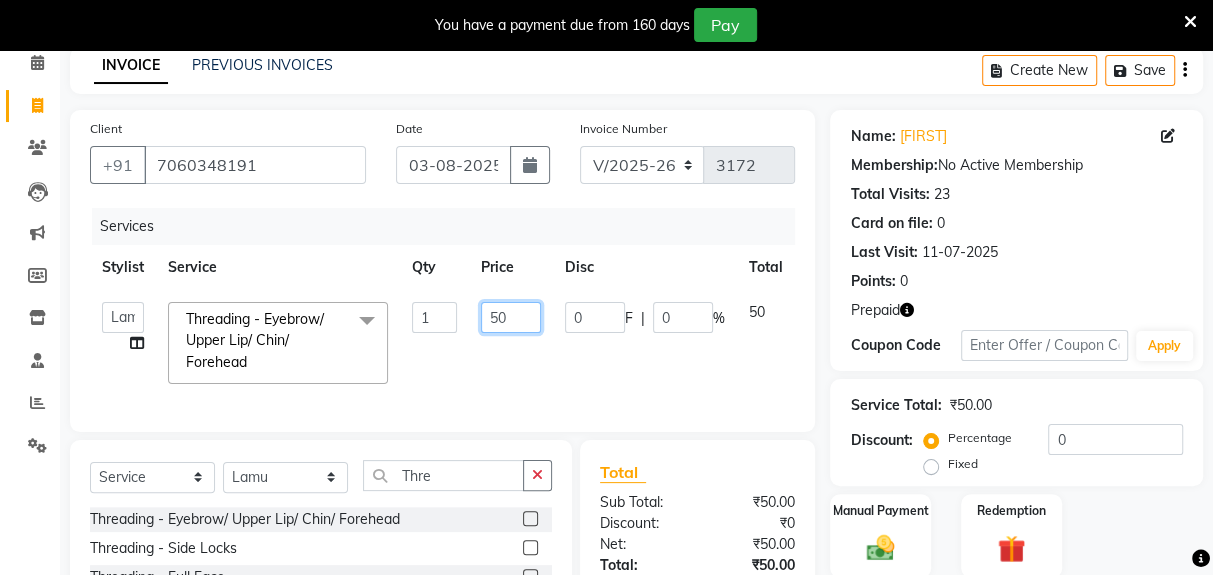 click on "50" 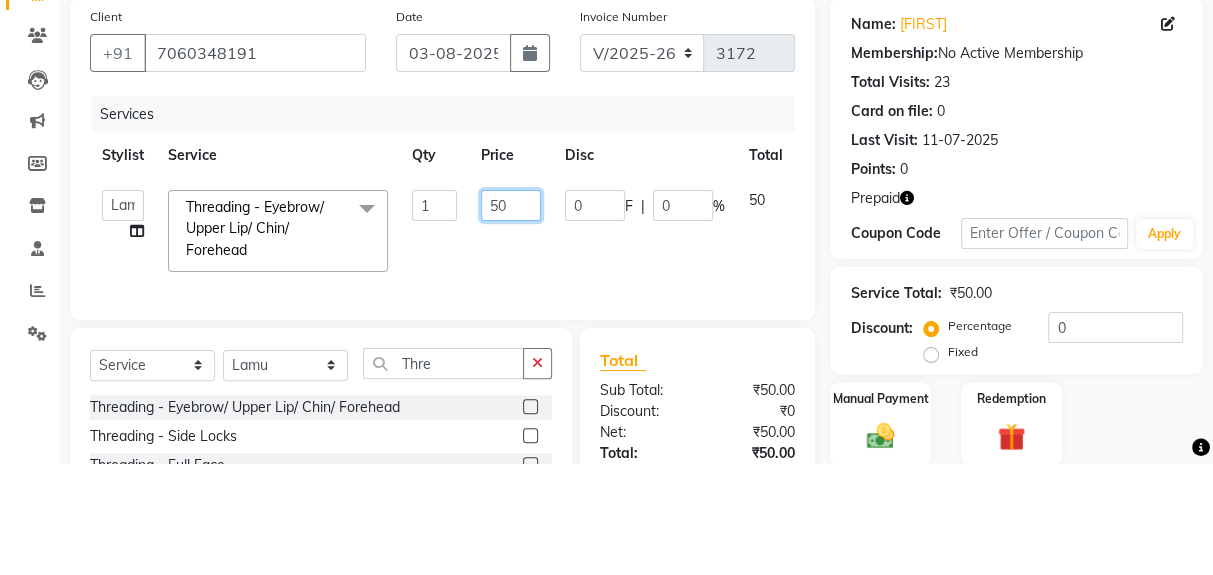 scroll, scrollTop: 89, scrollLeft: 0, axis: vertical 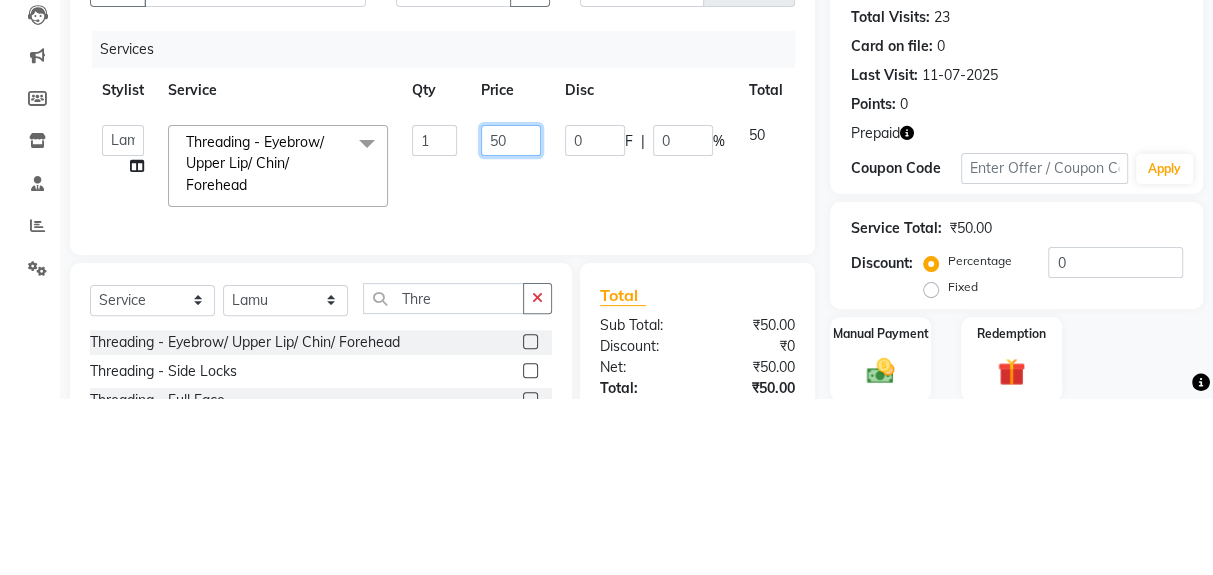 type on "5" 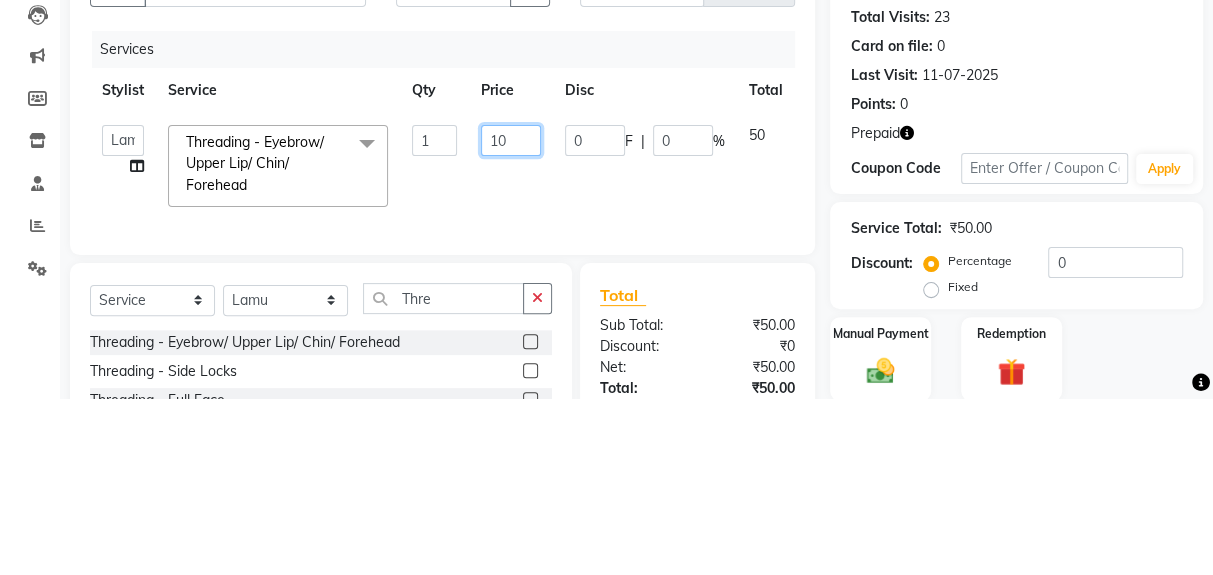 type on "100" 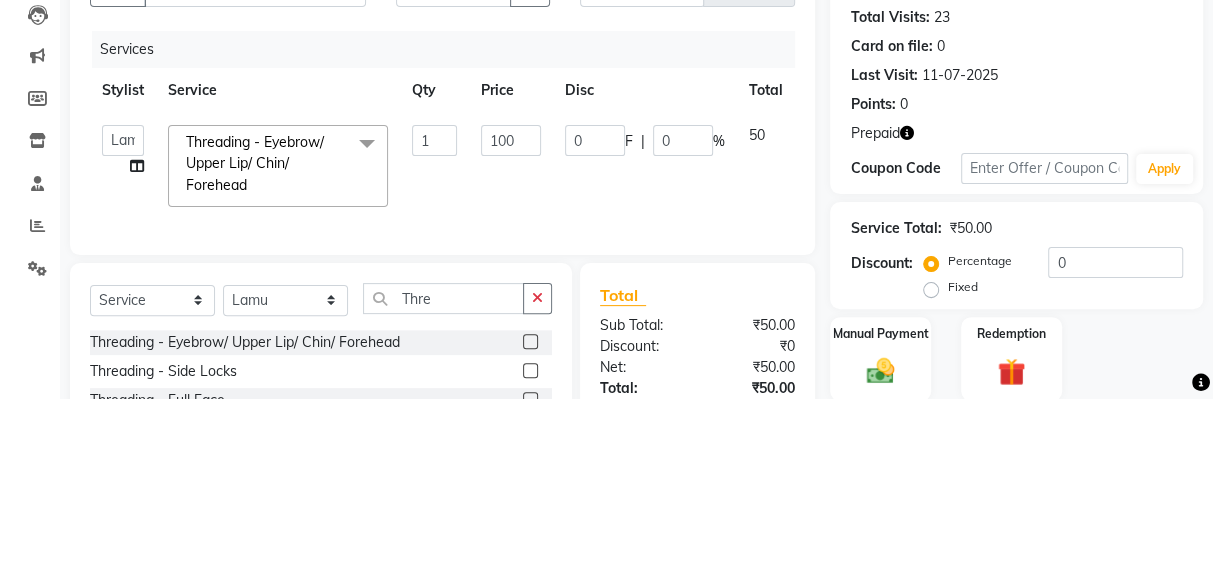 click on "Deepak   Gunjan   Habil   Jeet   Lalit   Lamu   Raj   Rashmi   Rony   Sagar   Suraj  Threading - Eyebrow/ Upper Lip/ Chin/ Forehead  x Women Hair Service - Hair Cut Women Hair Service - Hair Trimming Hair spa treatment Hair spa molecular  Style Moroccan argan Style dead see minerals Face massage Under arms waxing Head Wash - L’Oréal Head Wash - Sulphate Free Head Wash - Gk Styling - Blow Dry Styling - Ironing Styling - Curls Styling - Combo: Head Wash (L’Oréal) And Blow Dry Threading - Eyebrow/ Upper Lip/ Chin/ Forehead Threading - Side Locks Threading - Full Face Hair Colour - Majirel Female Hair Colour - Inoa Female Hair Colour - Application Female Hair Colour - Majirel Hair Colour - Inoa Hair Colour - Application Hair Colour - Beard Colour Hair Spa - L’Oréal Basic Hair Spa - Mythic Spa Hair Spa - Macadamia Spa / Moroccan Hair Treatment Hair Spa - Ola Plex Hair Treatment - Dandruff/ Hair Fall Treatment Hair Treatment - Smoothening Hair Treatment - Keratin Hair Treatment - Botox/ Nanoplasty 1 100" 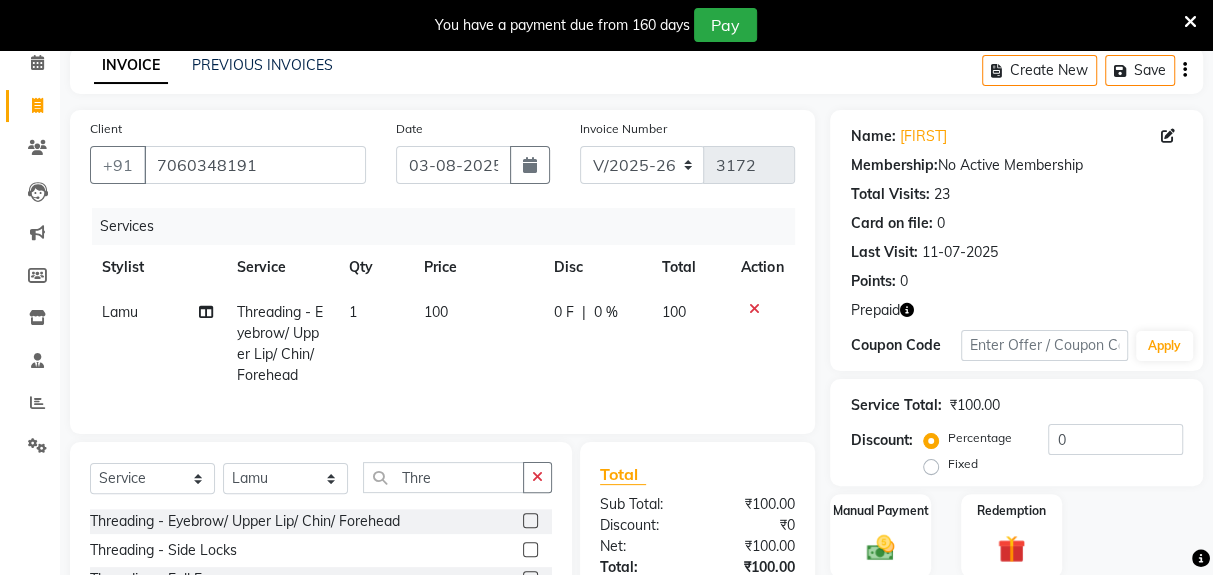 scroll, scrollTop: 149, scrollLeft: 0, axis: vertical 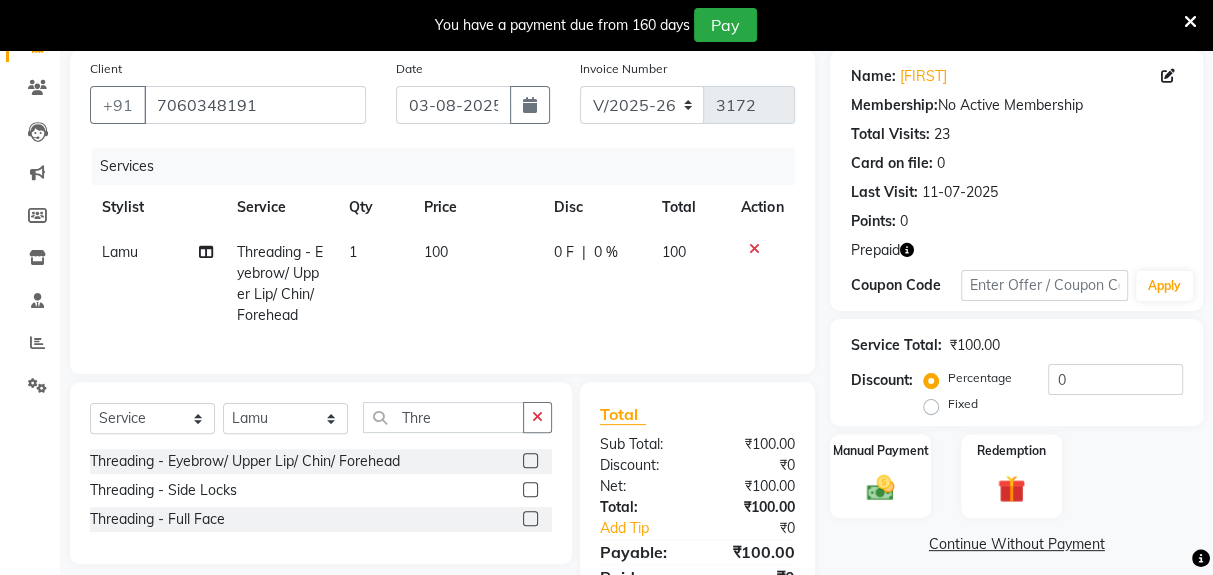click 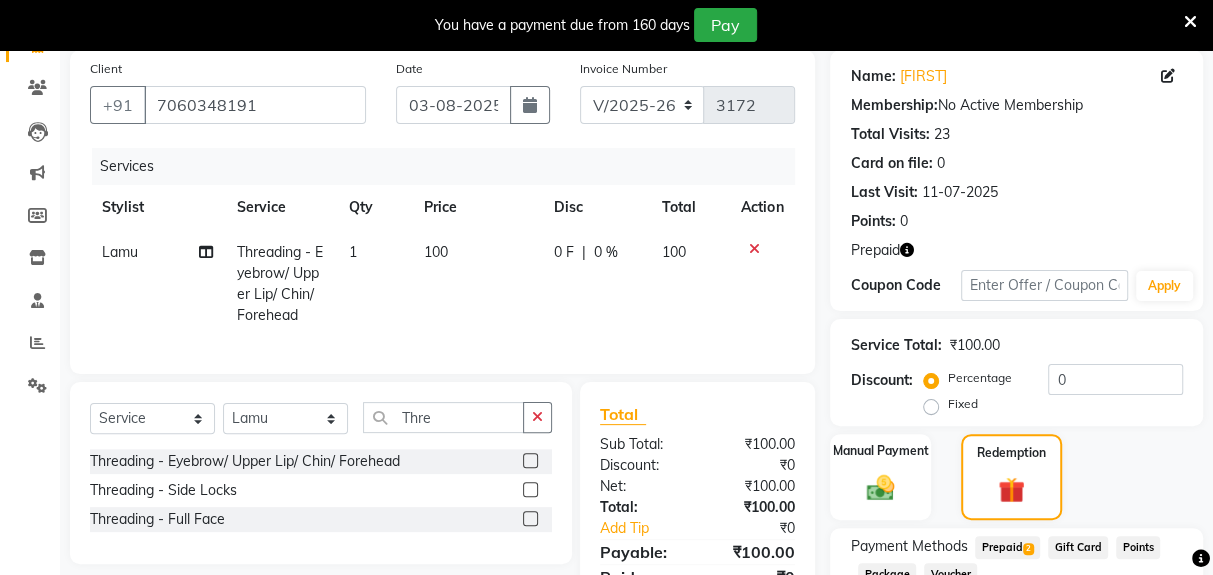 click on "Prepaid  2" 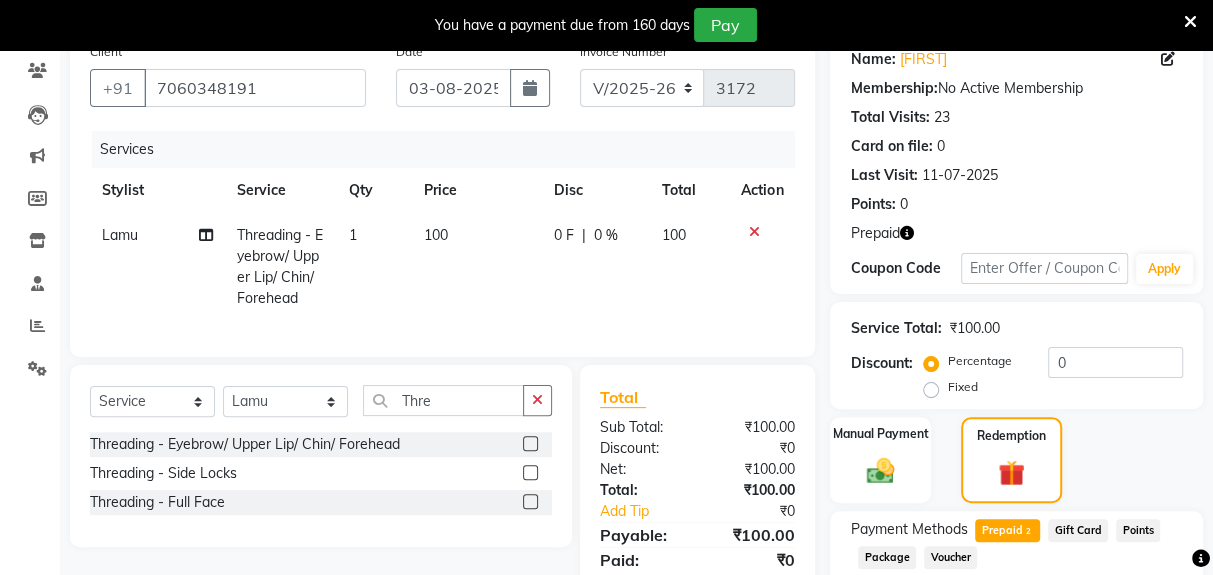 scroll, scrollTop: 335, scrollLeft: 0, axis: vertical 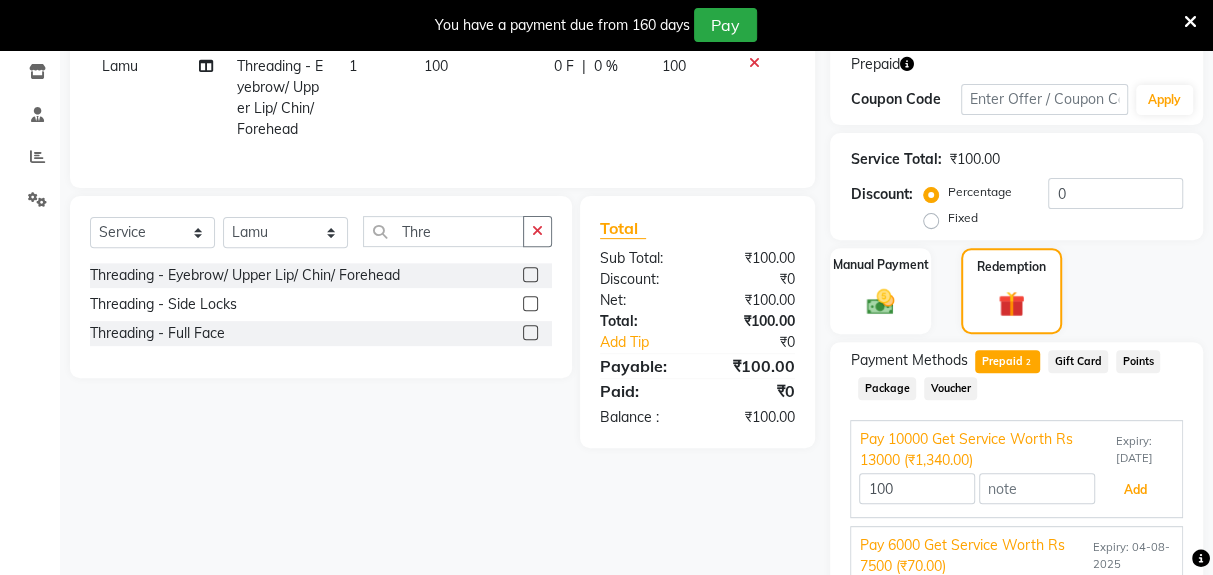 click on "Add" at bounding box center [1135, 490] 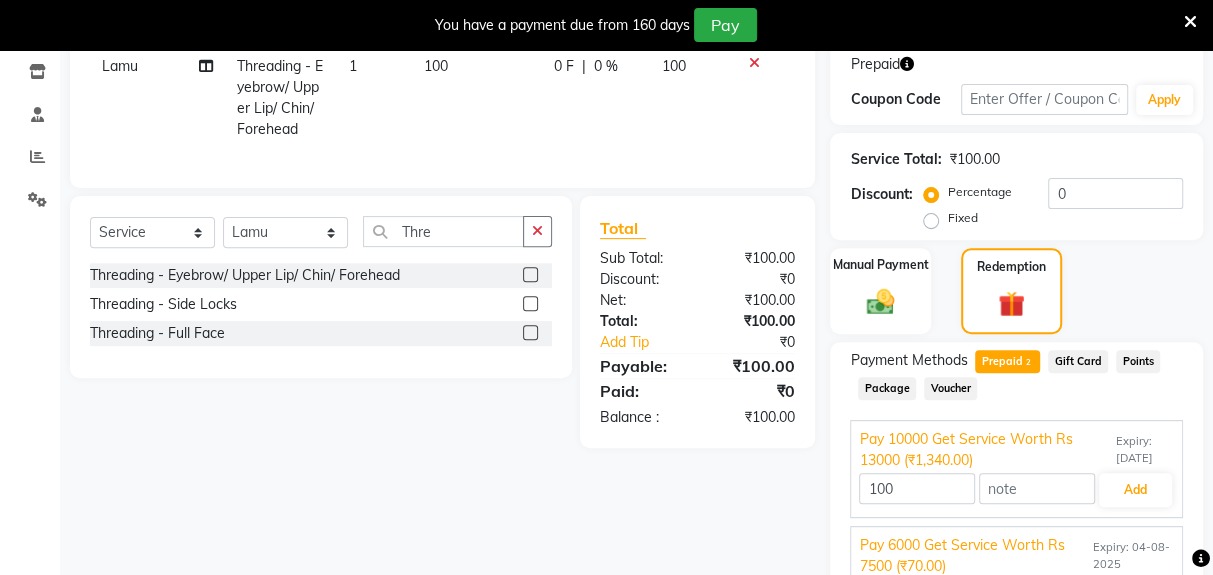 scroll, scrollTop: 317, scrollLeft: 0, axis: vertical 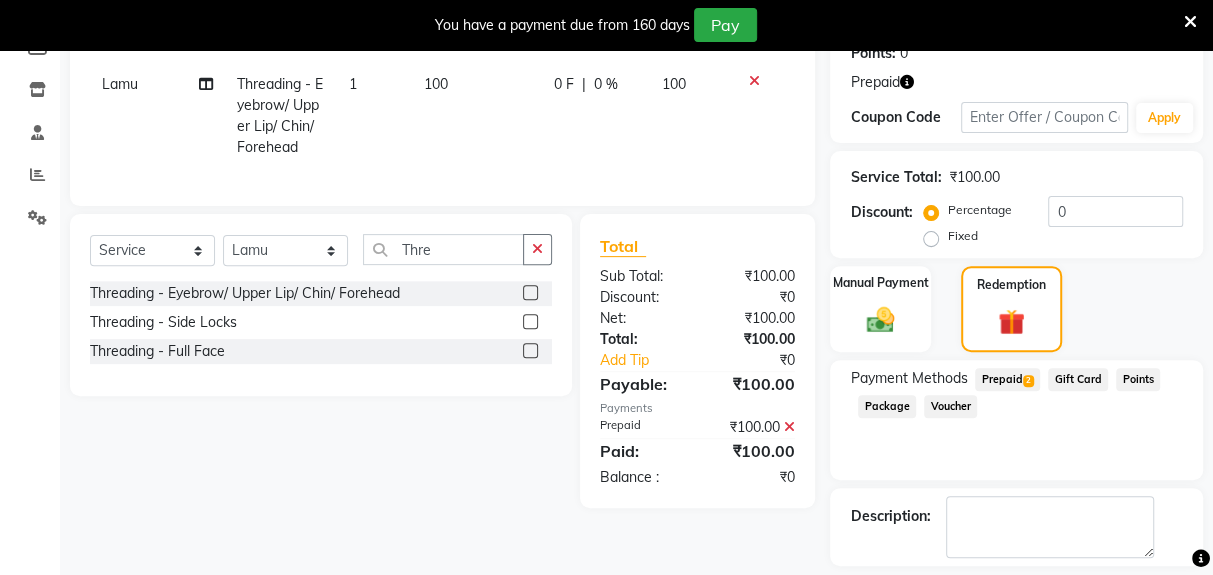 click on "Checkout" 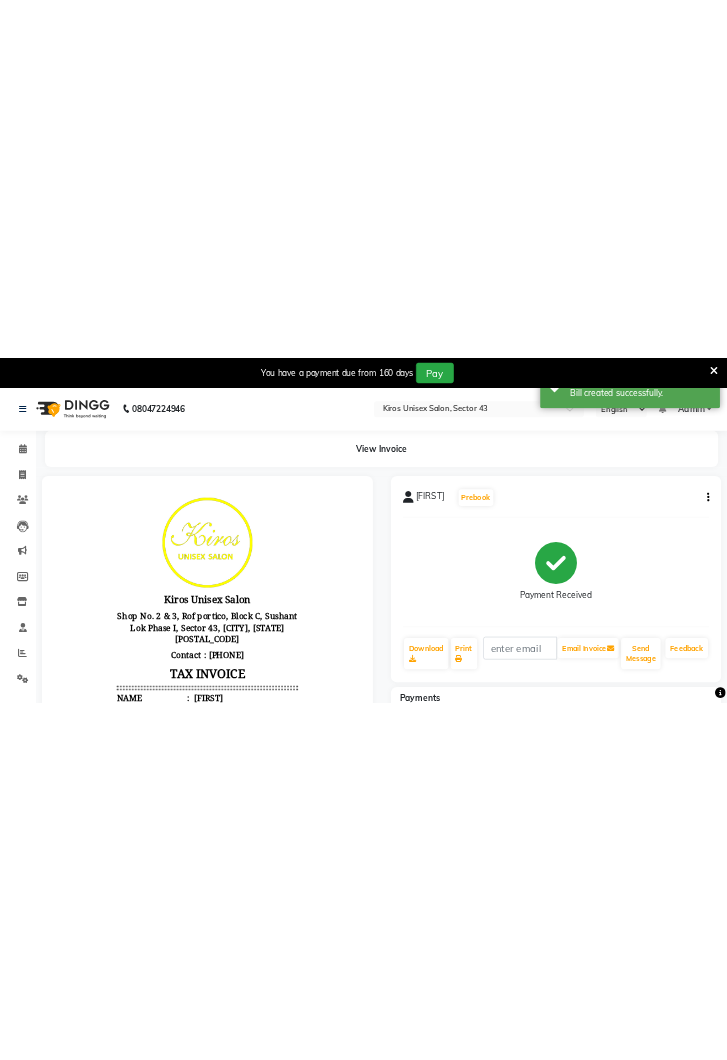 scroll, scrollTop: 0, scrollLeft: 0, axis: both 